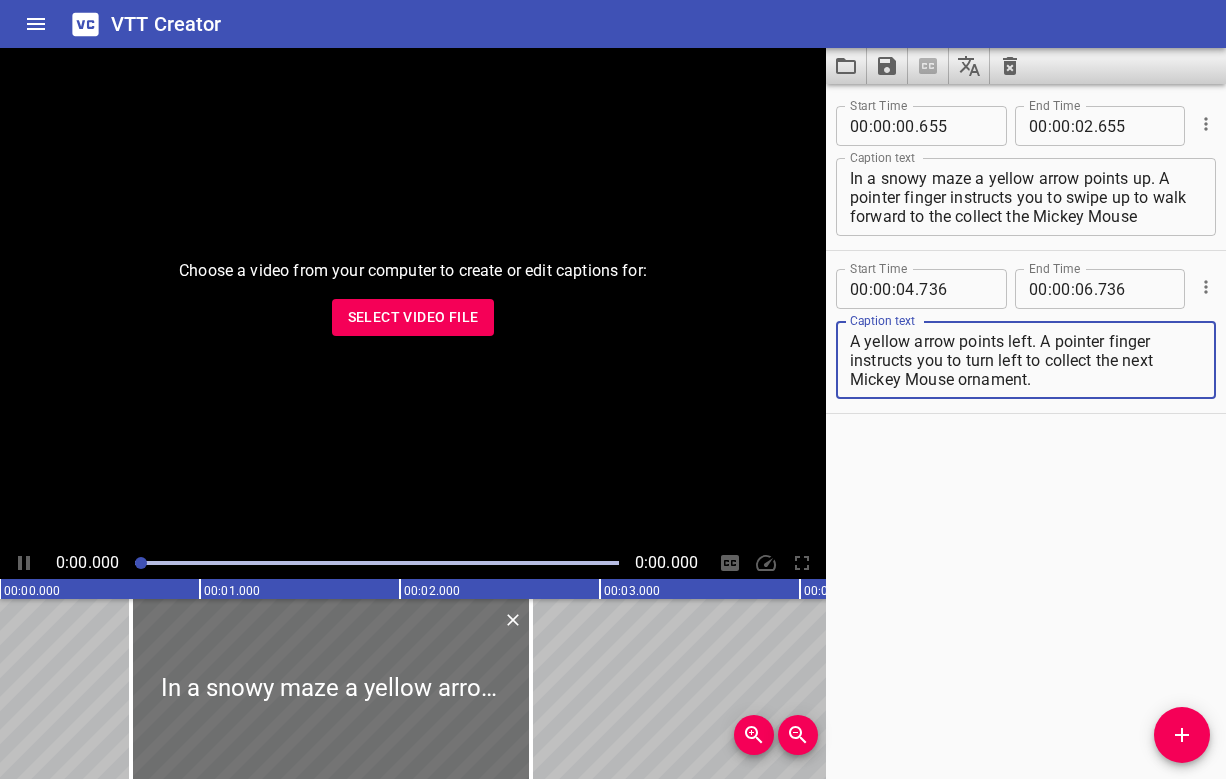 scroll, scrollTop: 0, scrollLeft: 0, axis: both 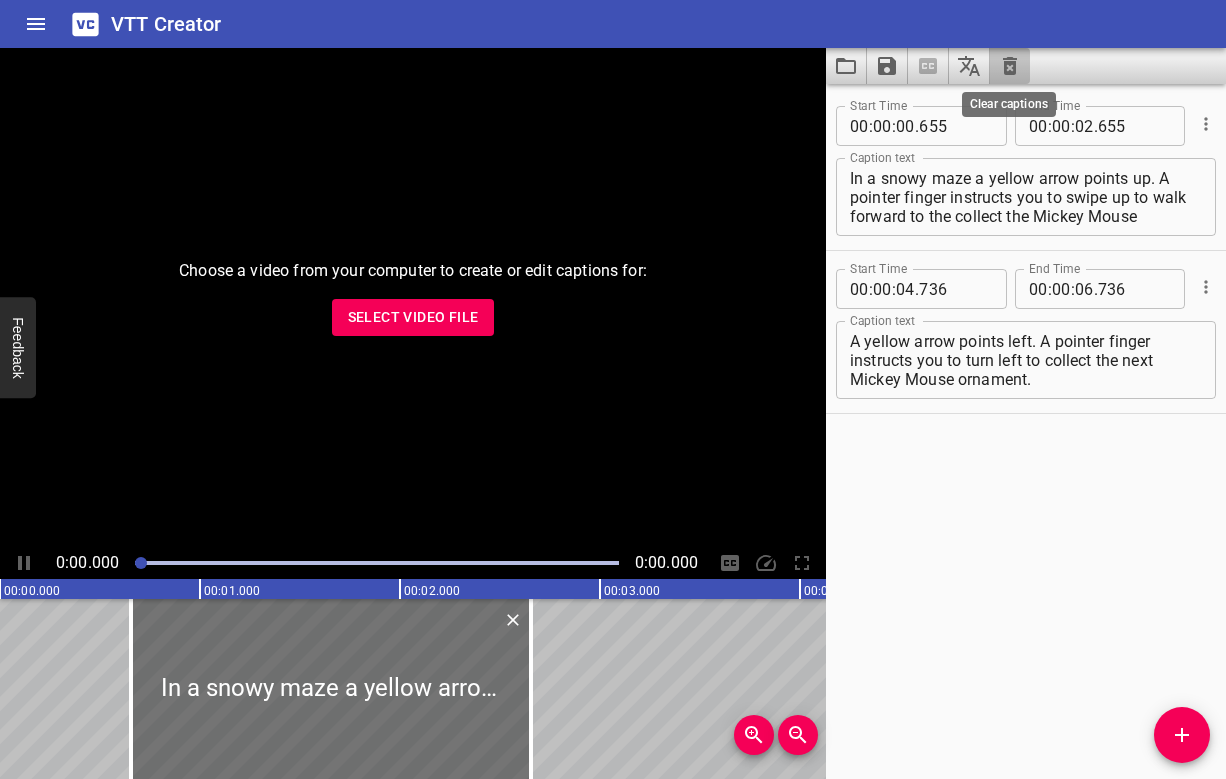 click 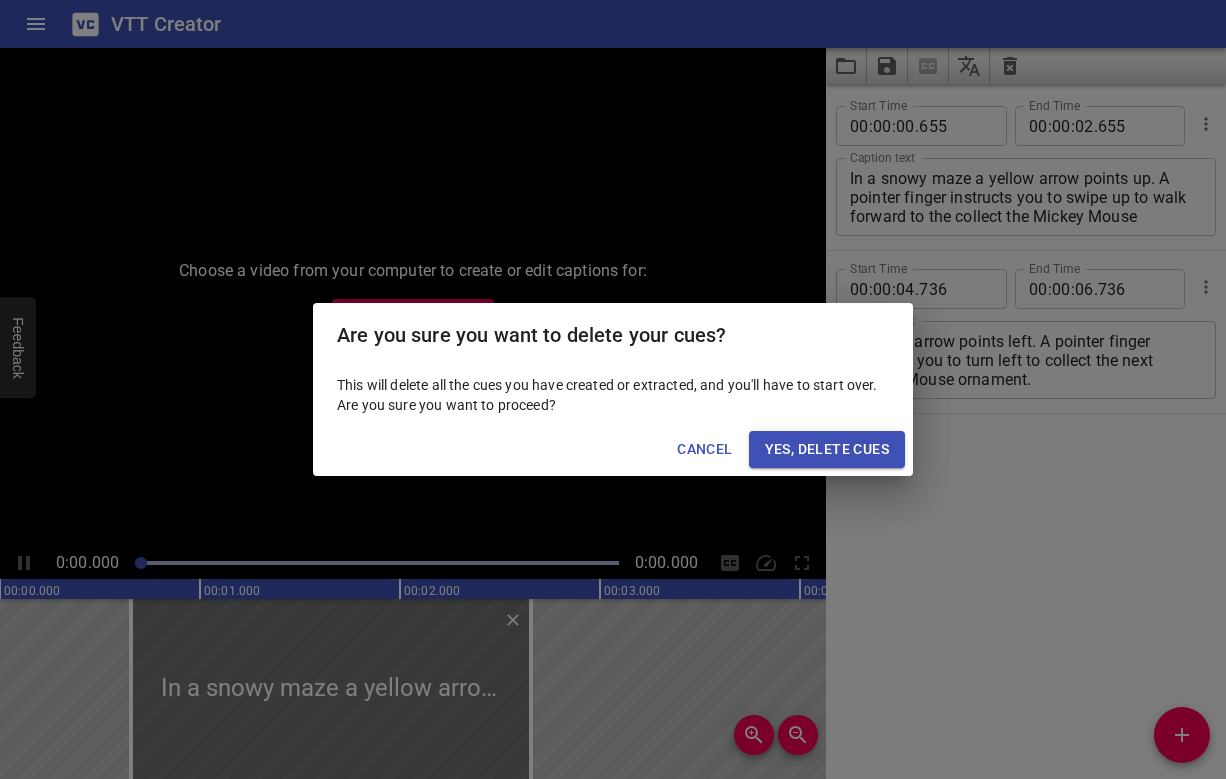 click on "Yes, Delete Cues" at bounding box center [827, 449] 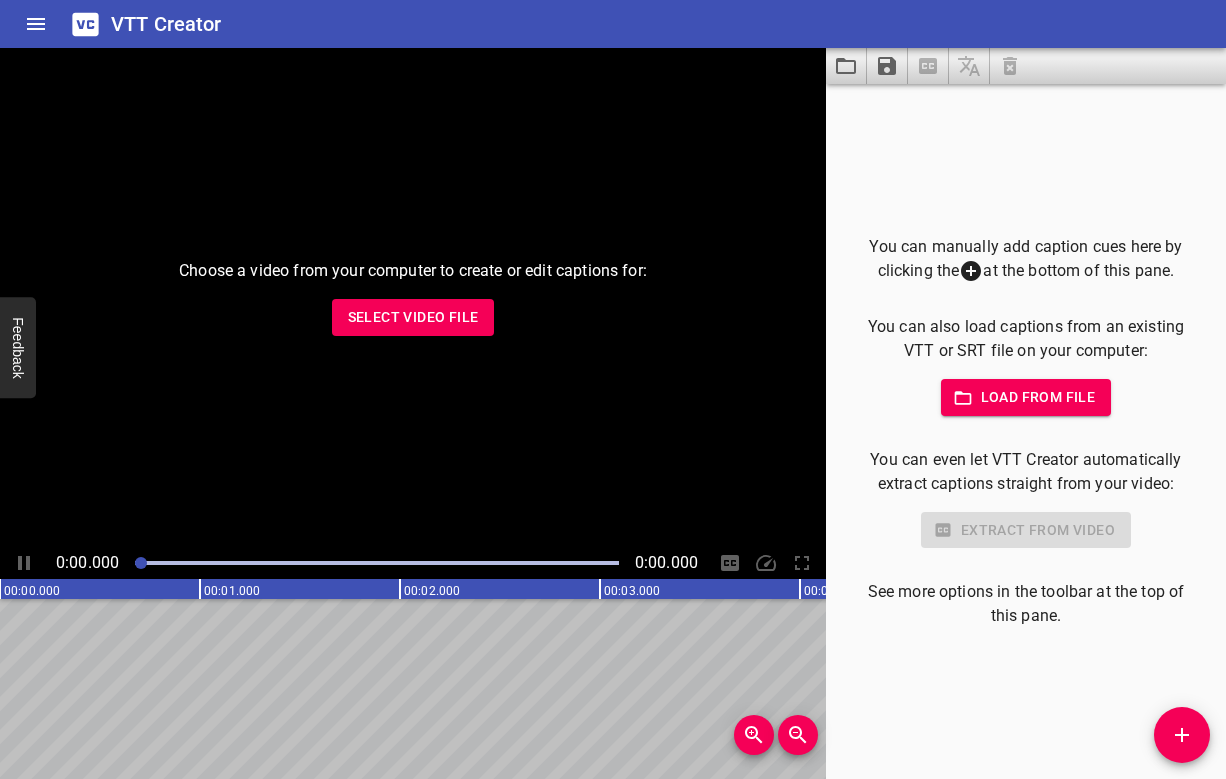 click on "Select Video File" at bounding box center (413, 317) 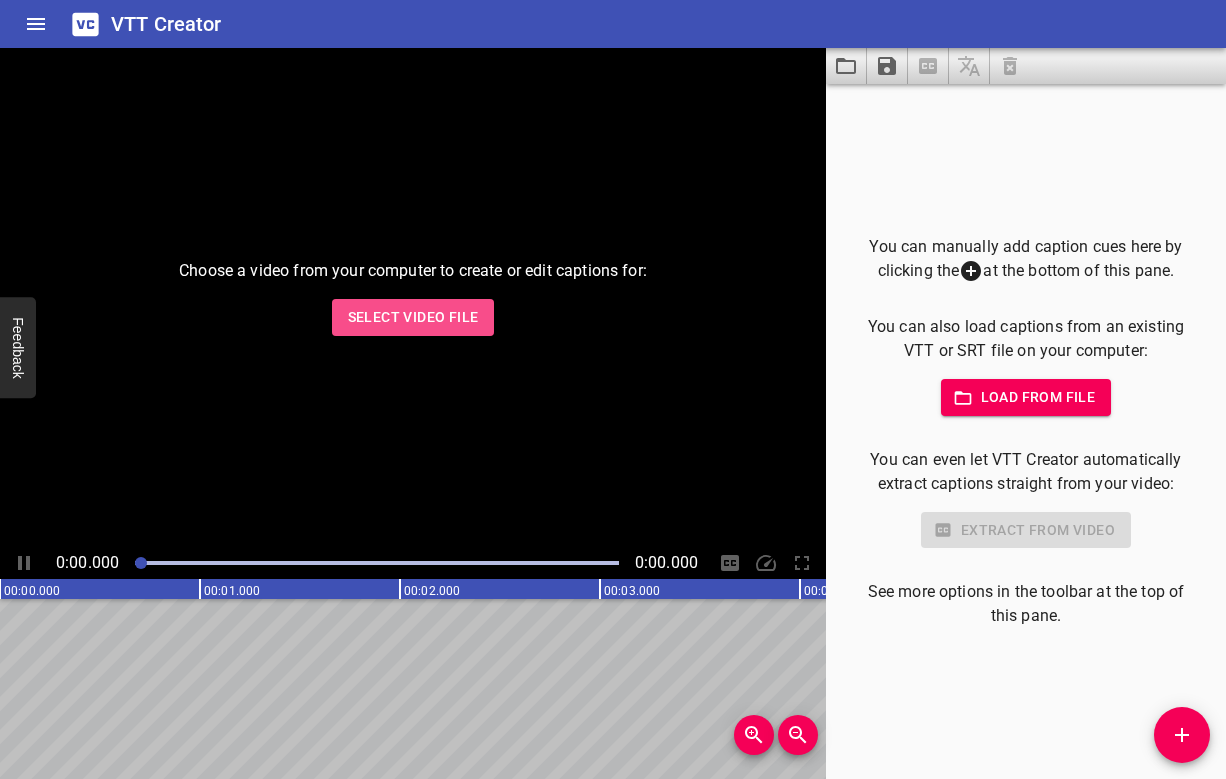 click on "Select Video File" at bounding box center [413, 317] 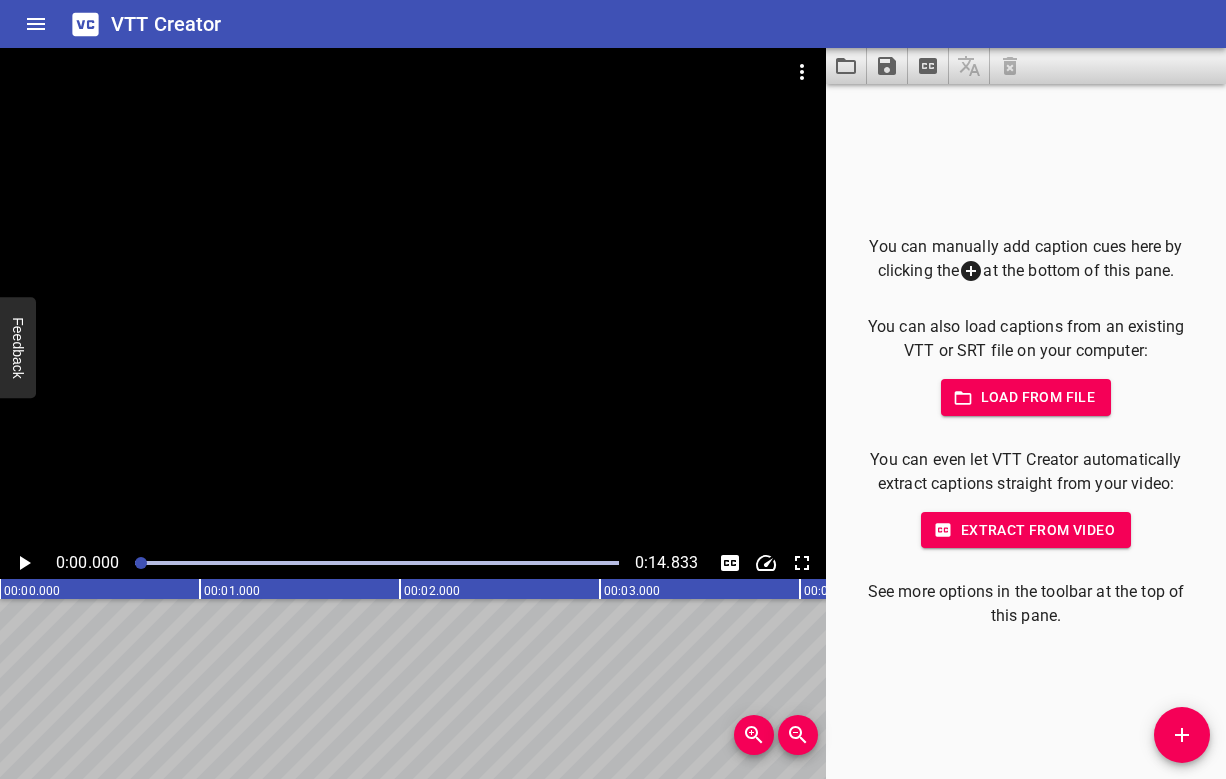 click at bounding box center (413, 297) 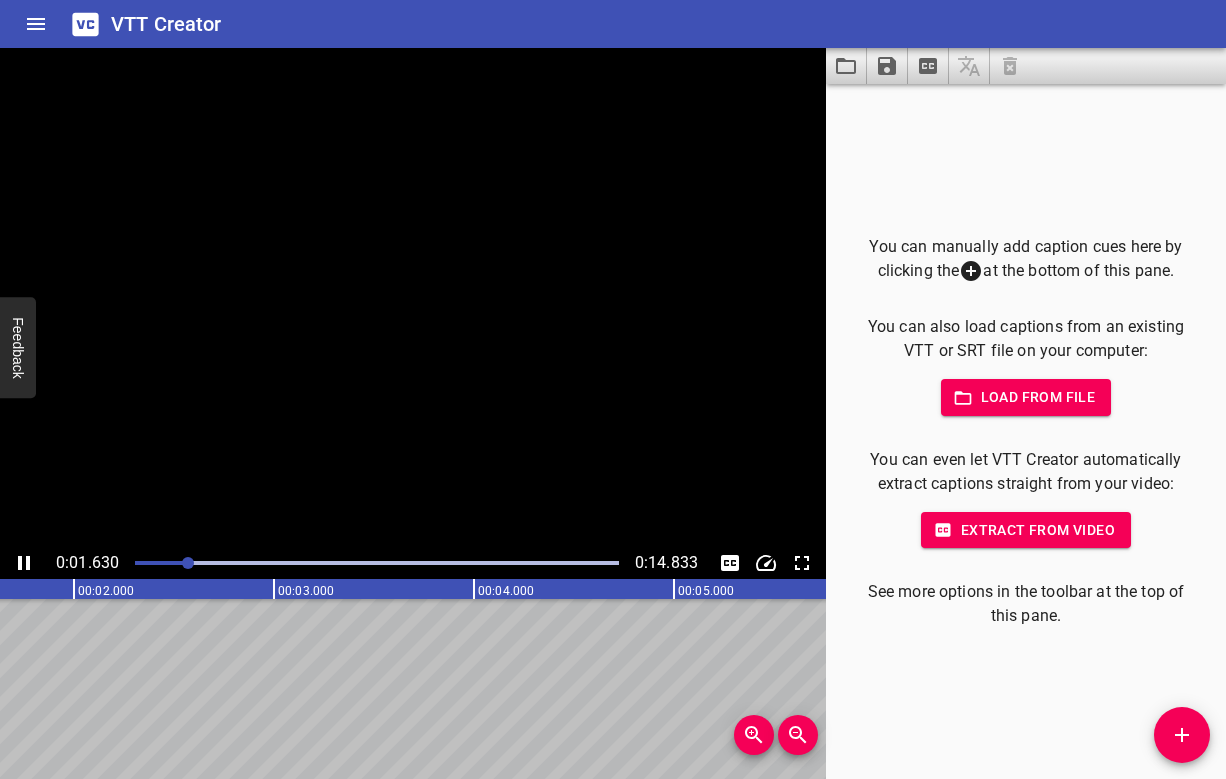 scroll, scrollTop: 0, scrollLeft: 368, axis: horizontal 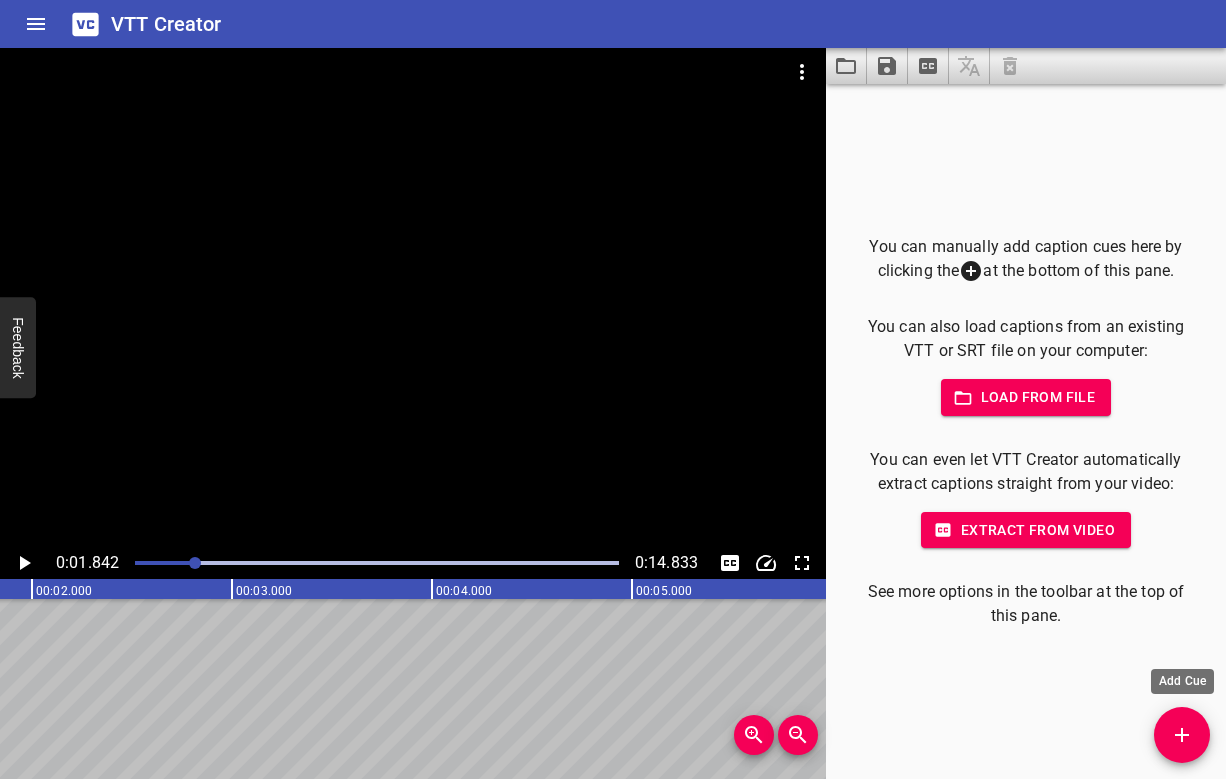 click at bounding box center (1182, 735) 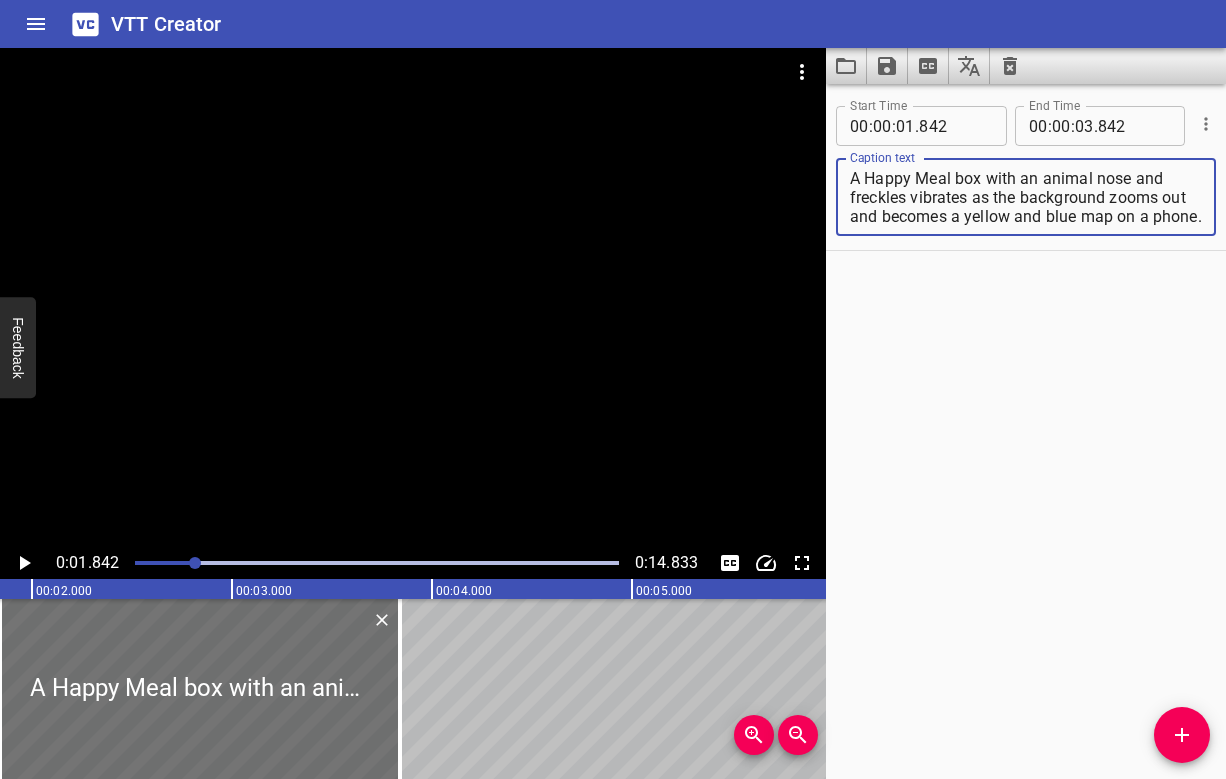type on "A Happy Meal box with an animal nose and freckles vibrates as the background zooms out and becomes a yellow and blue map on a phone." 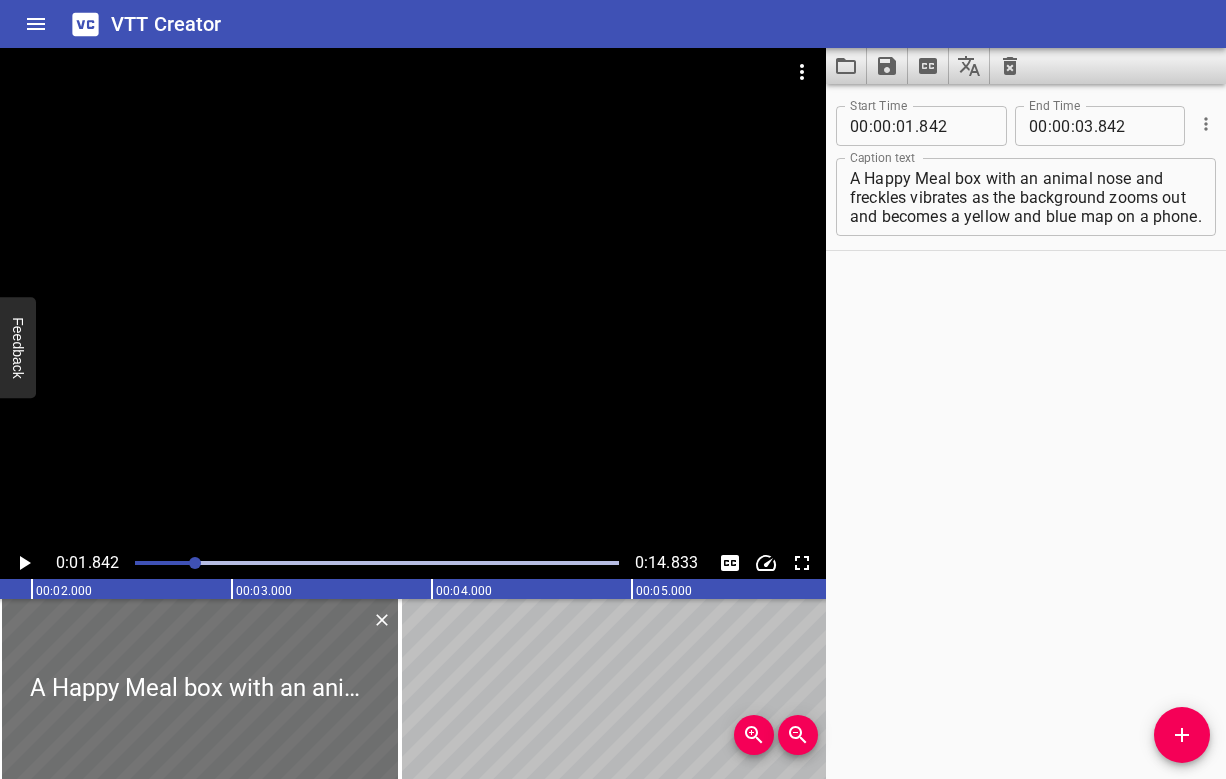 click at bounding box center (377, 563) 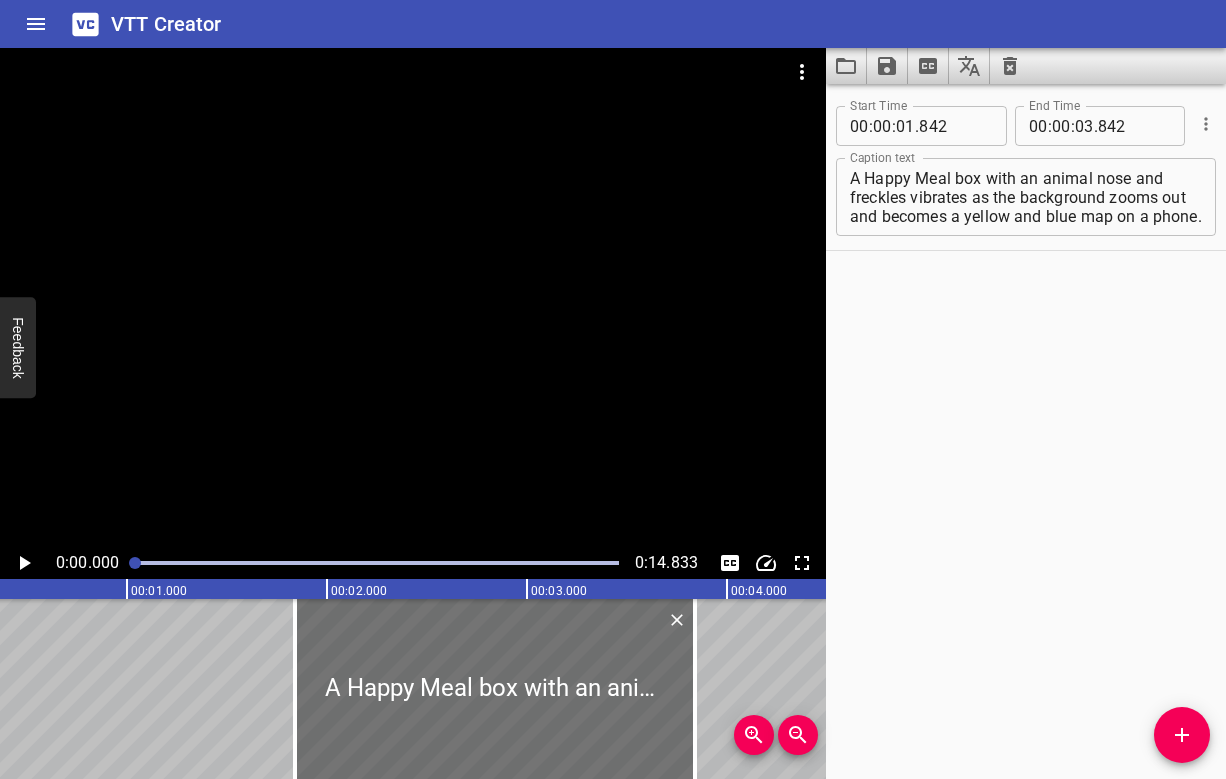 scroll, scrollTop: 0, scrollLeft: 0, axis: both 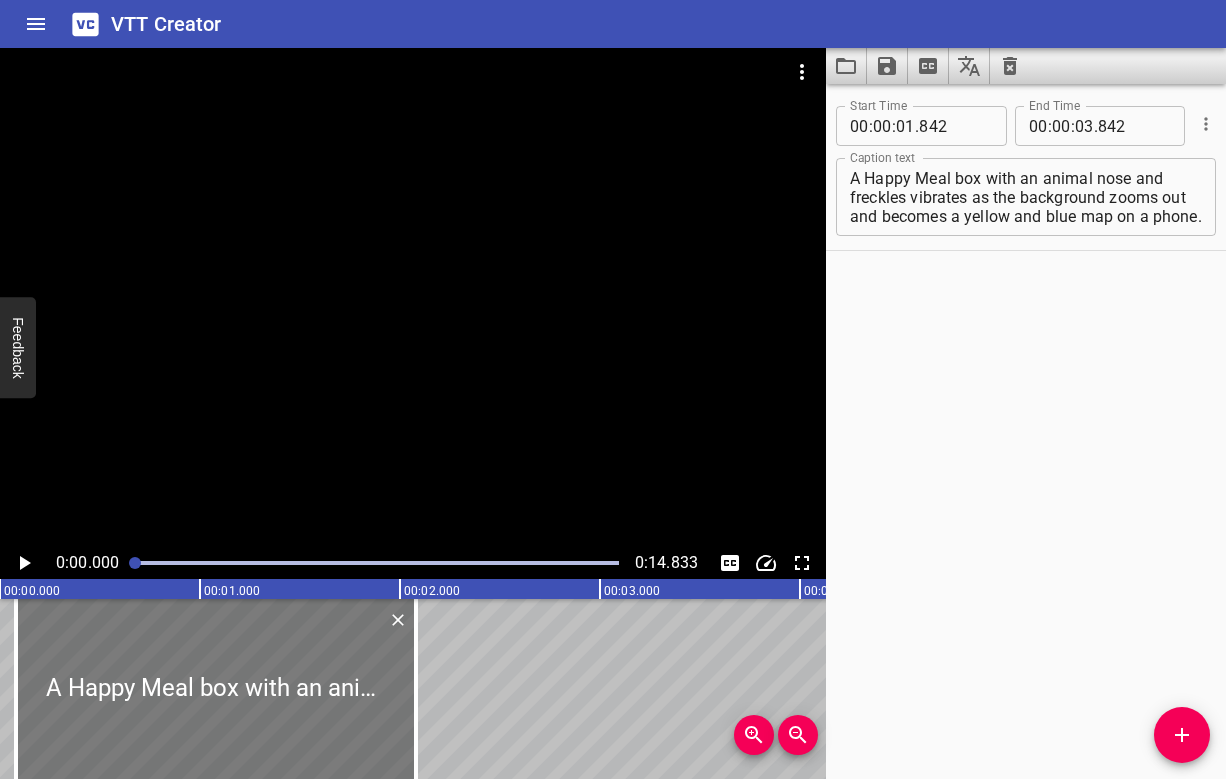 drag, startPoint x: 451, startPoint y: 669, endPoint x: 99, endPoint y: 645, distance: 352.81723 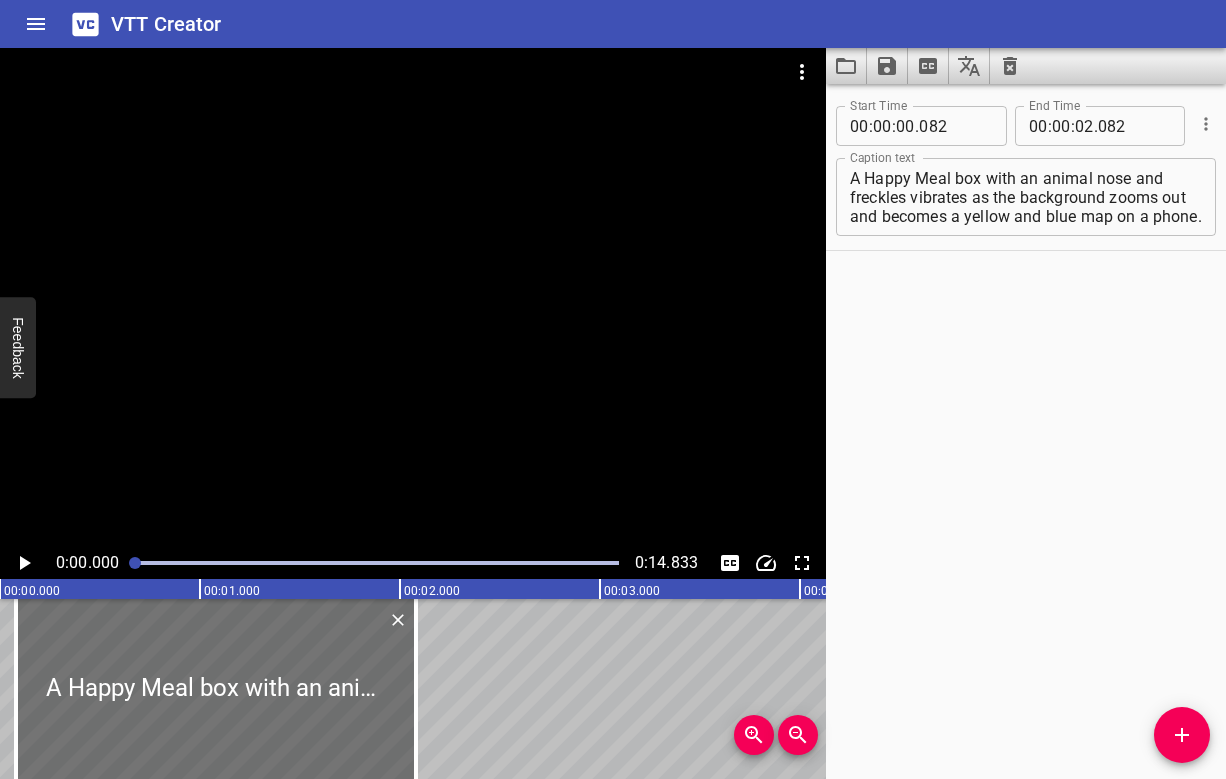 click at bounding box center (413, 297) 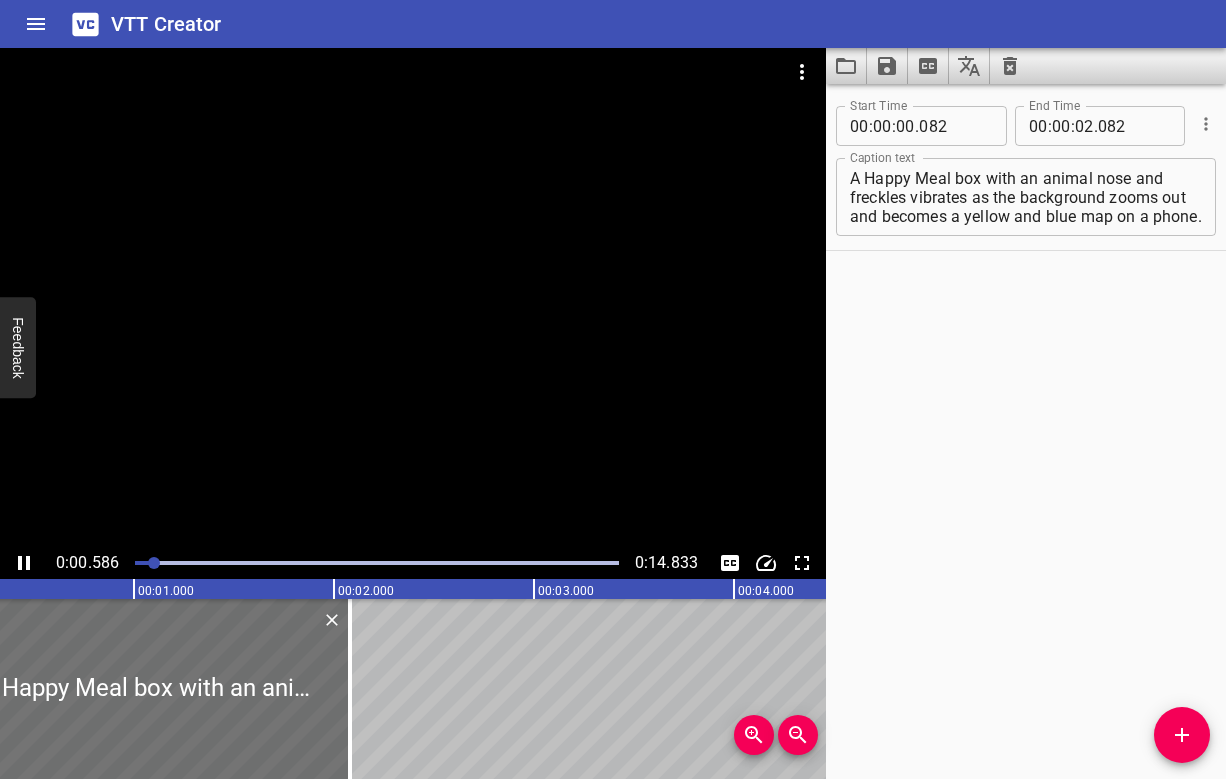 click at bounding box center (413, 297) 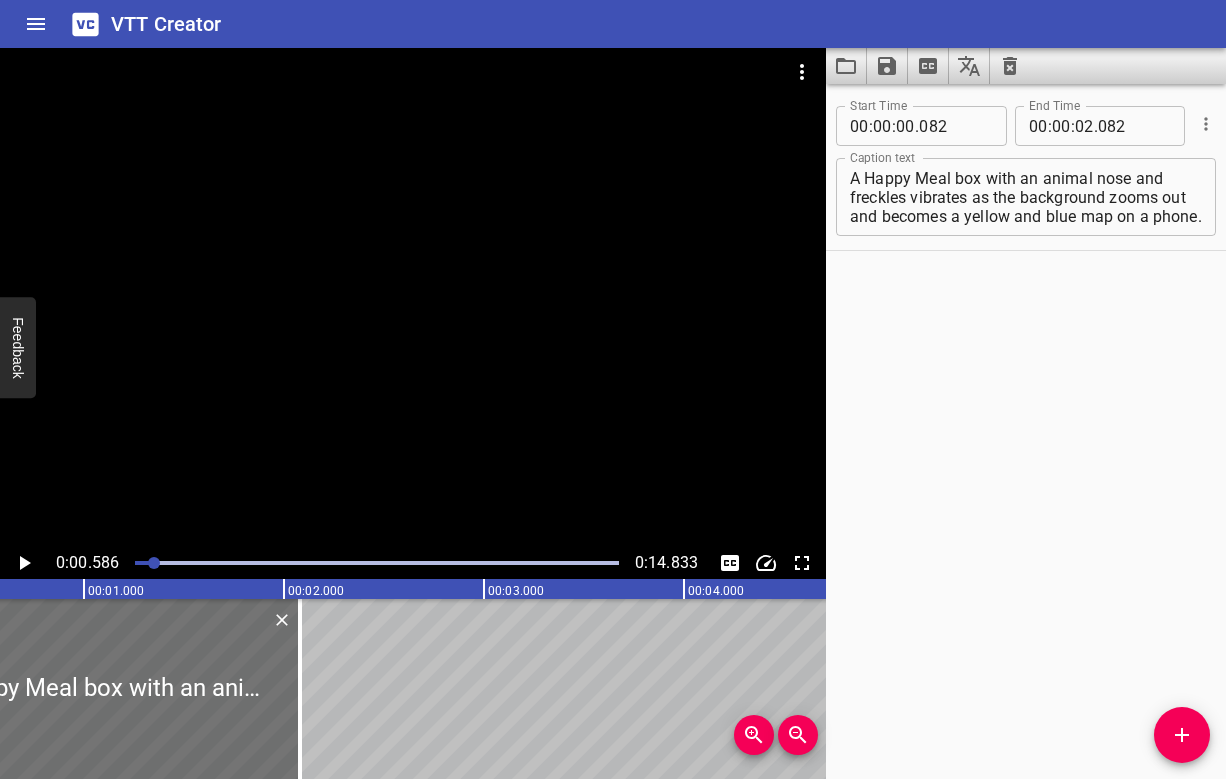 click on "A Happy Meal box with an animal nose and freckles vibrates as the background zooms out and becomes a yellow and blue map on a phone." at bounding box center [1026, 197] 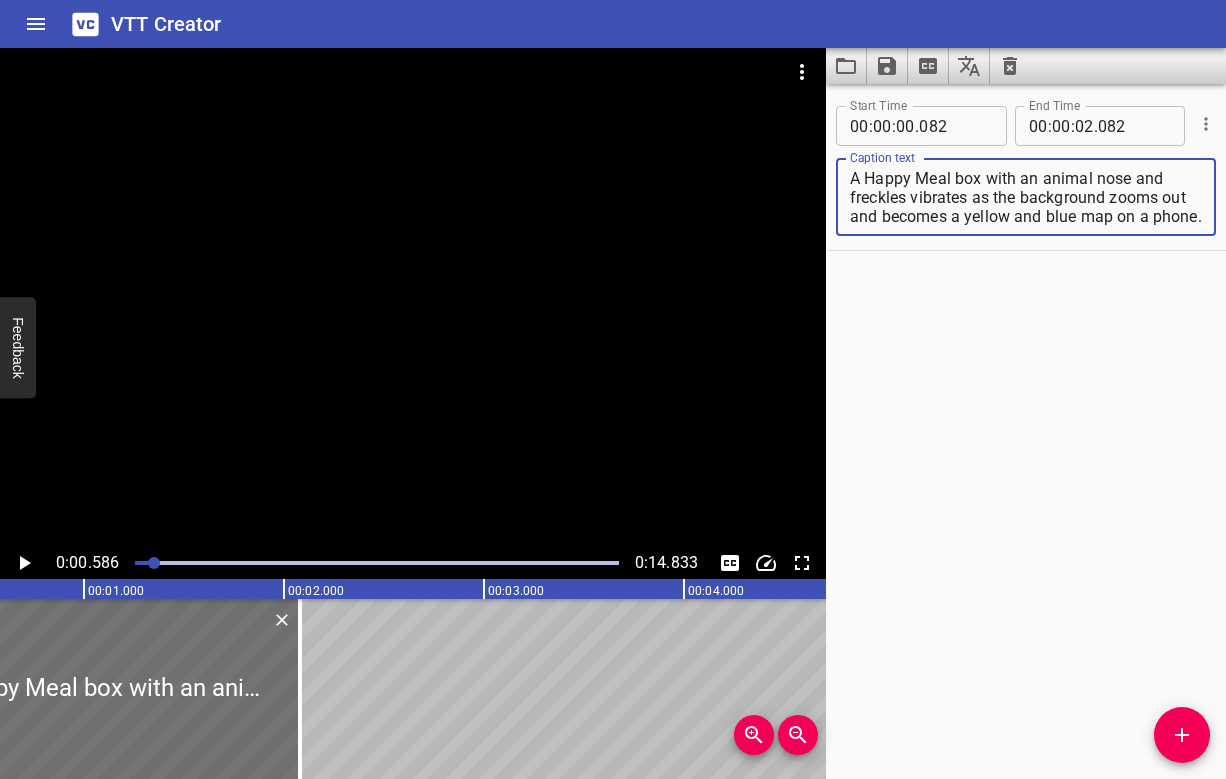 click at bounding box center (413, 297) 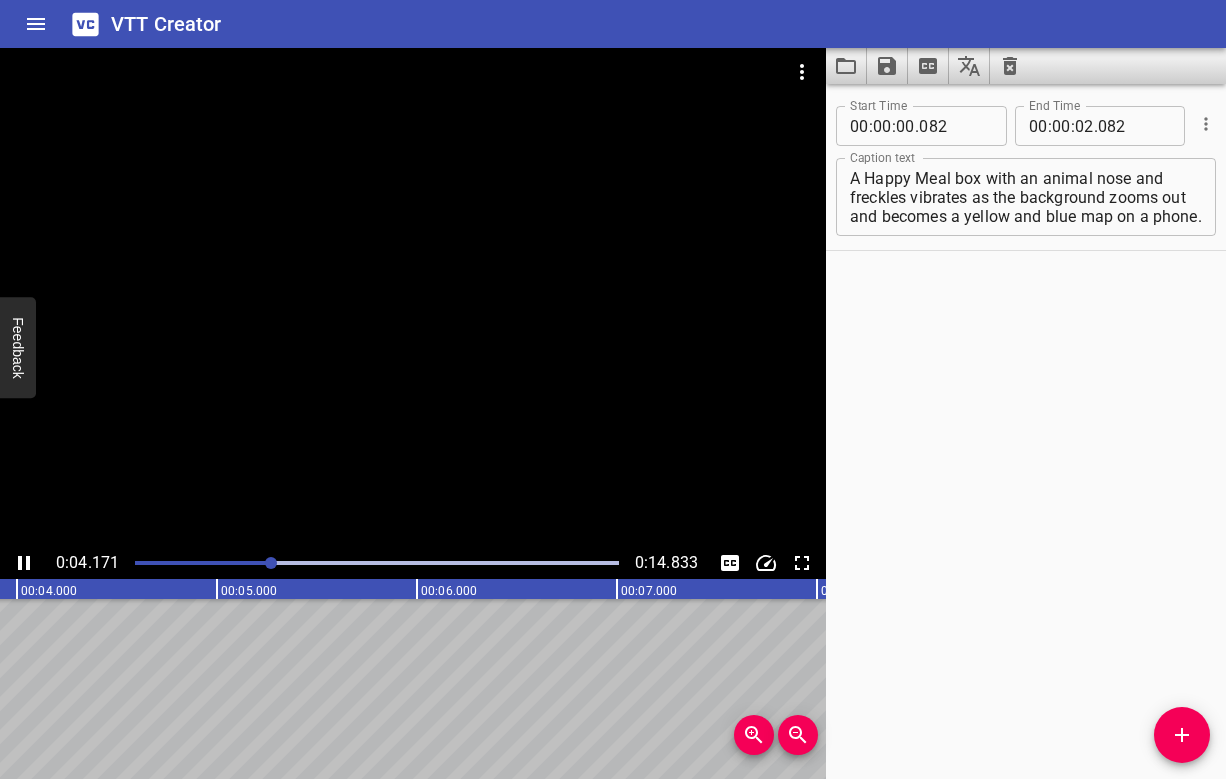 click at bounding box center [413, 297] 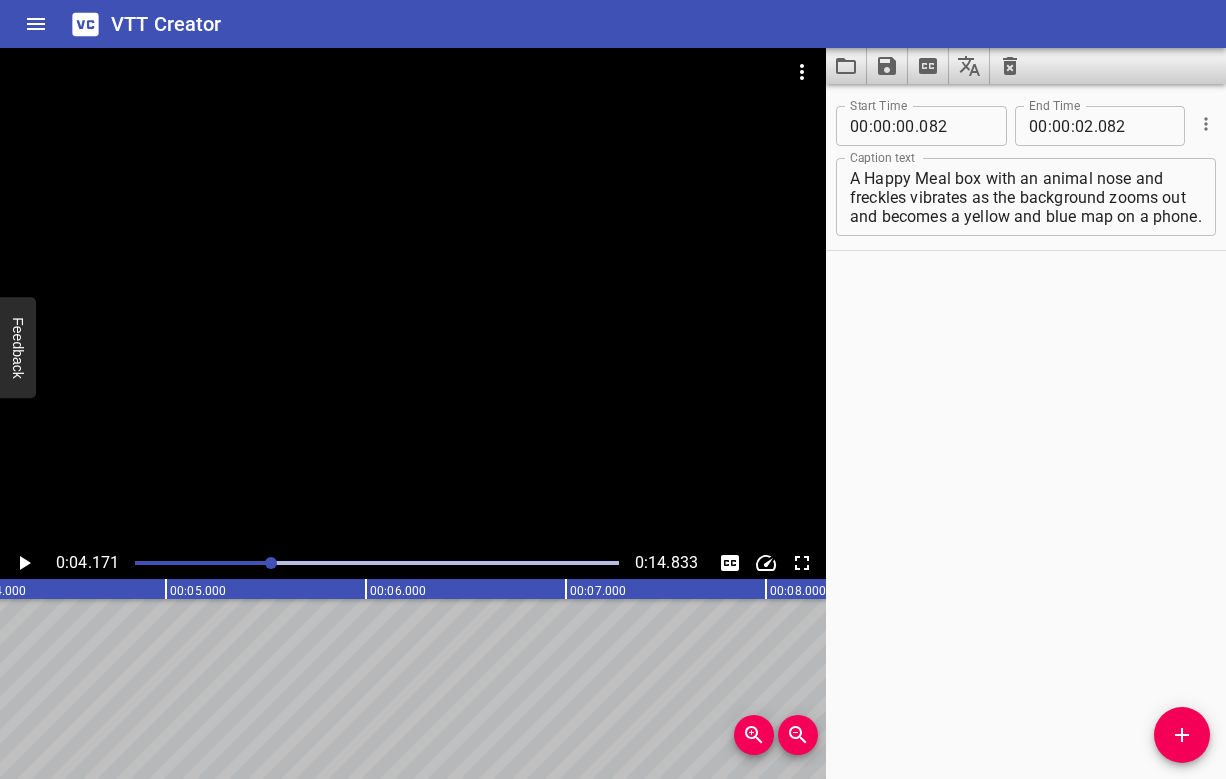 click at bounding box center (377, 563) 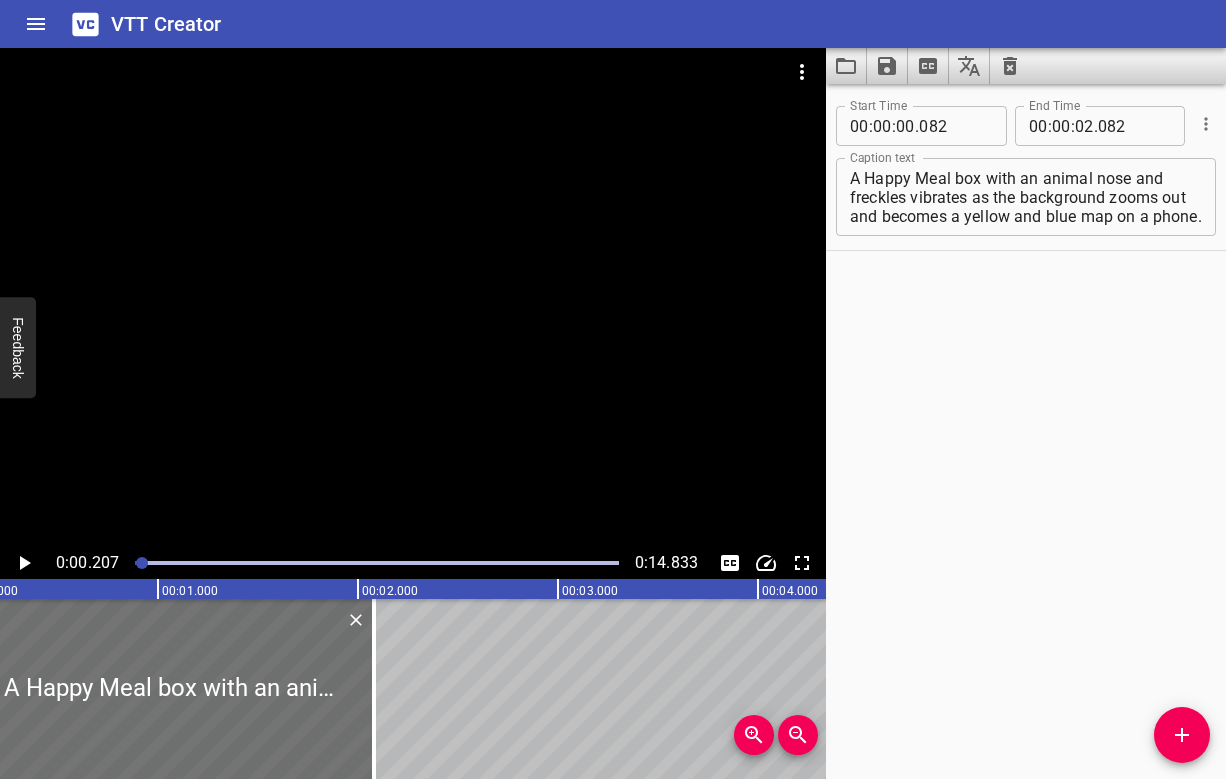 scroll, scrollTop: 0, scrollLeft: 41, axis: horizontal 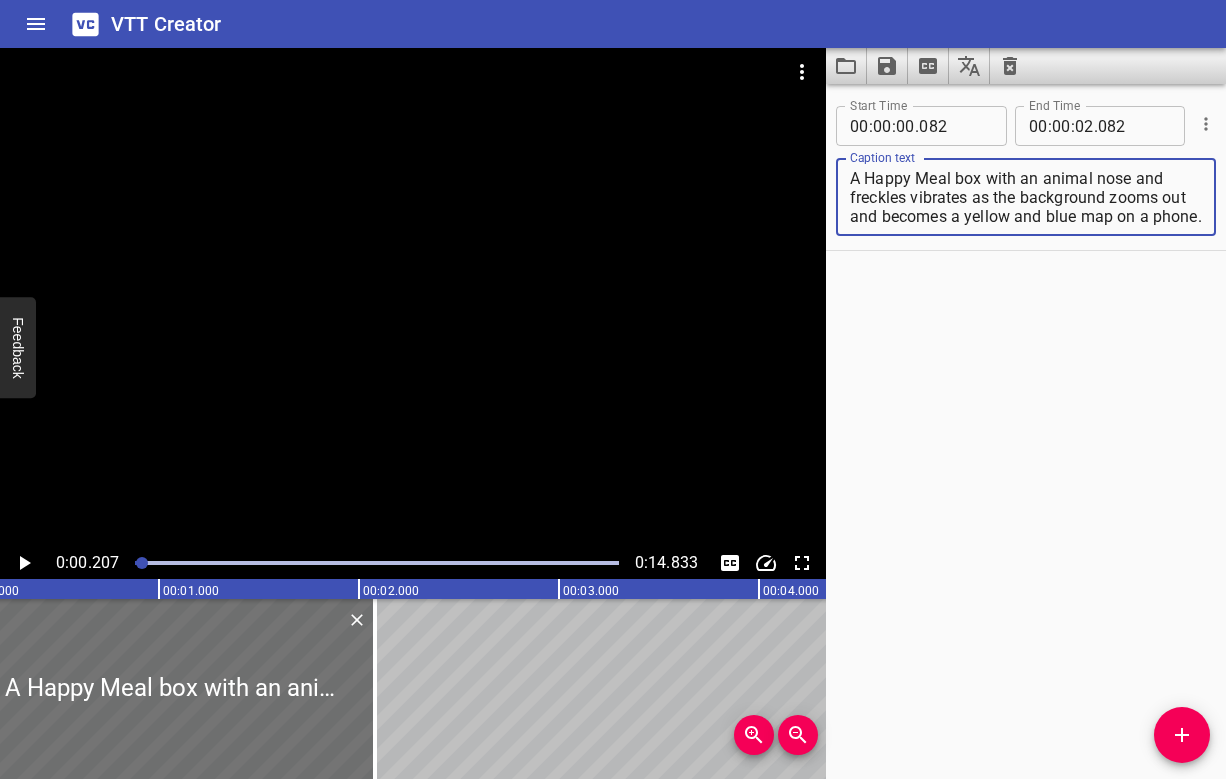 click on "A Happy Meal box with an animal nose and freckles vibrates as the background zooms out and becomes a yellow and blue map on a phone." at bounding box center [1026, 197] 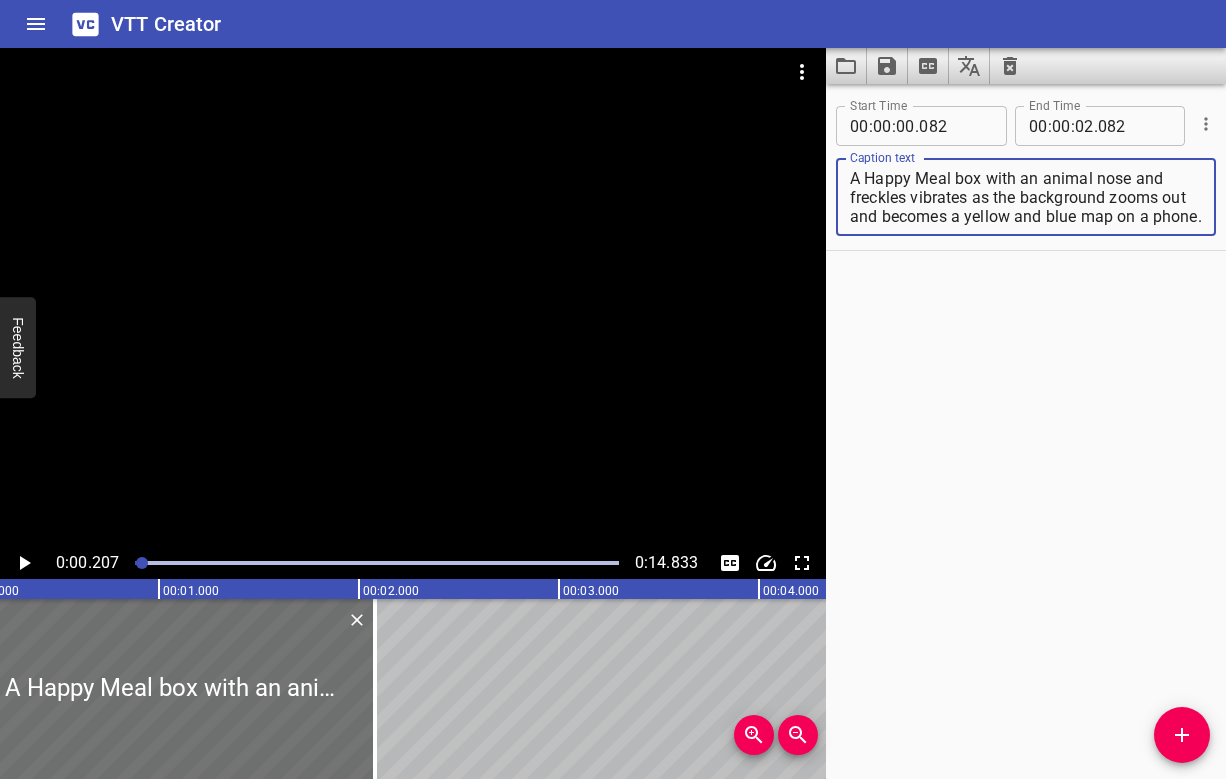 click at bounding box center [413, 297] 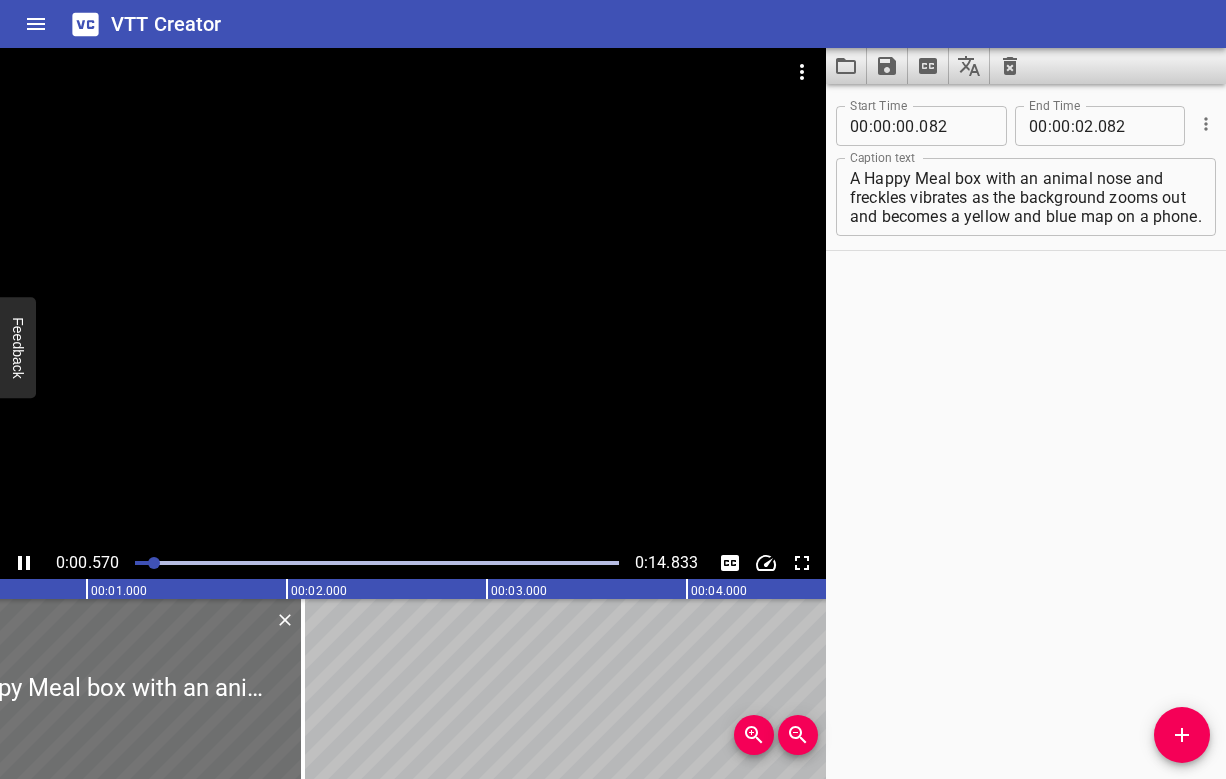 click at bounding box center [413, 297] 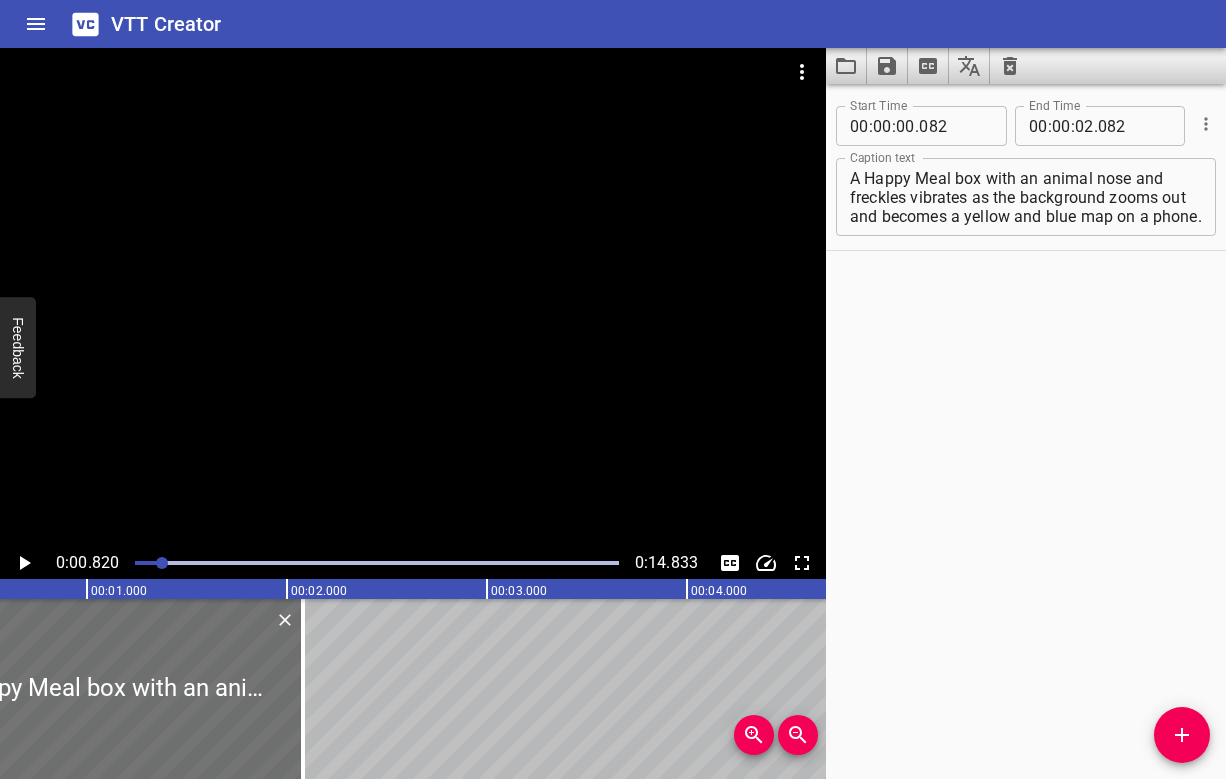 scroll, scrollTop: 0, scrollLeft: 163, axis: horizontal 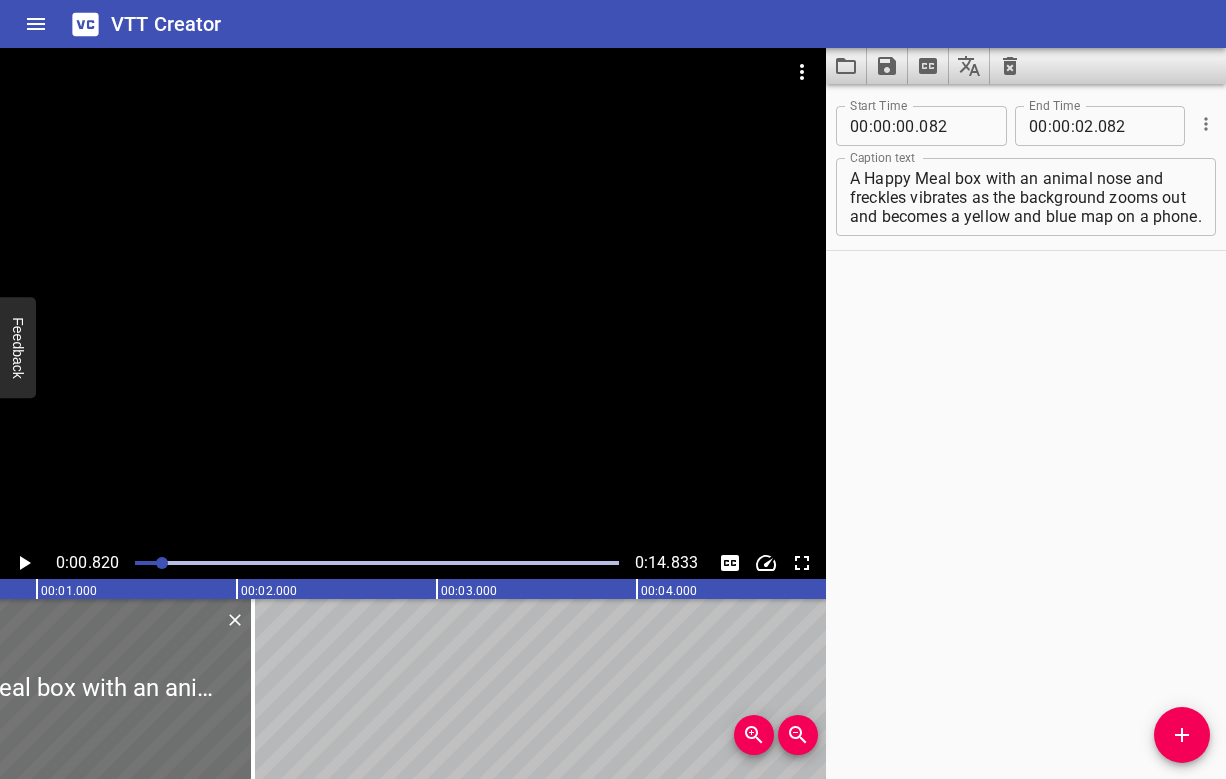 click at bounding box center [377, 563] 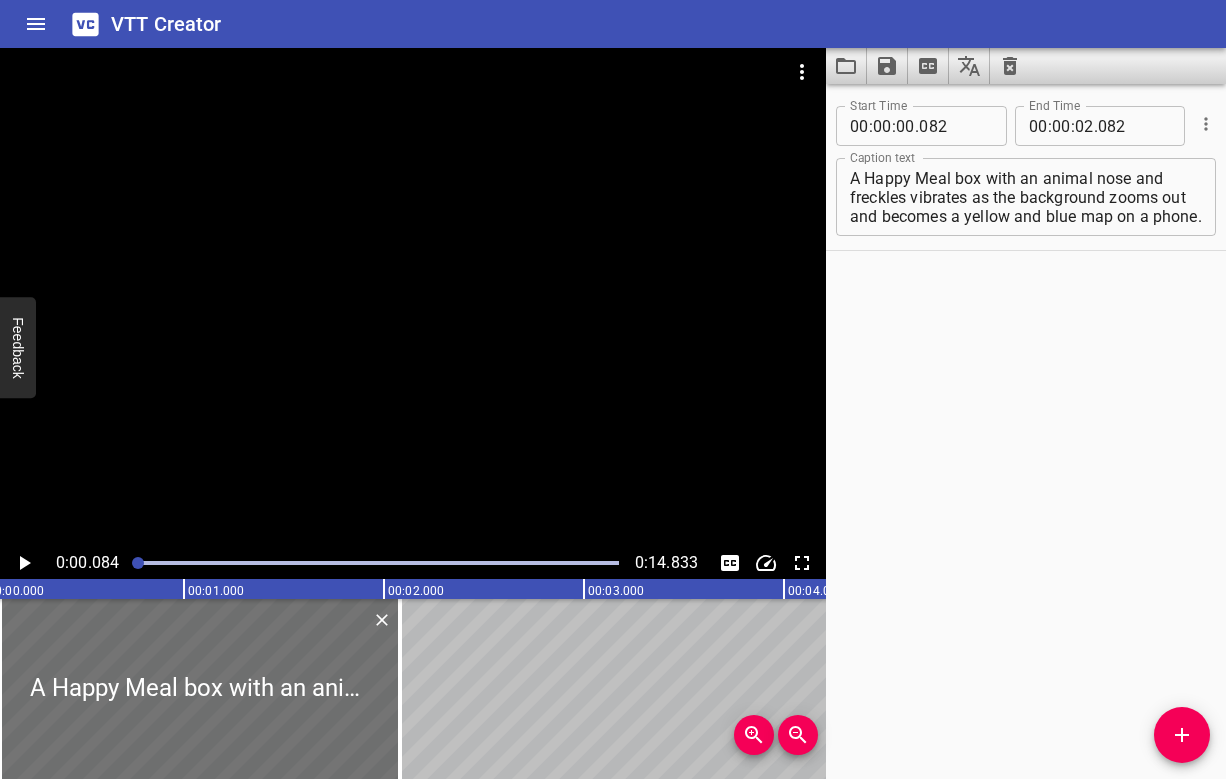click at bounding box center [413, 297] 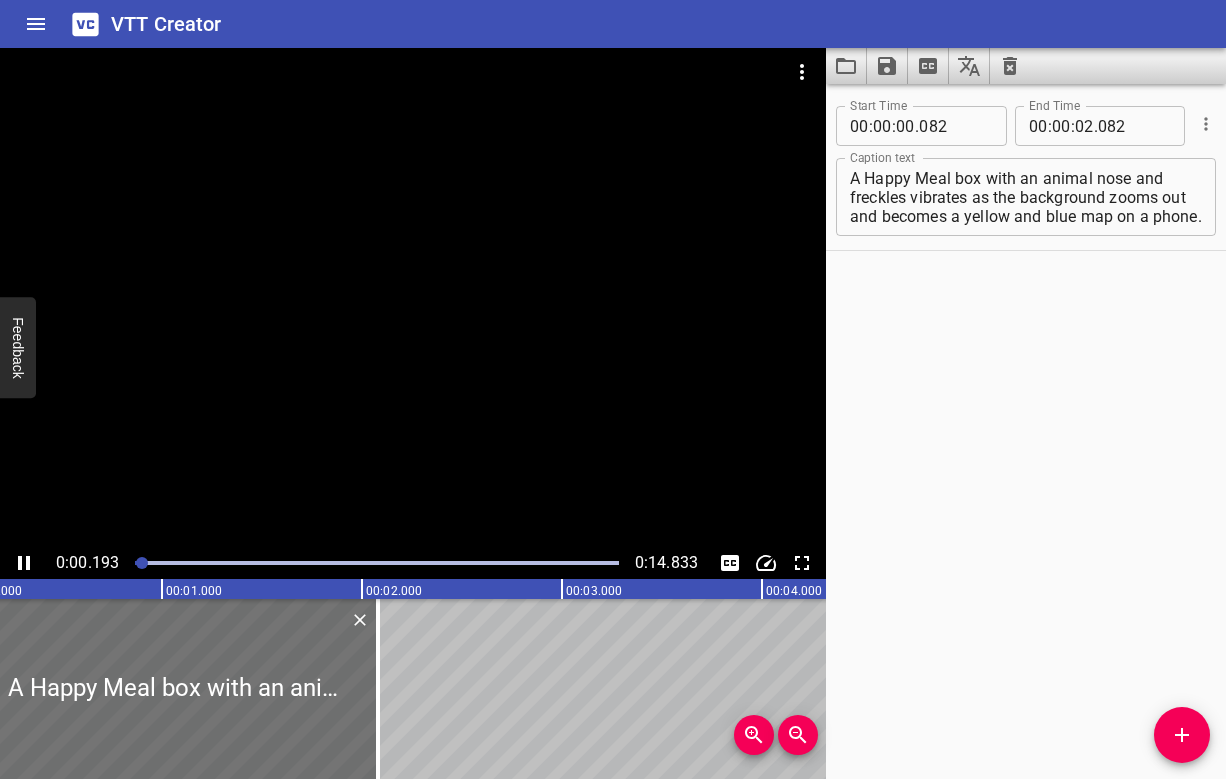 scroll, scrollTop: 0, scrollLeft: 84, axis: horizontal 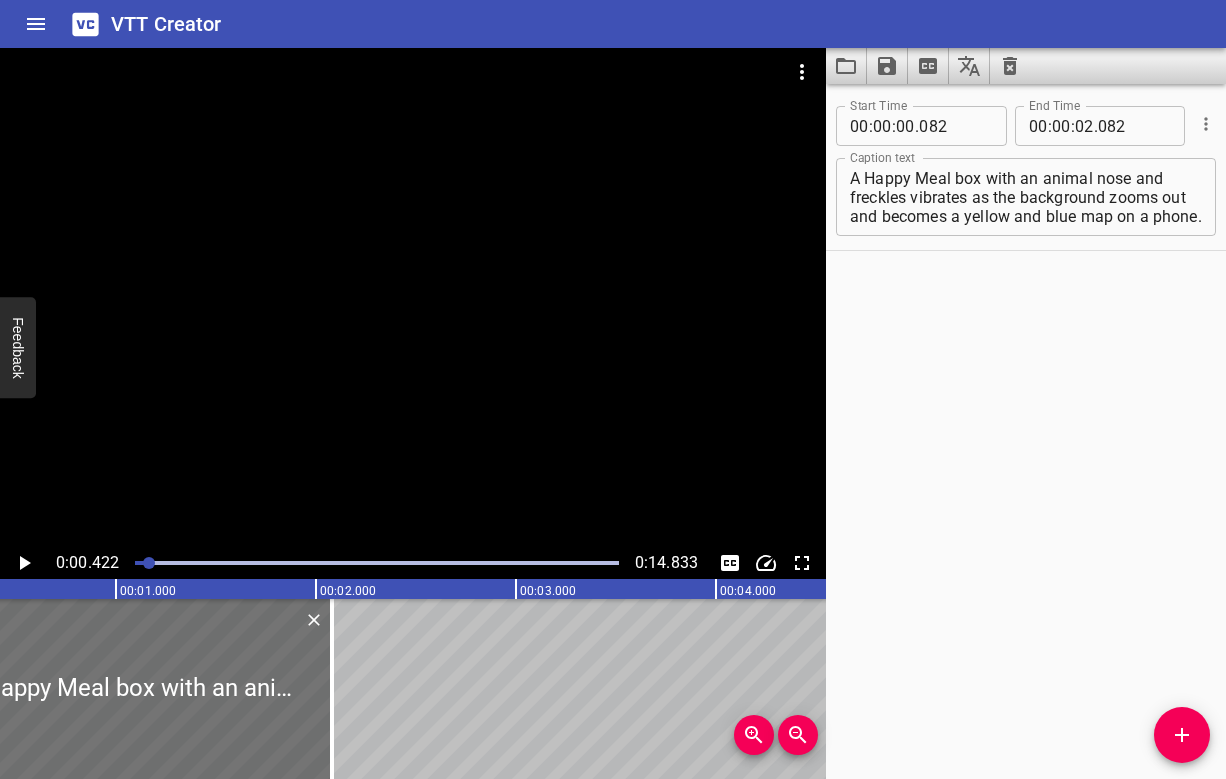 click at bounding box center (413, 297) 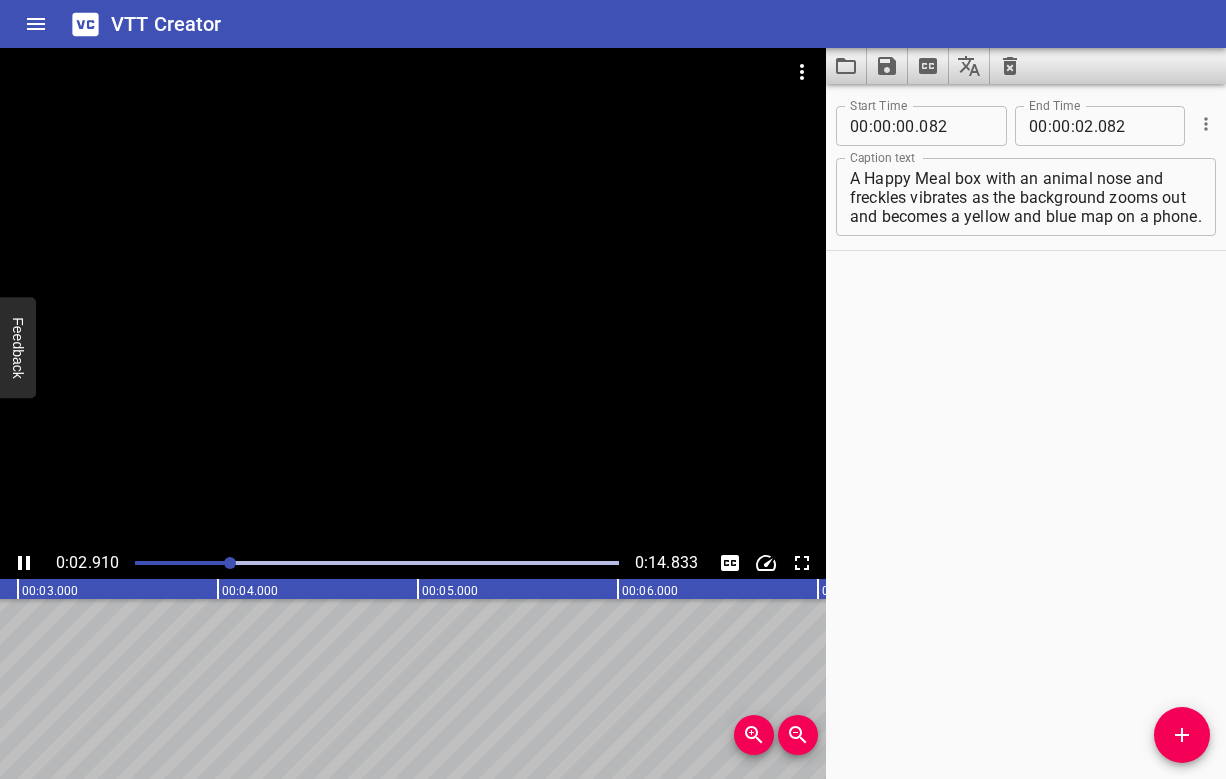scroll, scrollTop: 0, scrollLeft: 632, axis: horizontal 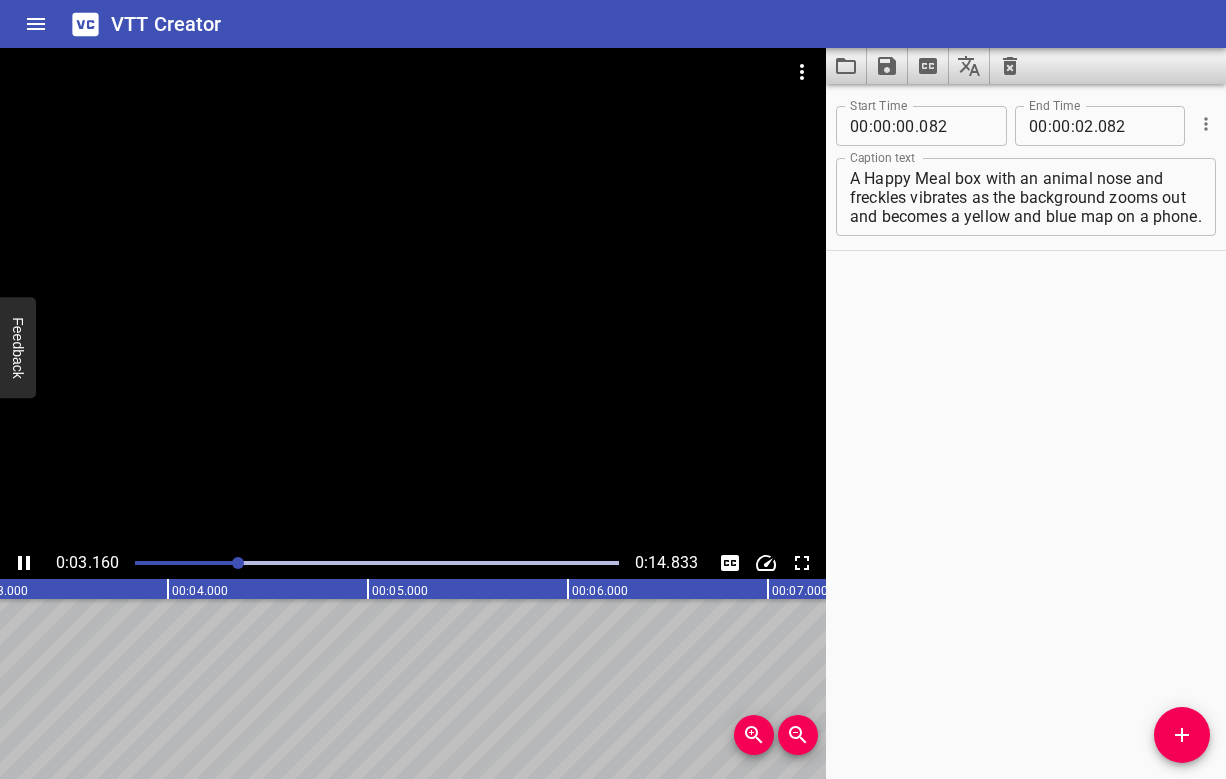 click at bounding box center (413, 297) 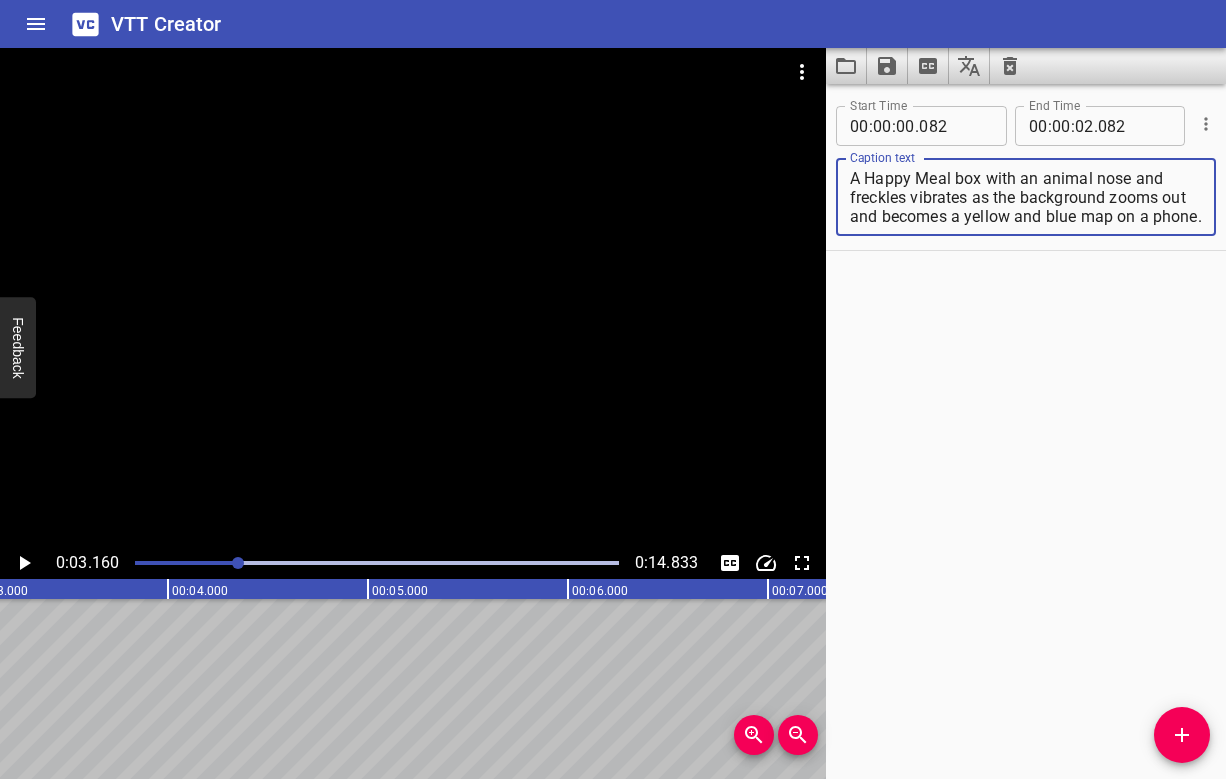 click on "A Happy Meal box with an animal nose and freckles vibrates as the background zooms out and becomes a yellow and blue map on a phone." at bounding box center [1026, 197] 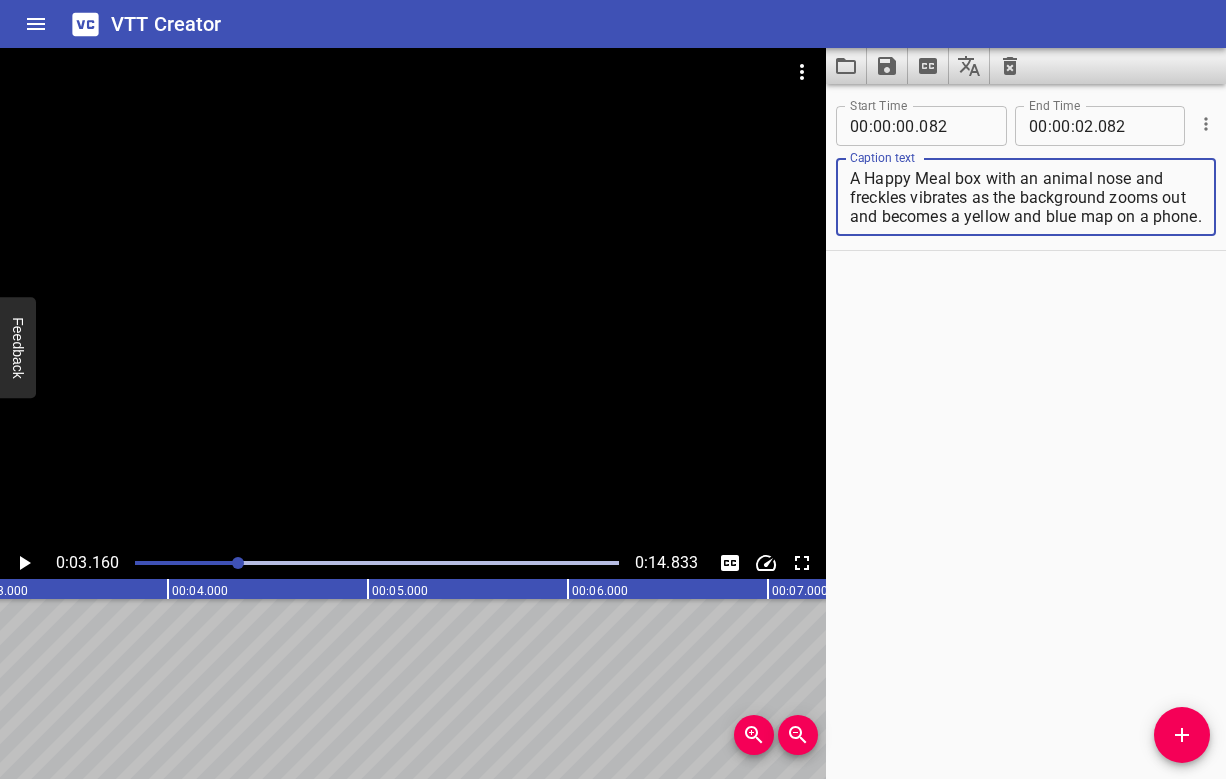 click at bounding box center (377, 563) 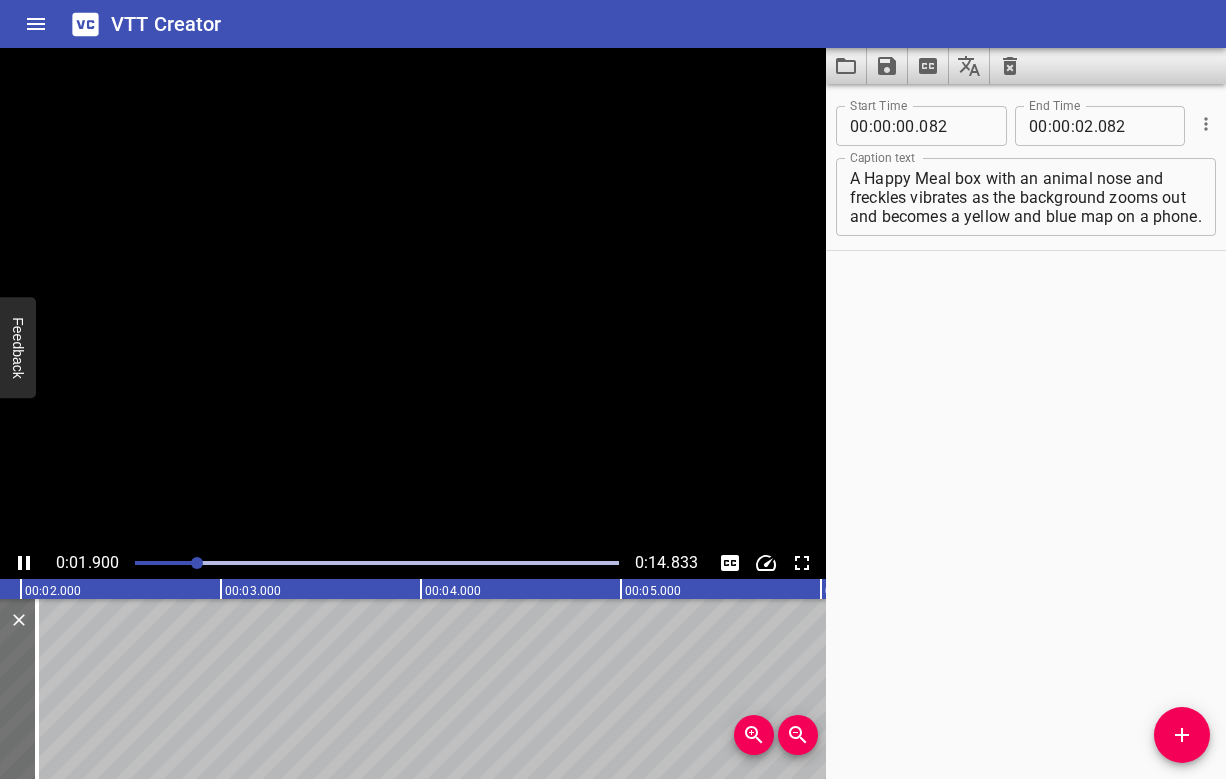 scroll, scrollTop: 0, scrollLeft: 430, axis: horizontal 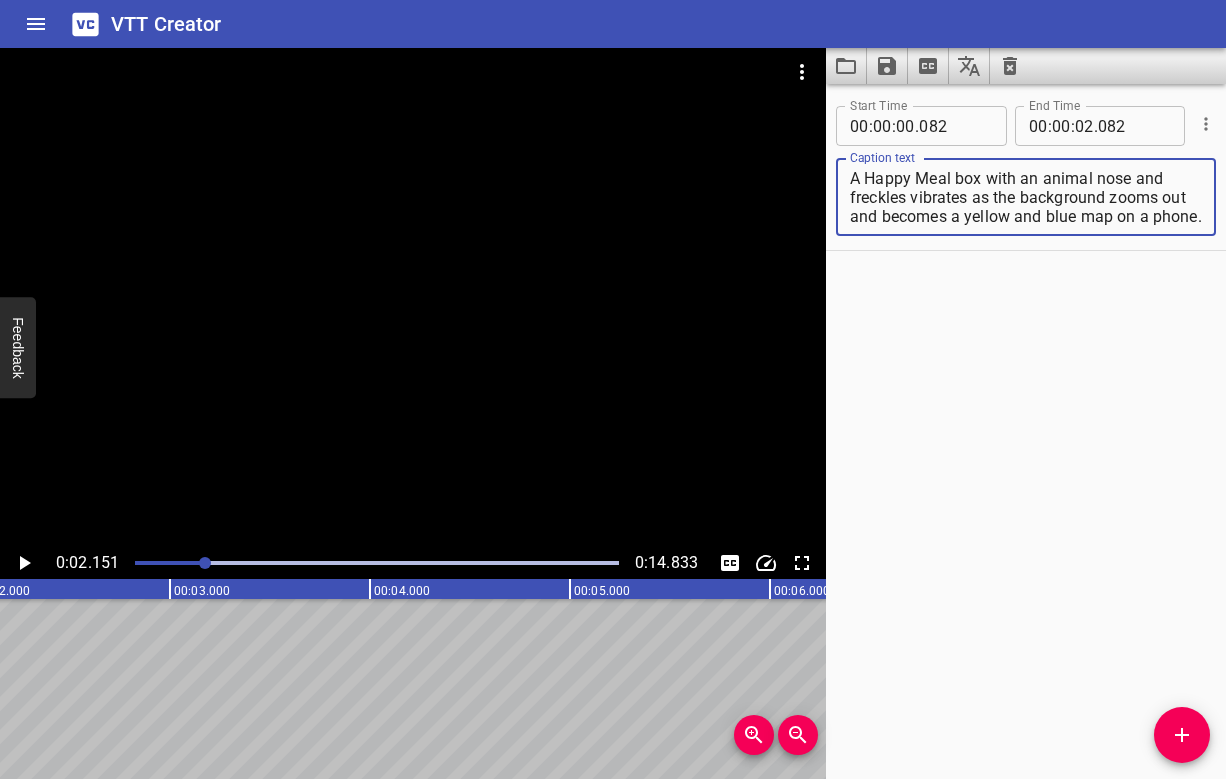 drag, startPoint x: 1195, startPoint y: 200, endPoint x: 1105, endPoint y: 194, distance: 90.199776 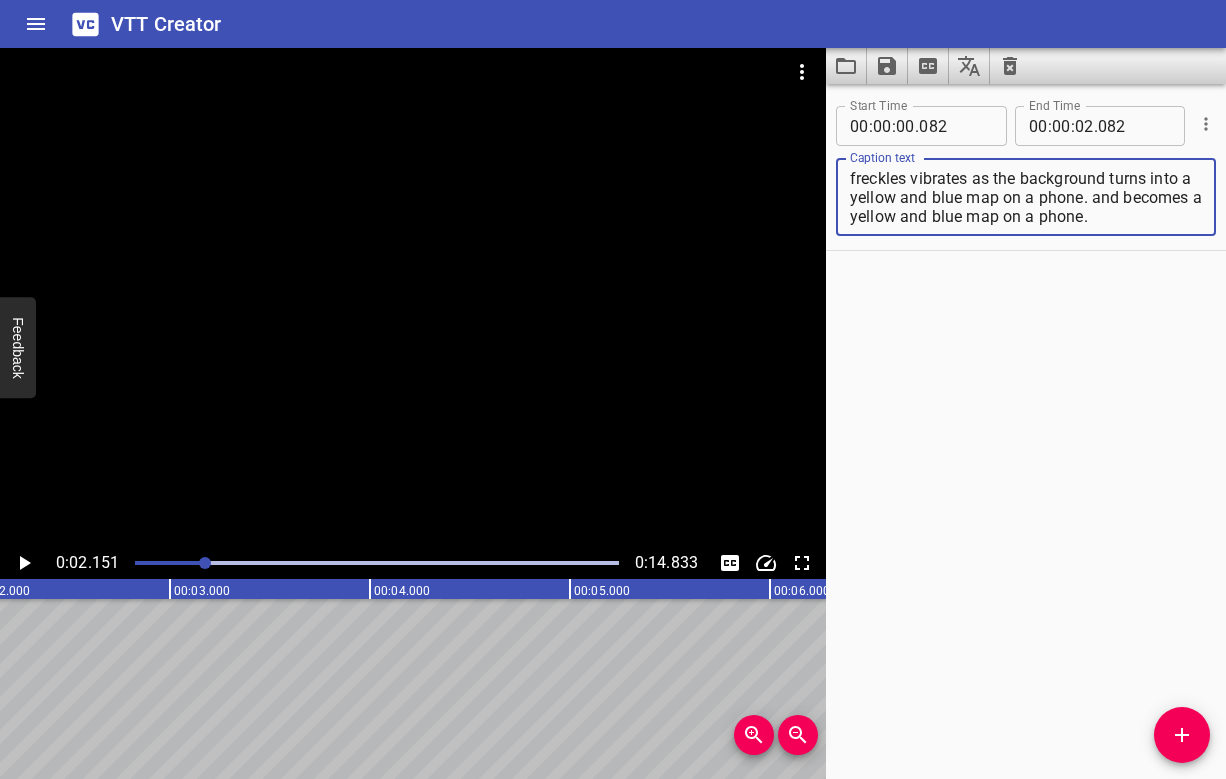 scroll, scrollTop: 19, scrollLeft: 0, axis: vertical 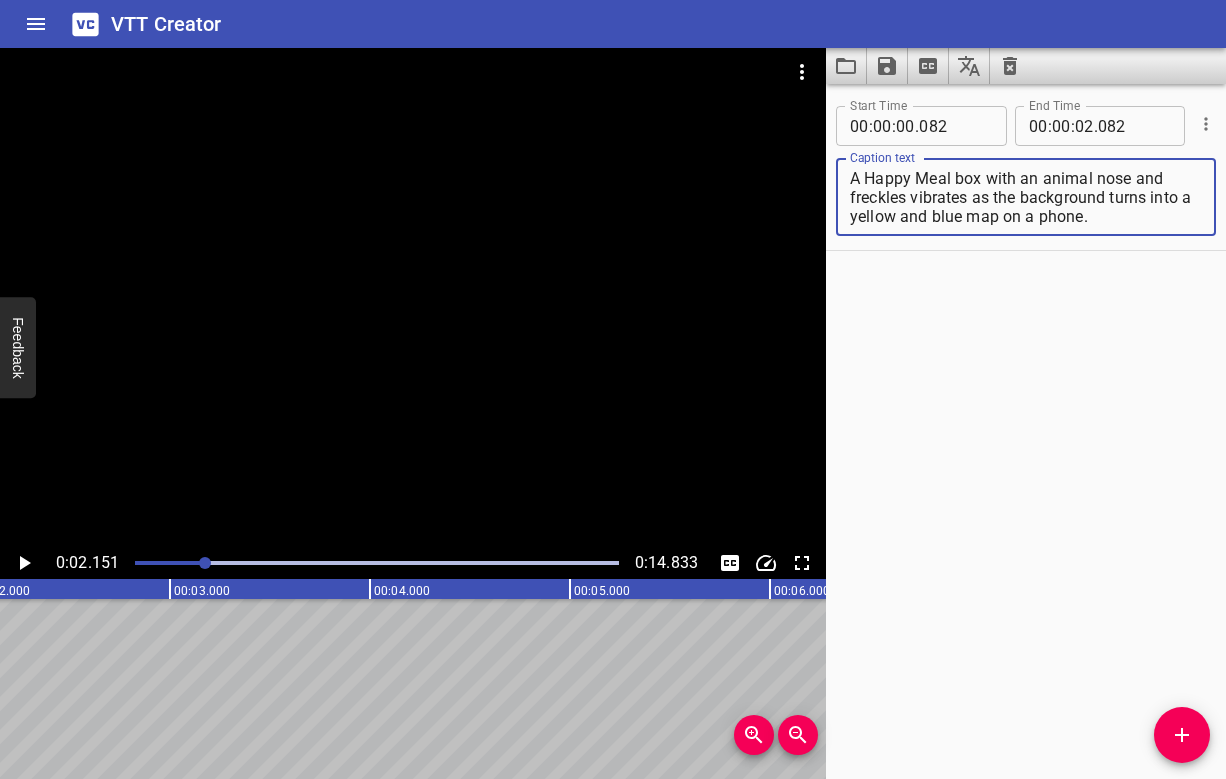 type on "A Happy Meal box with an animal nose and freckles vibrates as the background turns into a yellow and blue map on a phone." 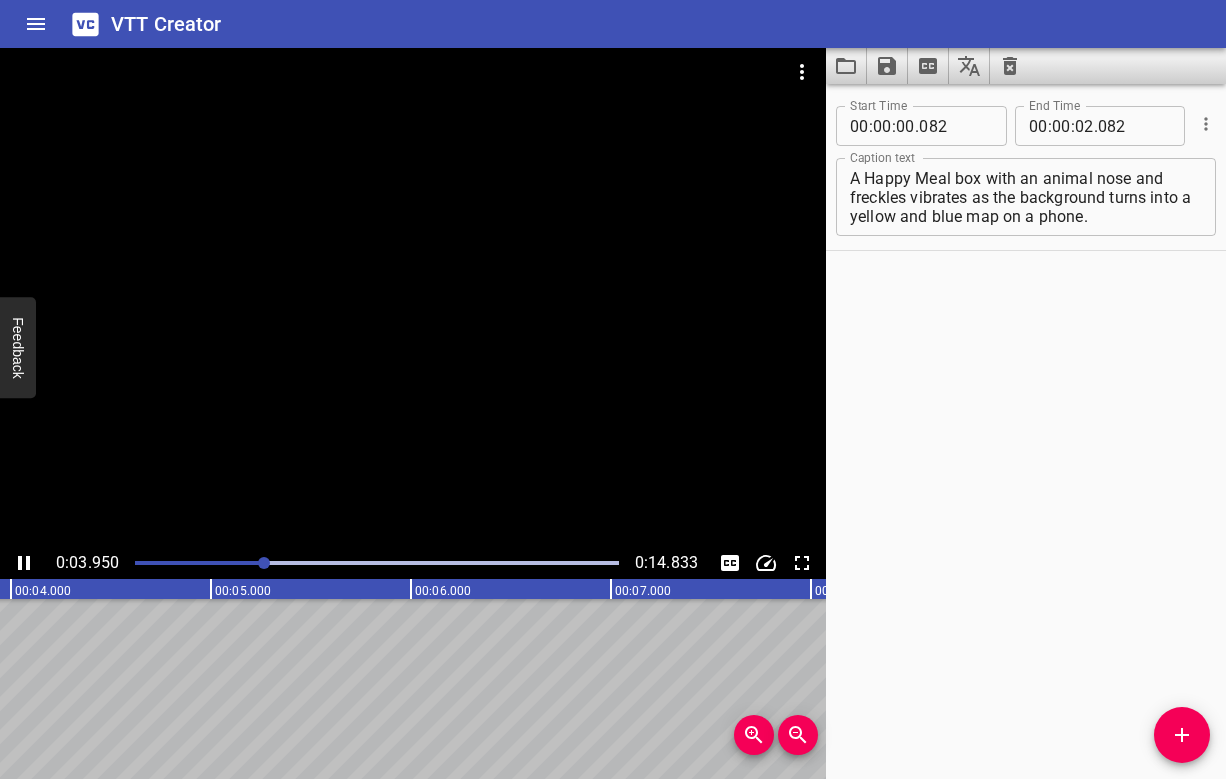 click at bounding box center [377, 563] 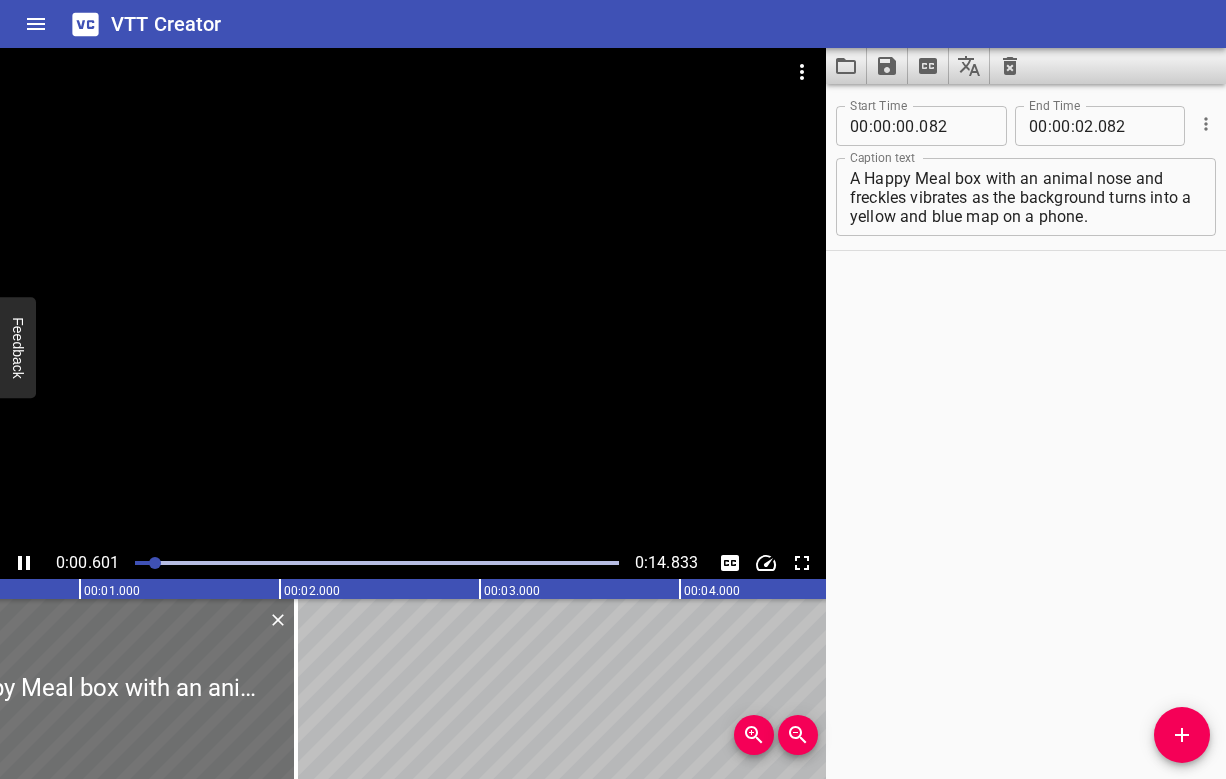 click at bounding box center [413, 297] 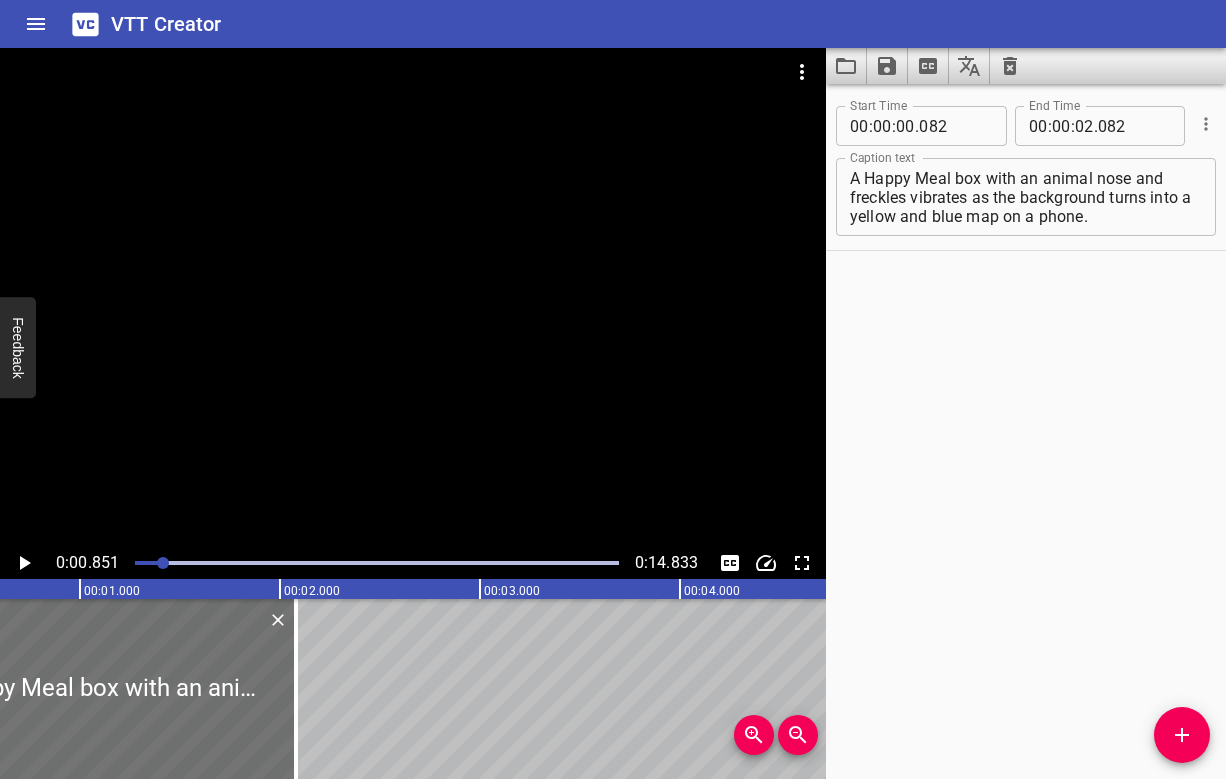 scroll, scrollTop: 0, scrollLeft: 170, axis: horizontal 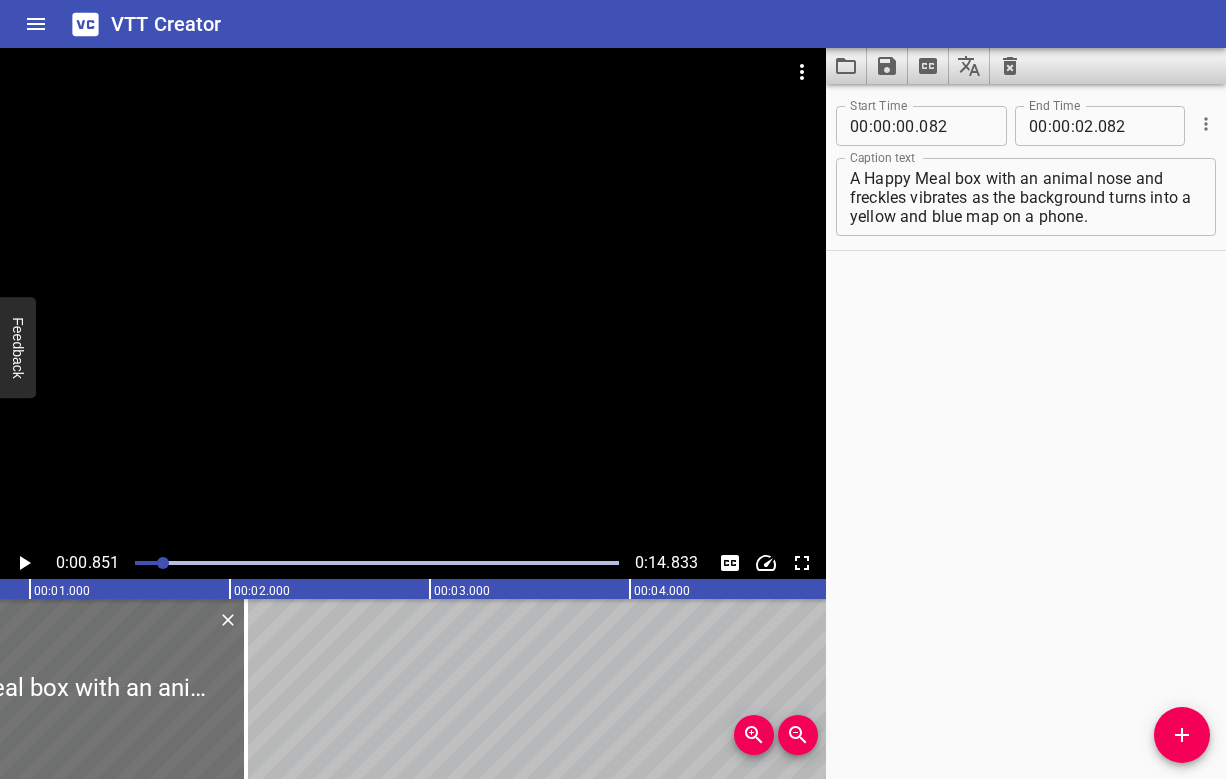 click at bounding box center (377, 563) 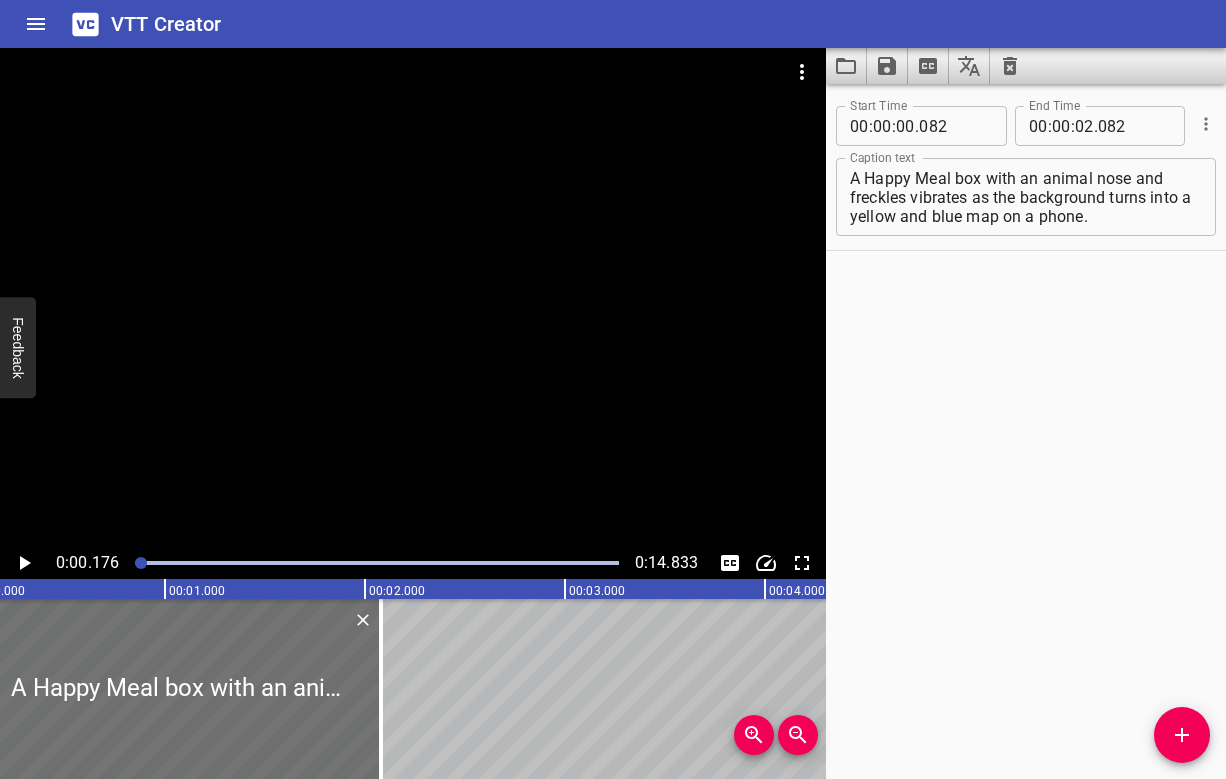click at bounding box center (413, 297) 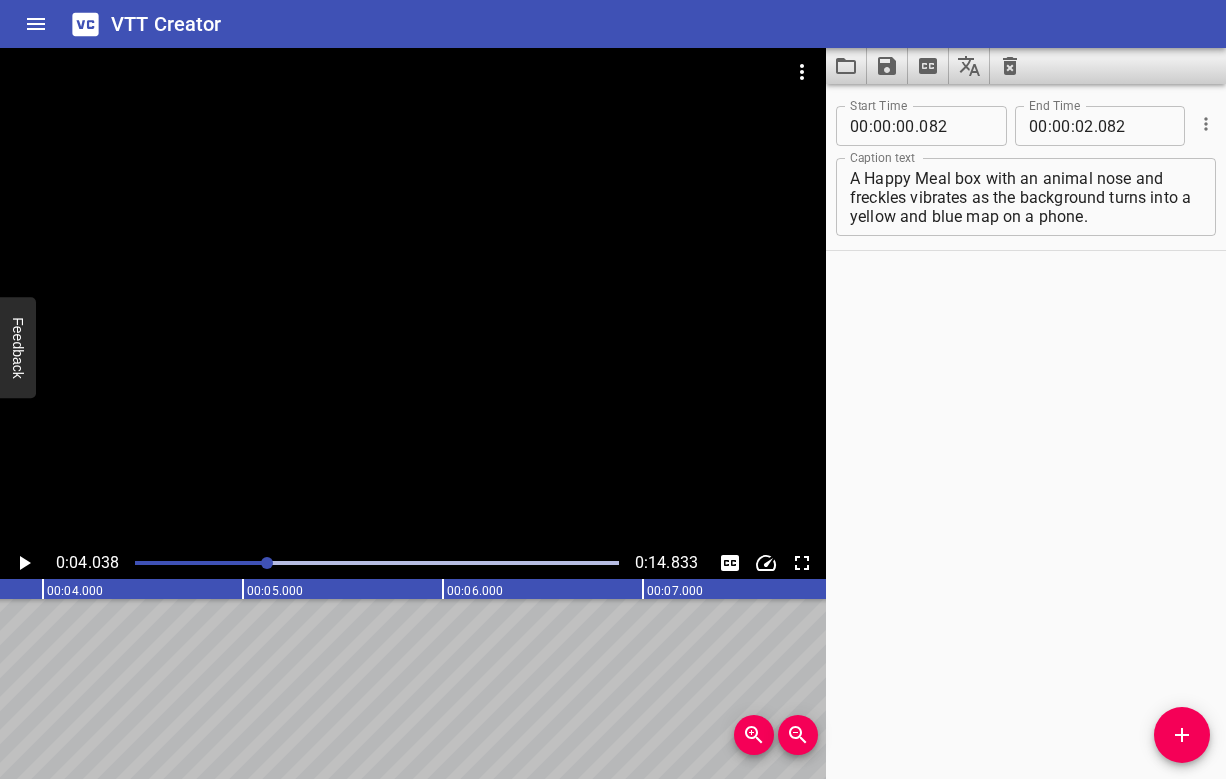 scroll, scrollTop: 0, scrollLeft: 807, axis: horizontal 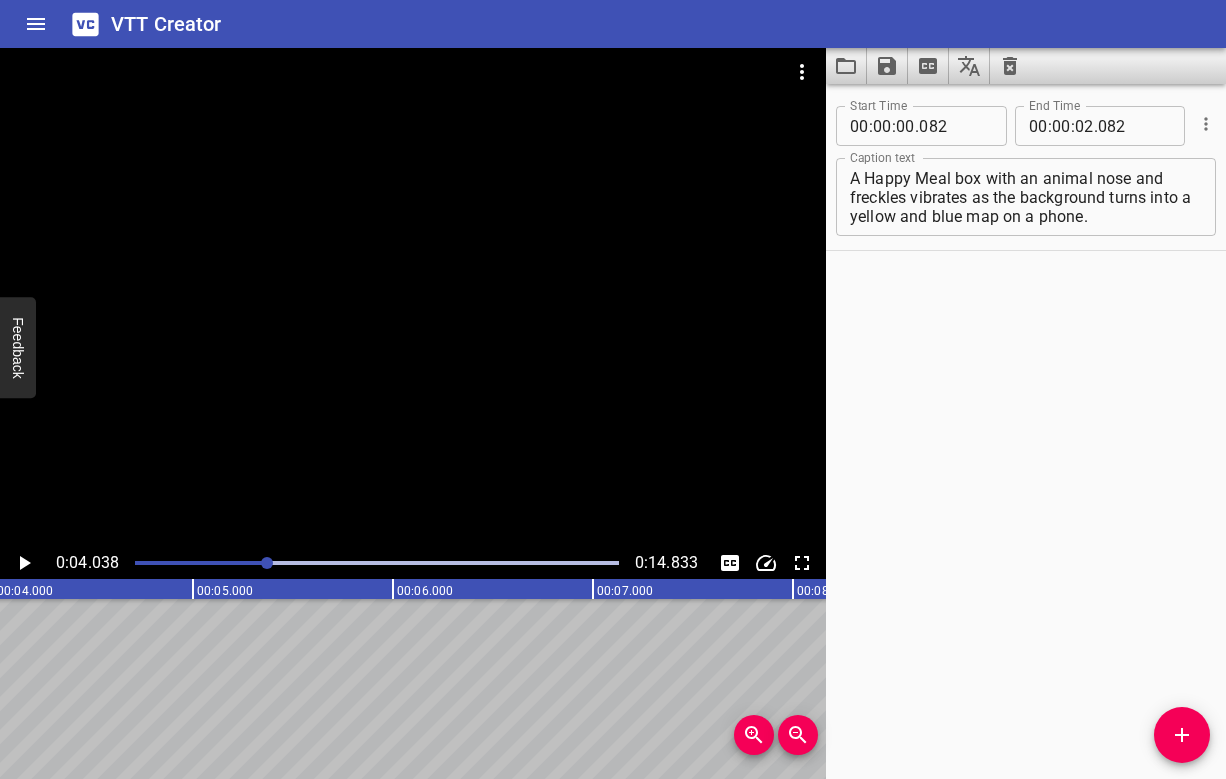 click at bounding box center (377, 563) 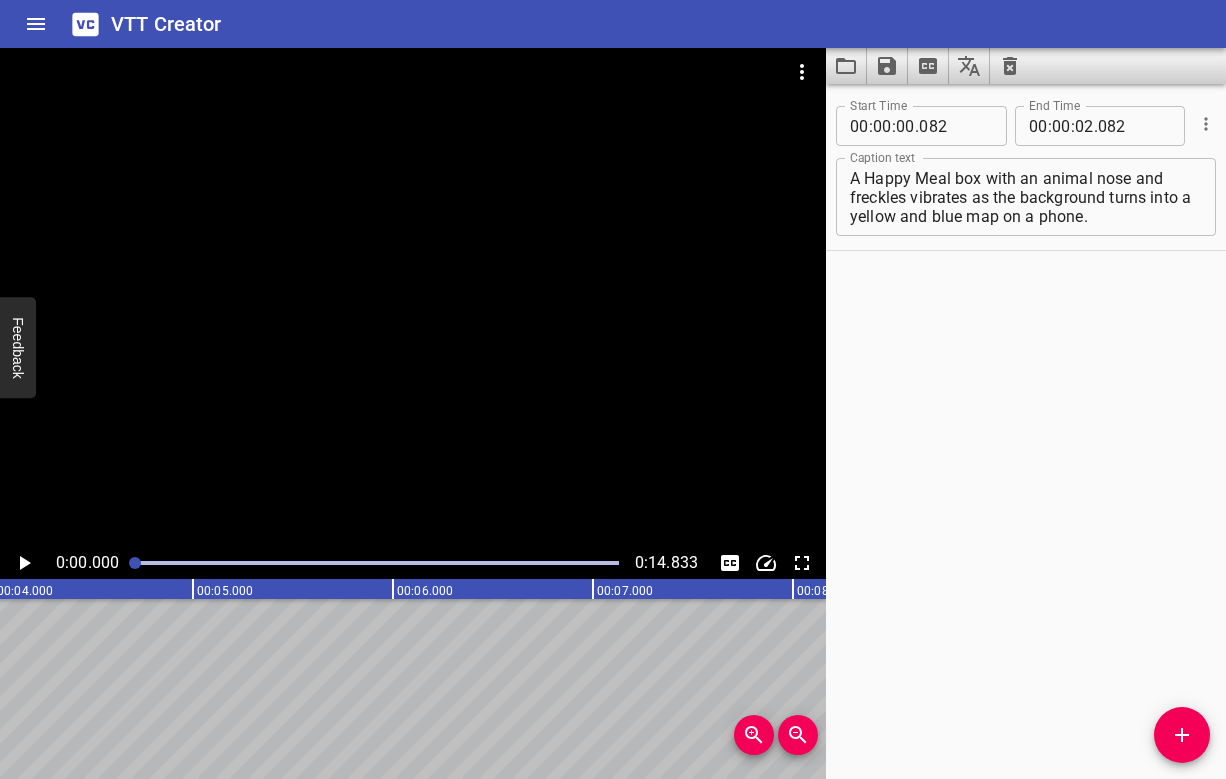 scroll, scrollTop: 0, scrollLeft: 0, axis: both 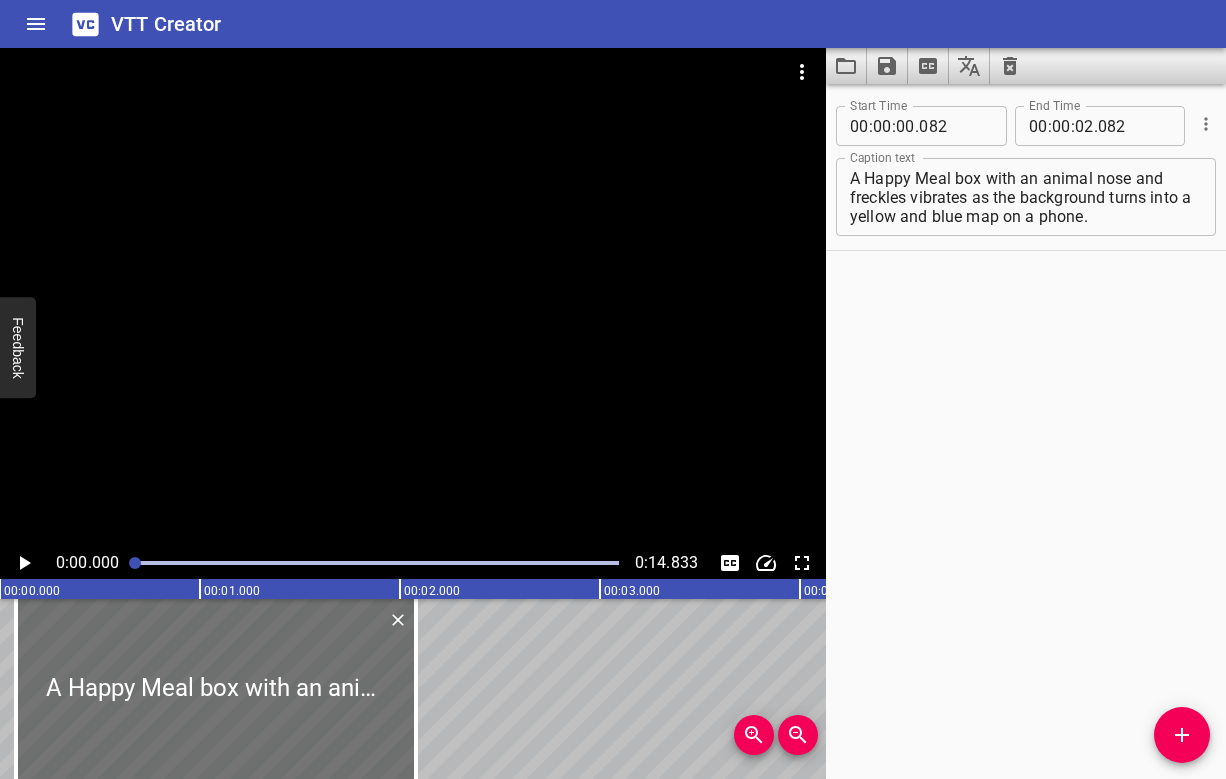 click at bounding box center (413, 297) 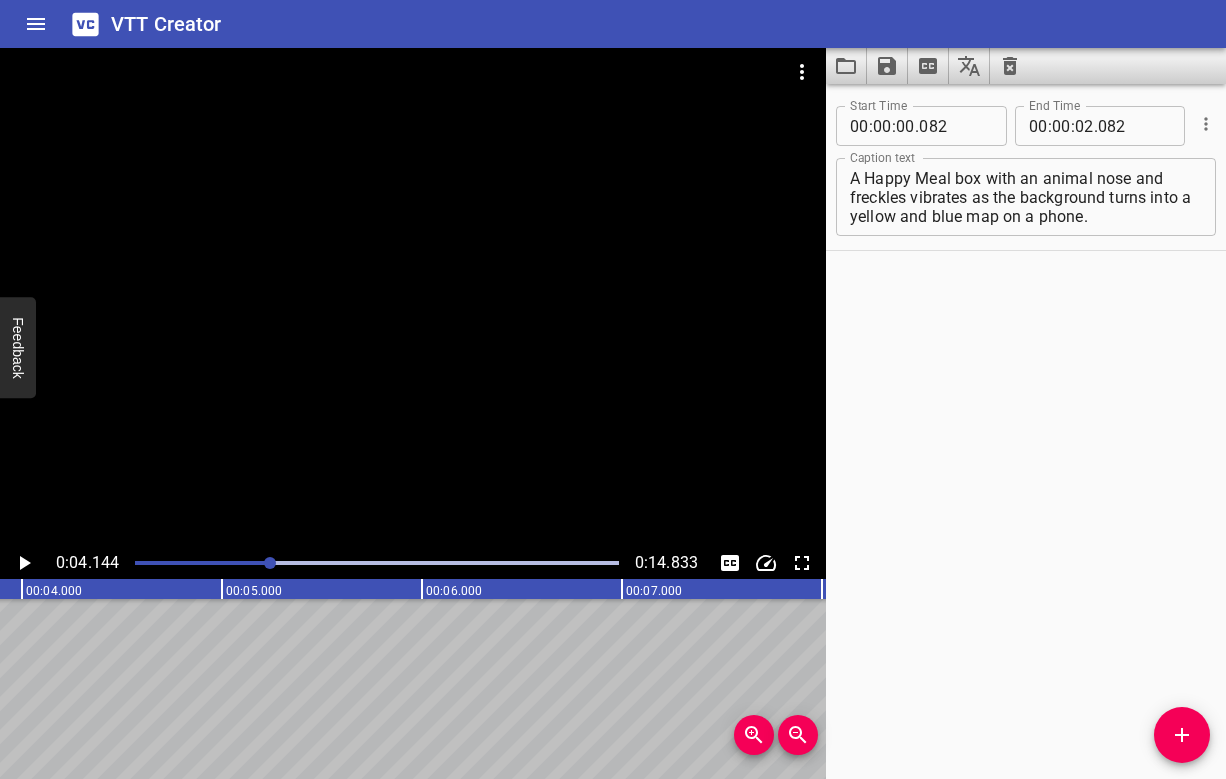 scroll, scrollTop: 0, scrollLeft: 828, axis: horizontal 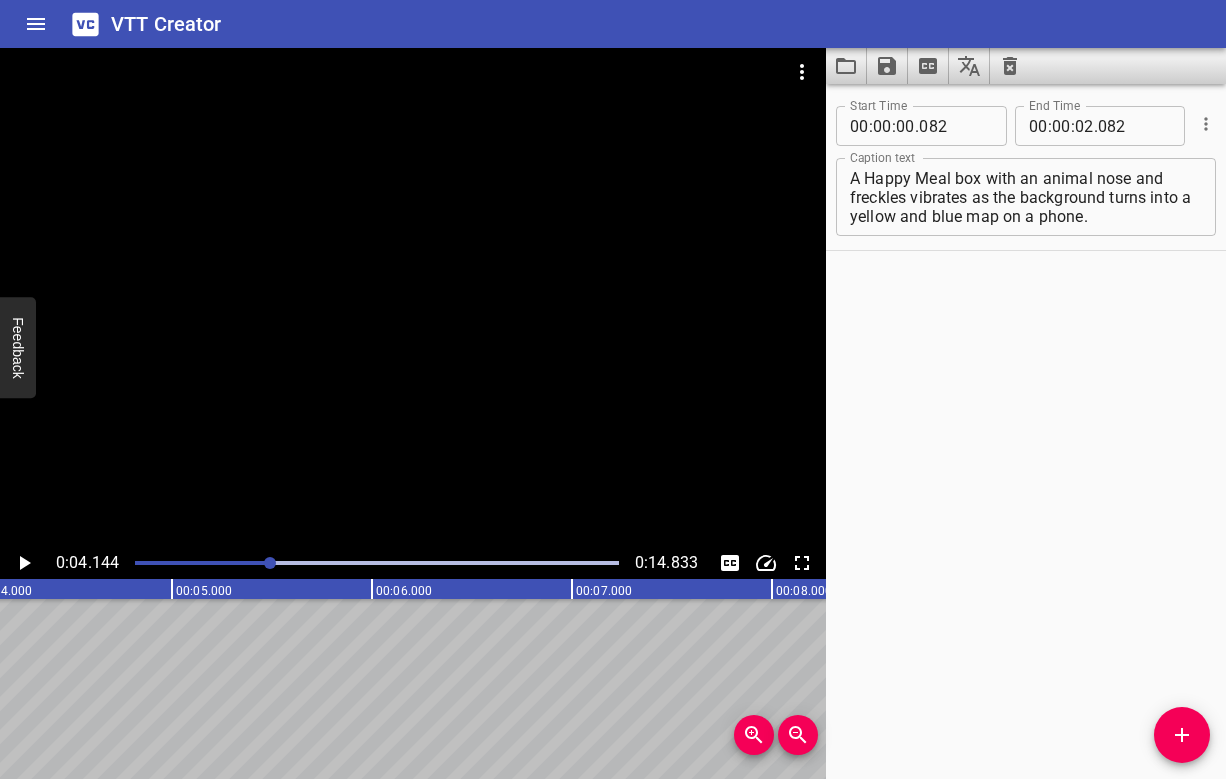 click at bounding box center [377, 563] 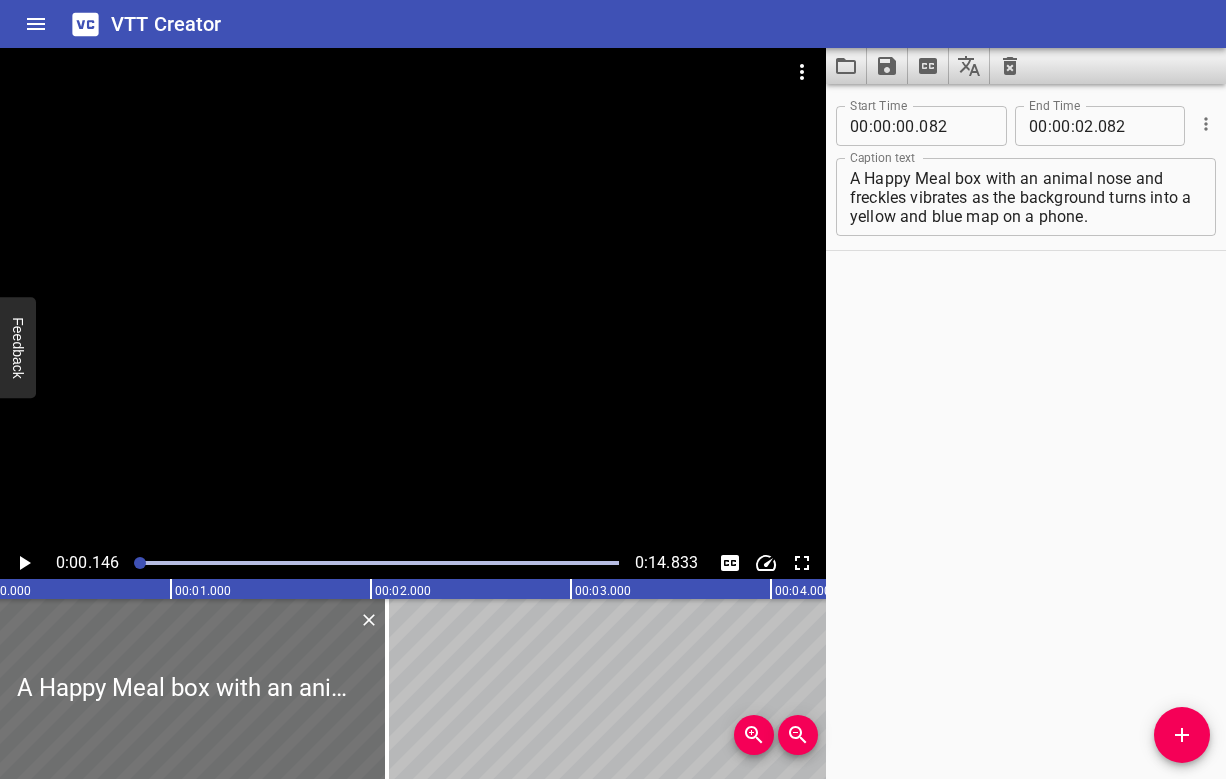 click at bounding box center [413, 297] 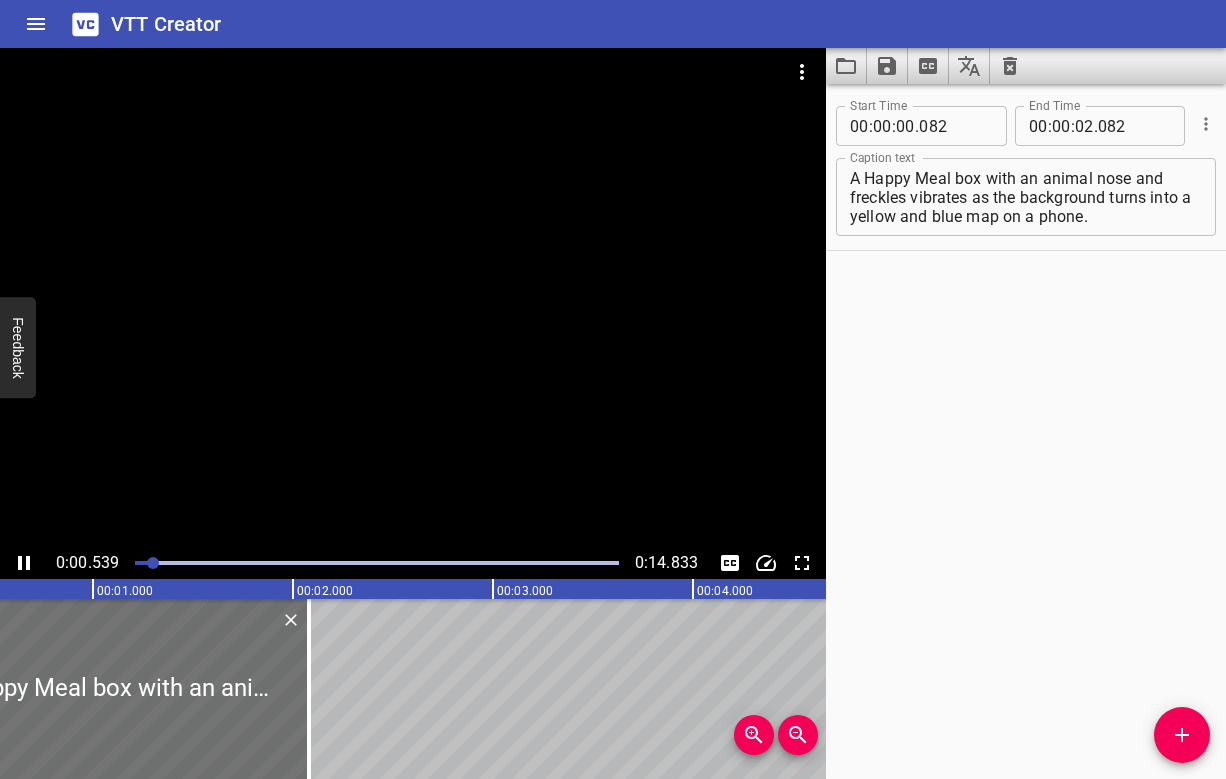click at bounding box center (413, 297) 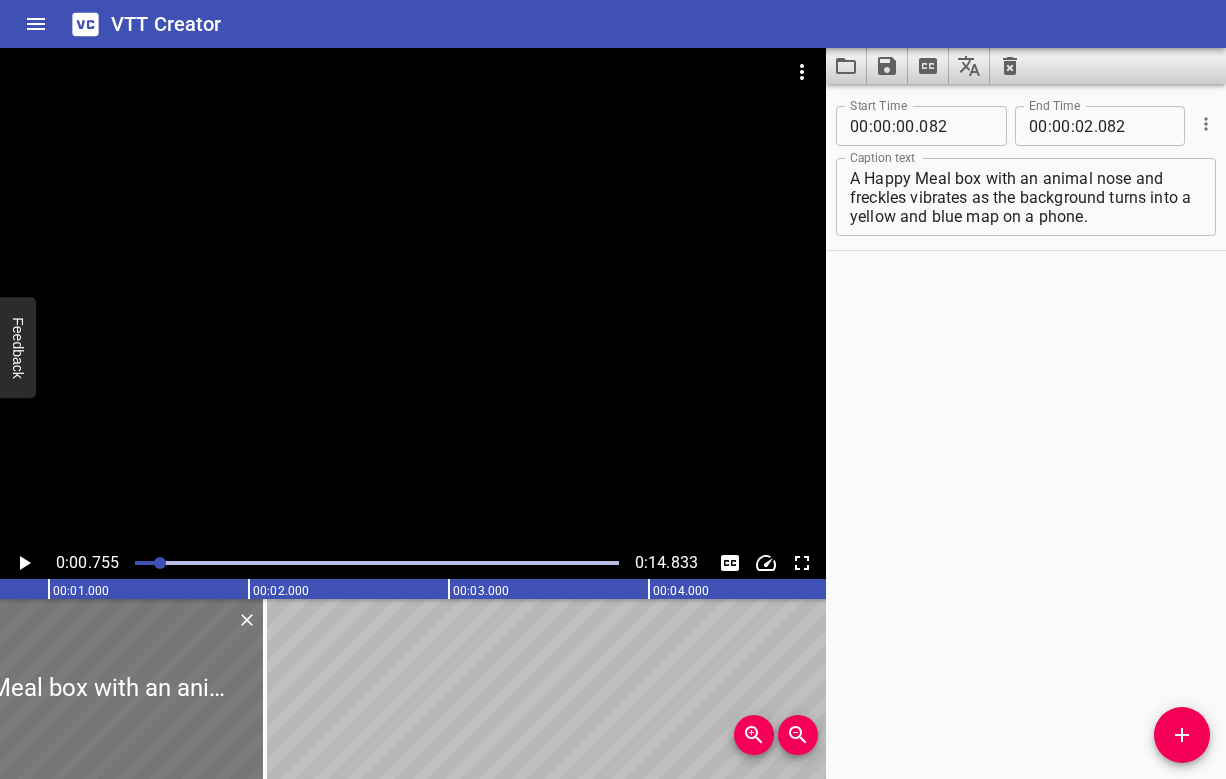 scroll, scrollTop: 0, scrollLeft: 0, axis: both 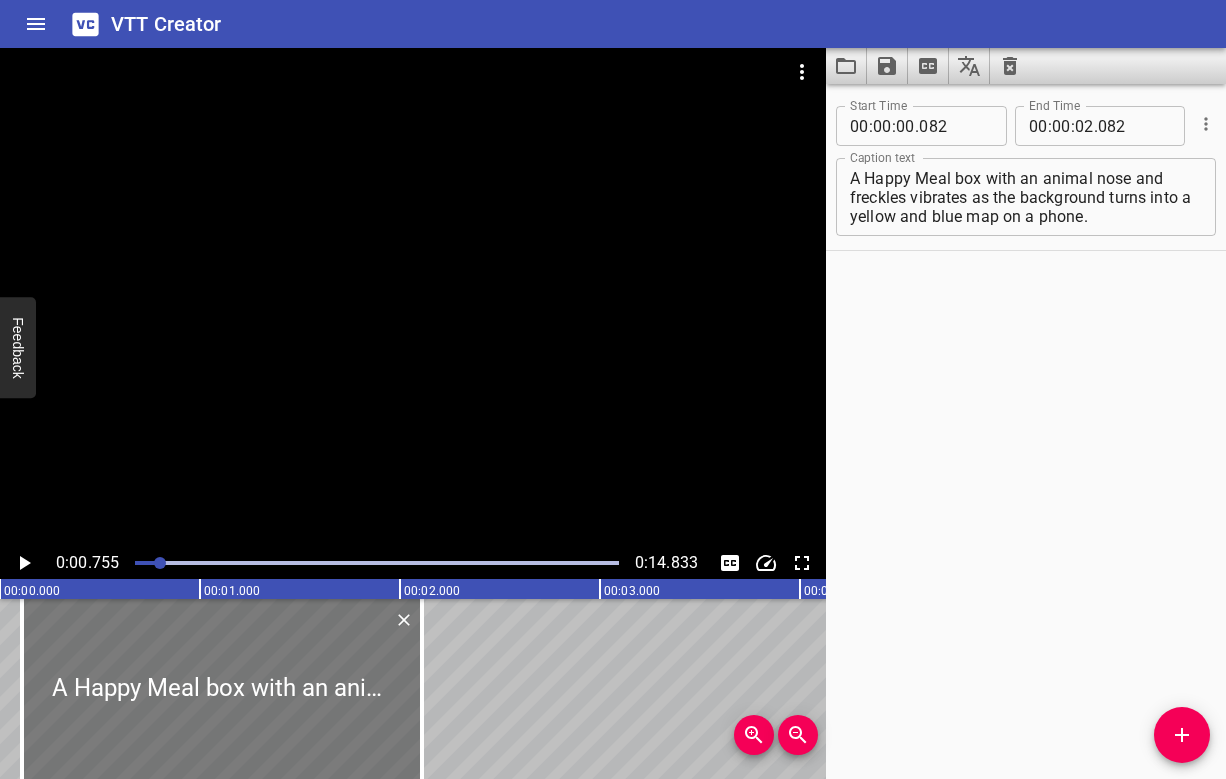 click at bounding box center [222, 689] 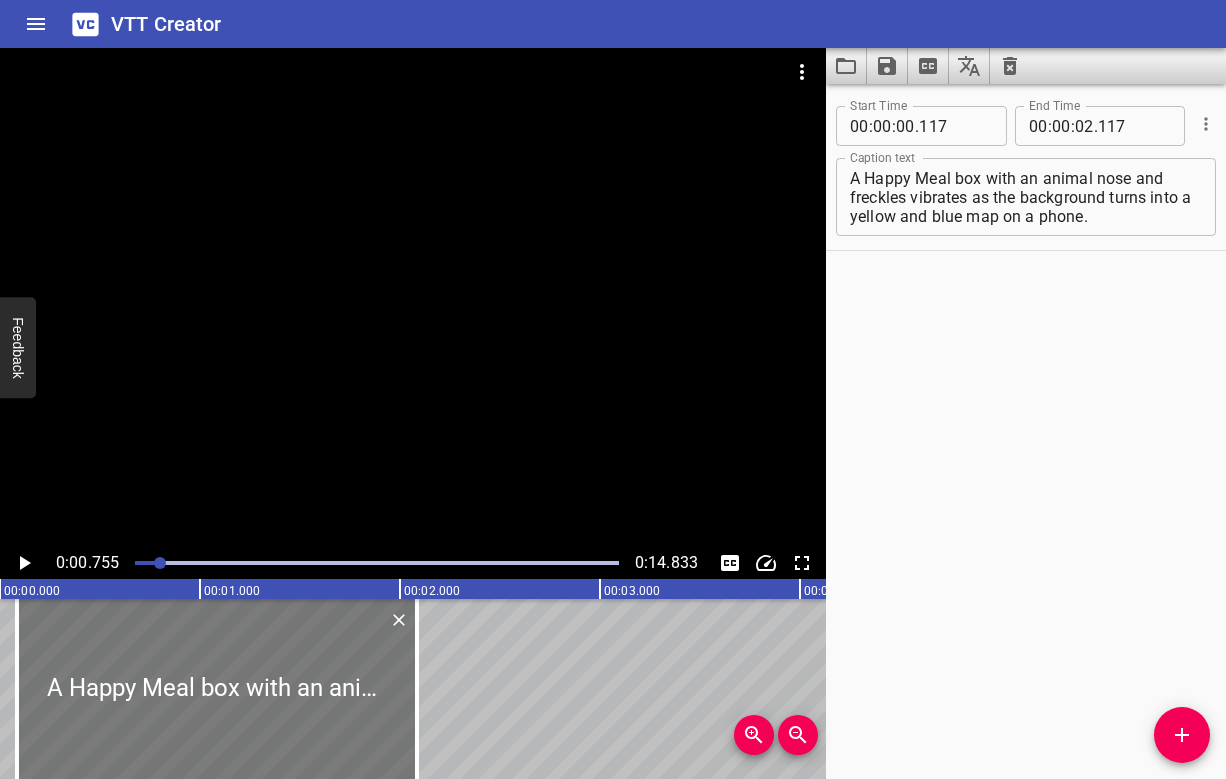 click at bounding box center [217, 689] 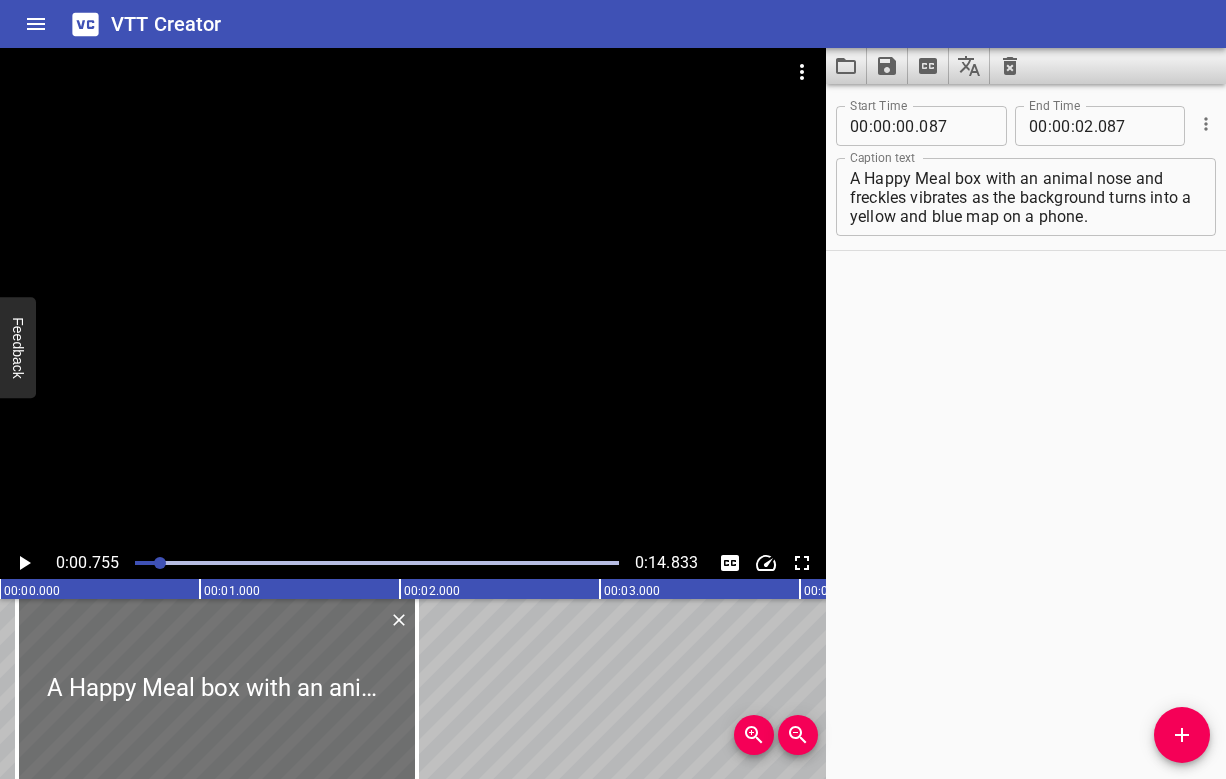 click on "A Happy Meal box with an animal nose and freckles vibrates as the background turns into a yellow and blue map on a phone.  Caption text" at bounding box center (1026, 197) 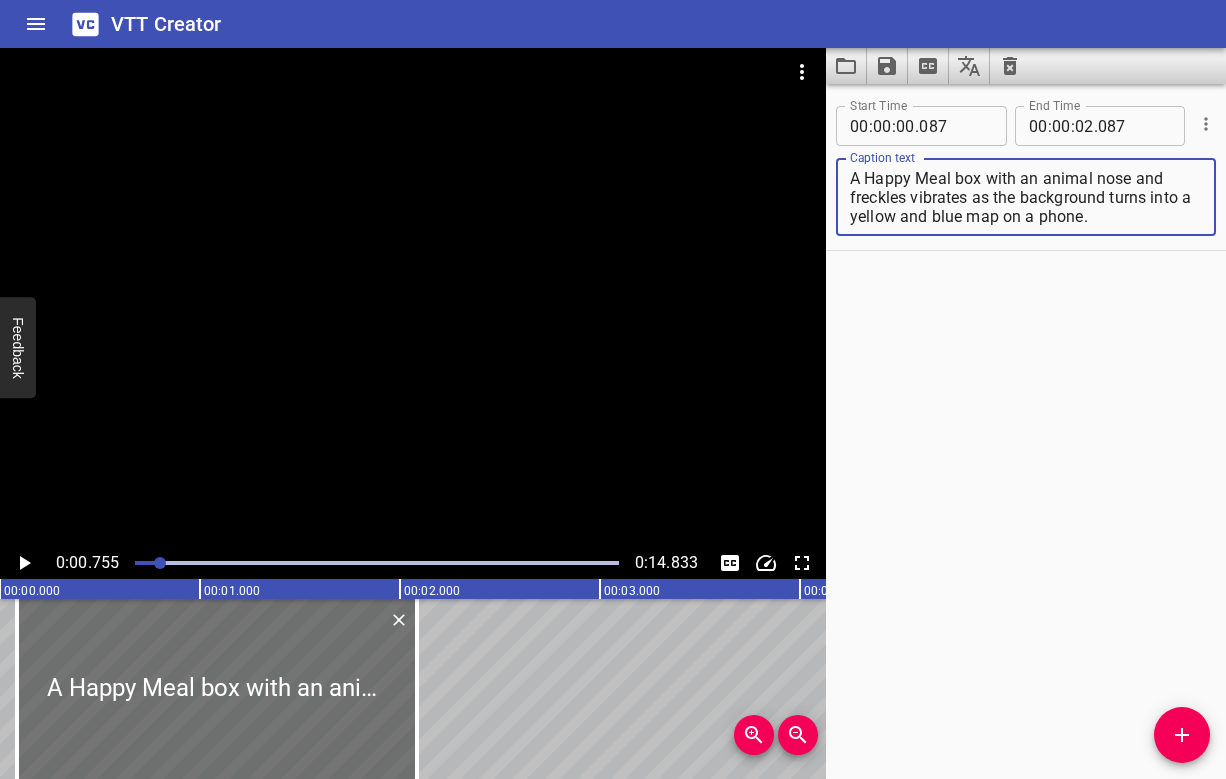 click on "A Happy Meal box with an animal nose and freckles vibrates as the background turns into a yellow and blue map on a phone." at bounding box center (1026, 197) 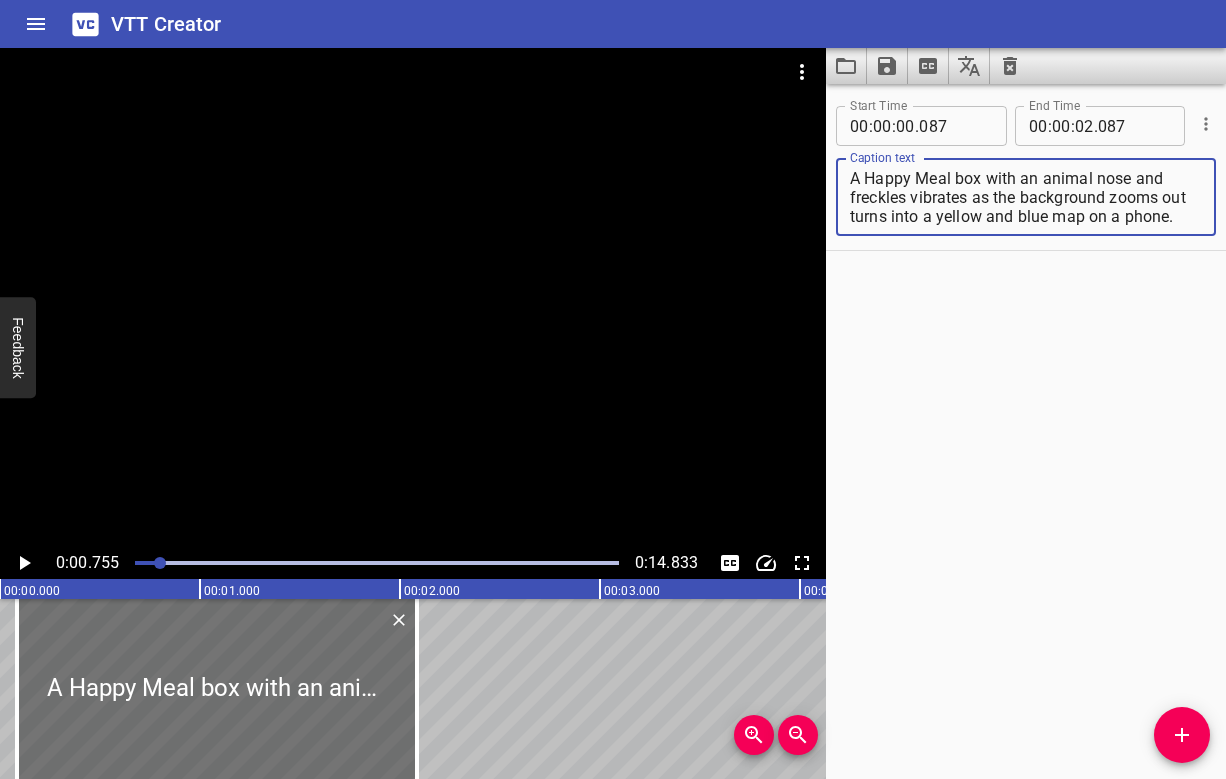 scroll, scrollTop: 0, scrollLeft: 0, axis: both 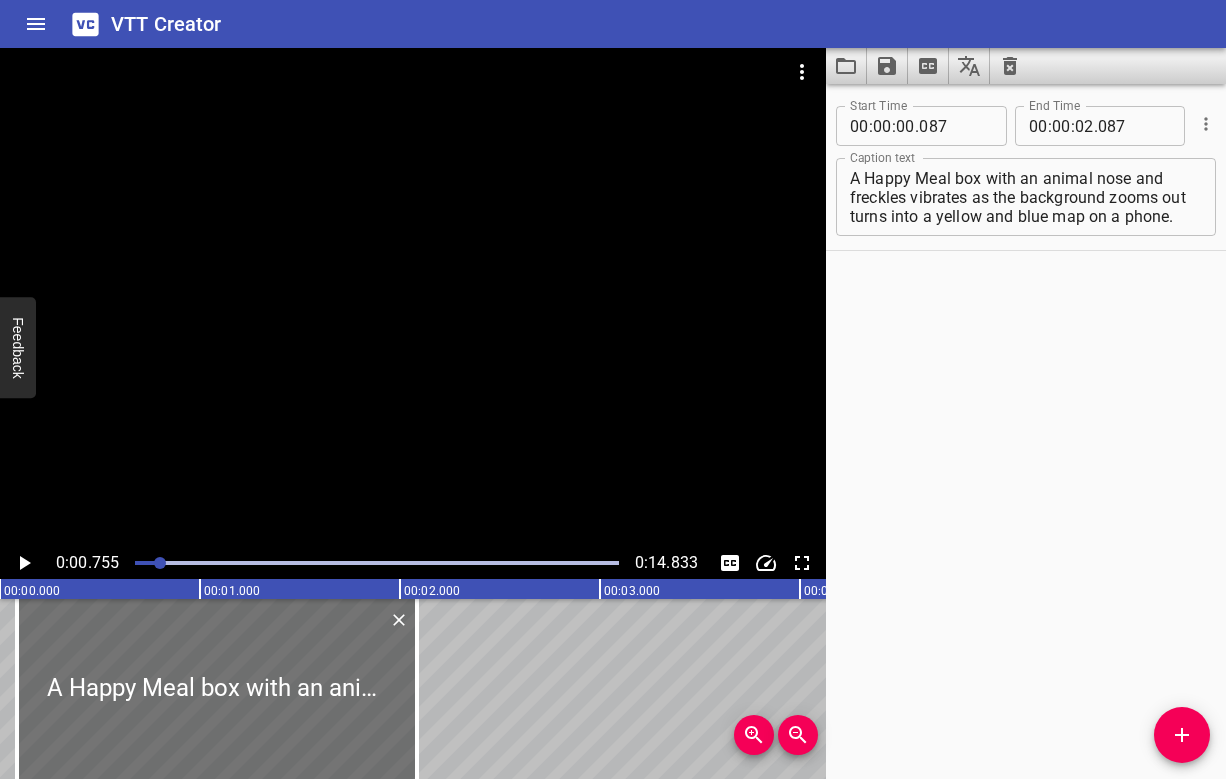 click at bounding box center [413, 297] 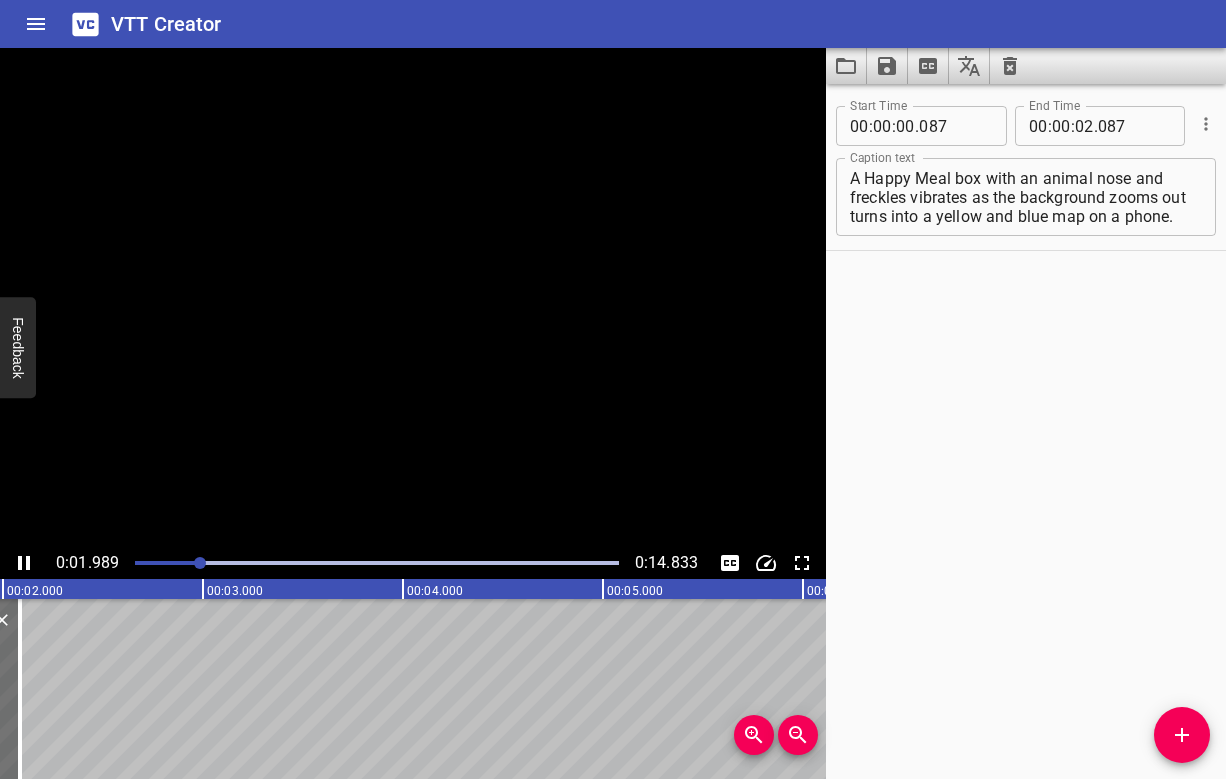scroll, scrollTop: 0, scrollLeft: 447, axis: horizontal 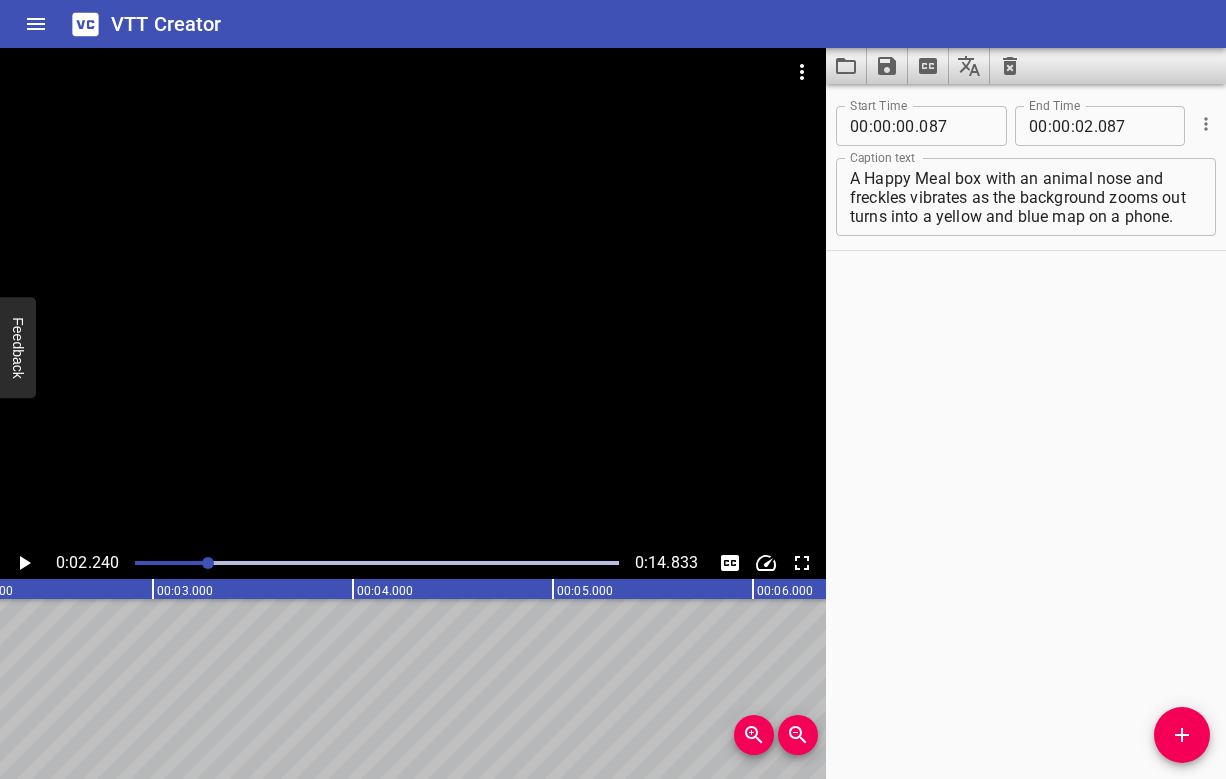 click at bounding box center (377, 563) 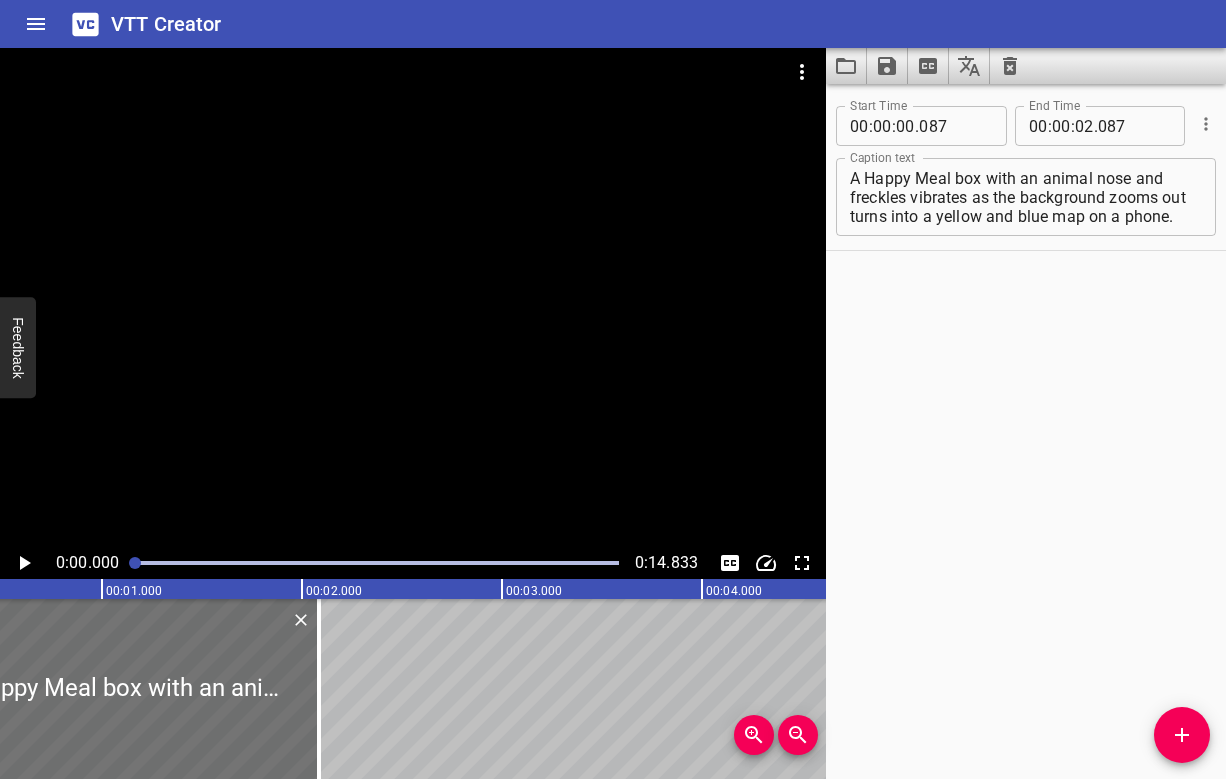 scroll, scrollTop: 0, scrollLeft: 0, axis: both 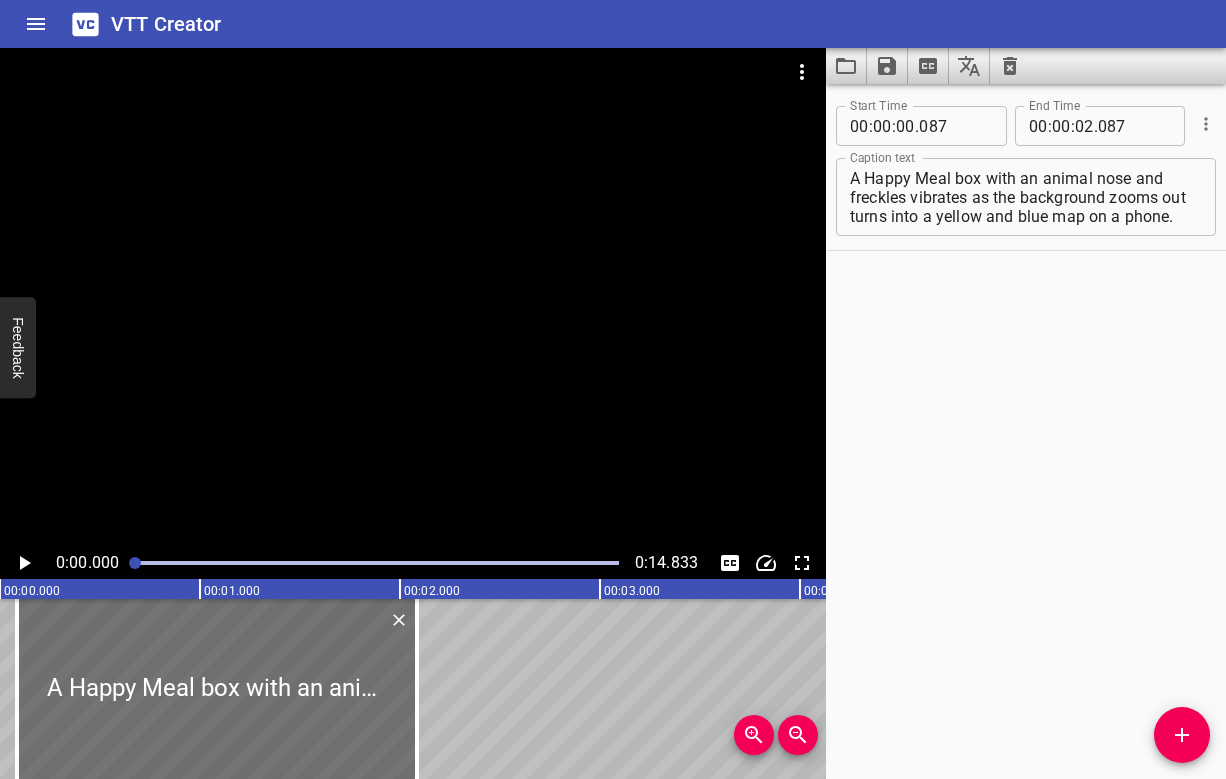 click at bounding box center (413, 297) 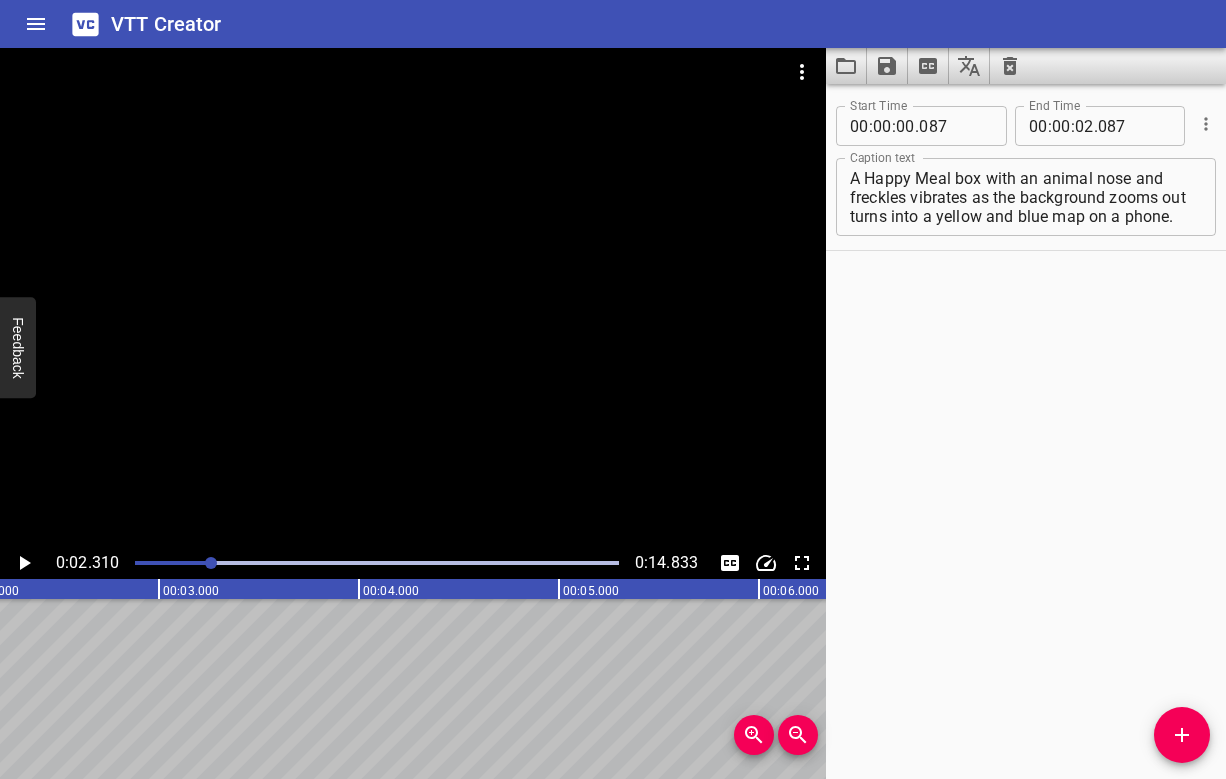 scroll, scrollTop: 0, scrollLeft: 462, axis: horizontal 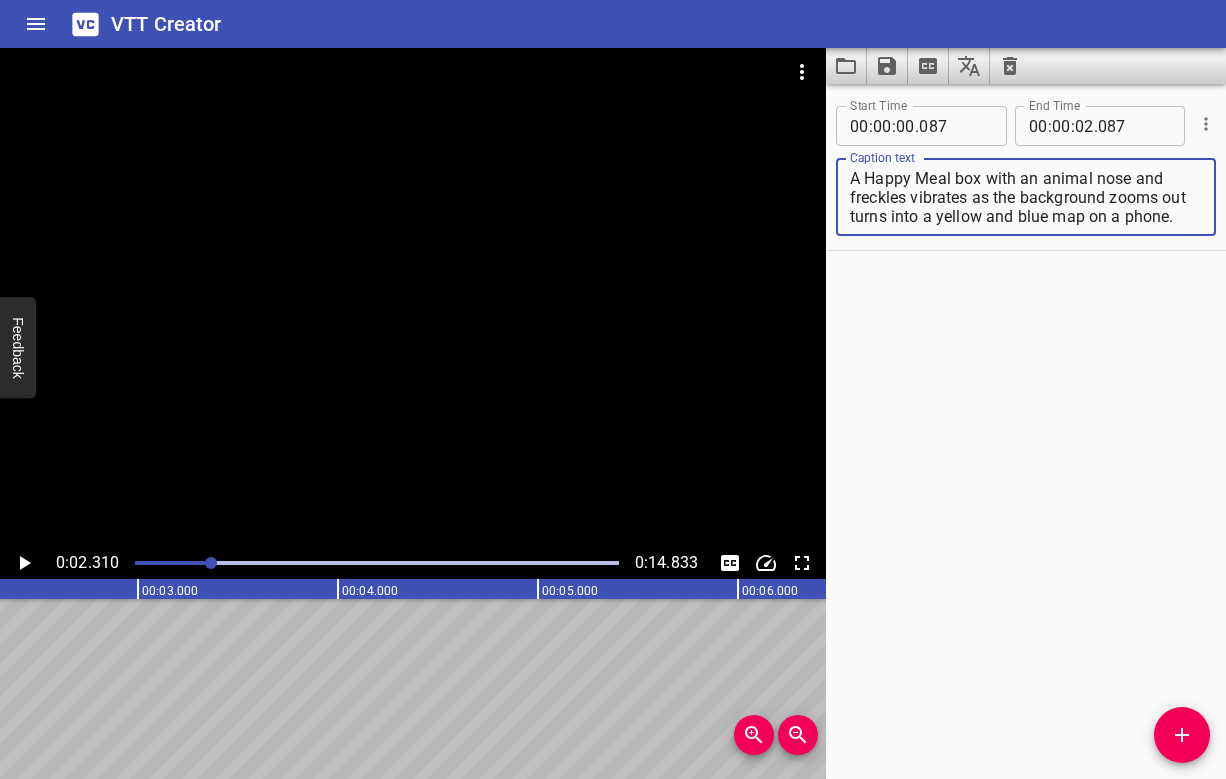 drag, startPoint x: 1164, startPoint y: 200, endPoint x: 1108, endPoint y: 198, distance: 56.0357 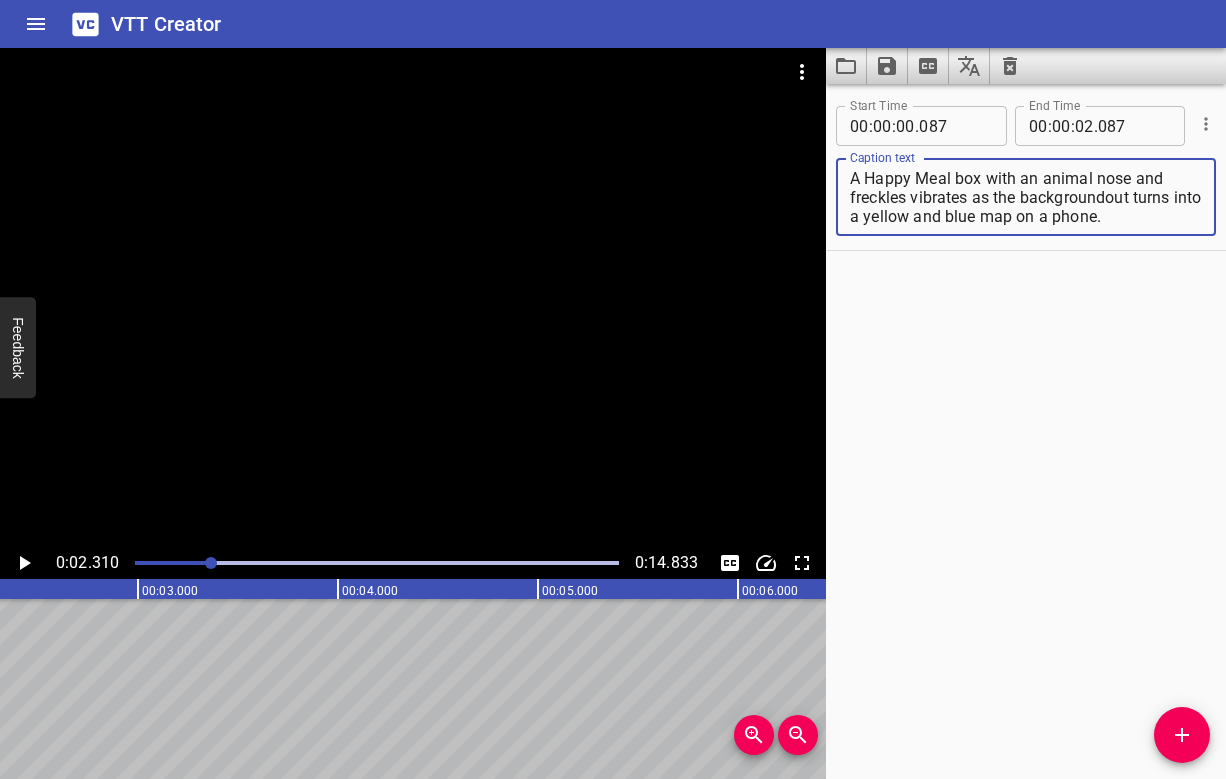 drag, startPoint x: 1134, startPoint y: 204, endPoint x: 1109, endPoint y: 202, distance: 25.079872 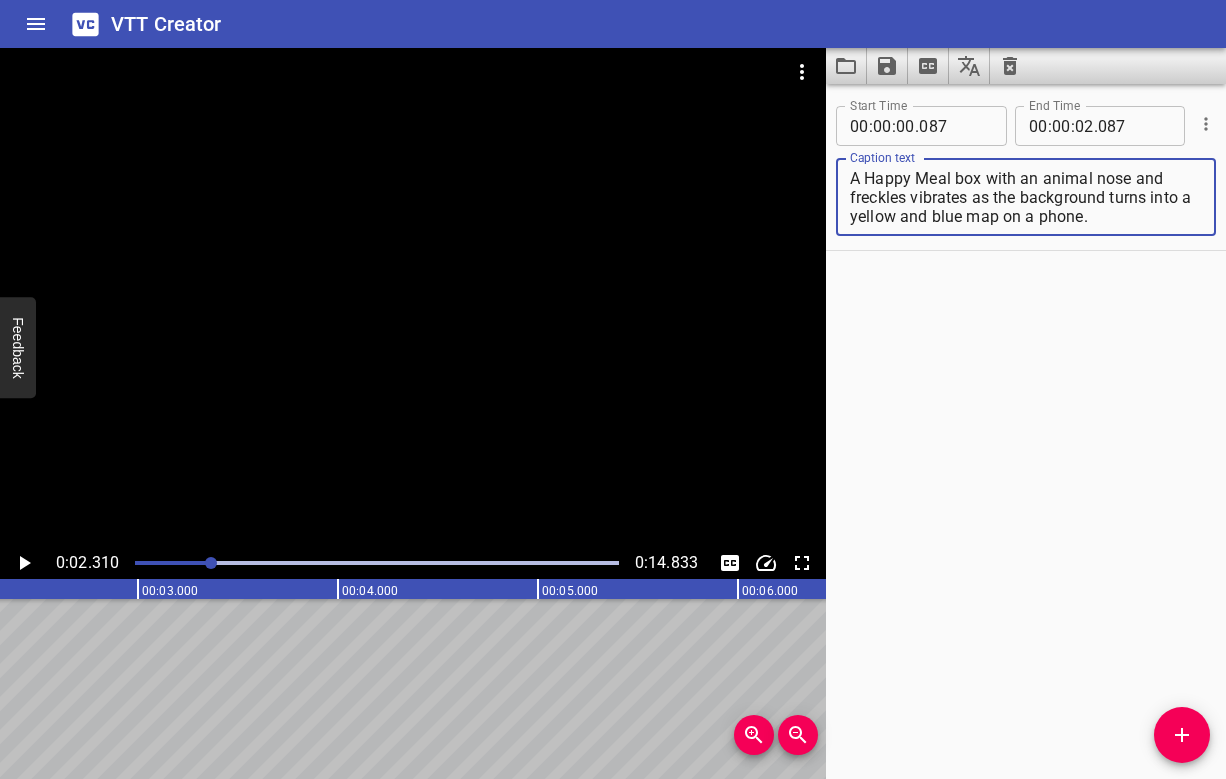 type on "A Happy Meal box with an animal nose and freckles vibrates as the background turns into a yellow and blue map on a phone." 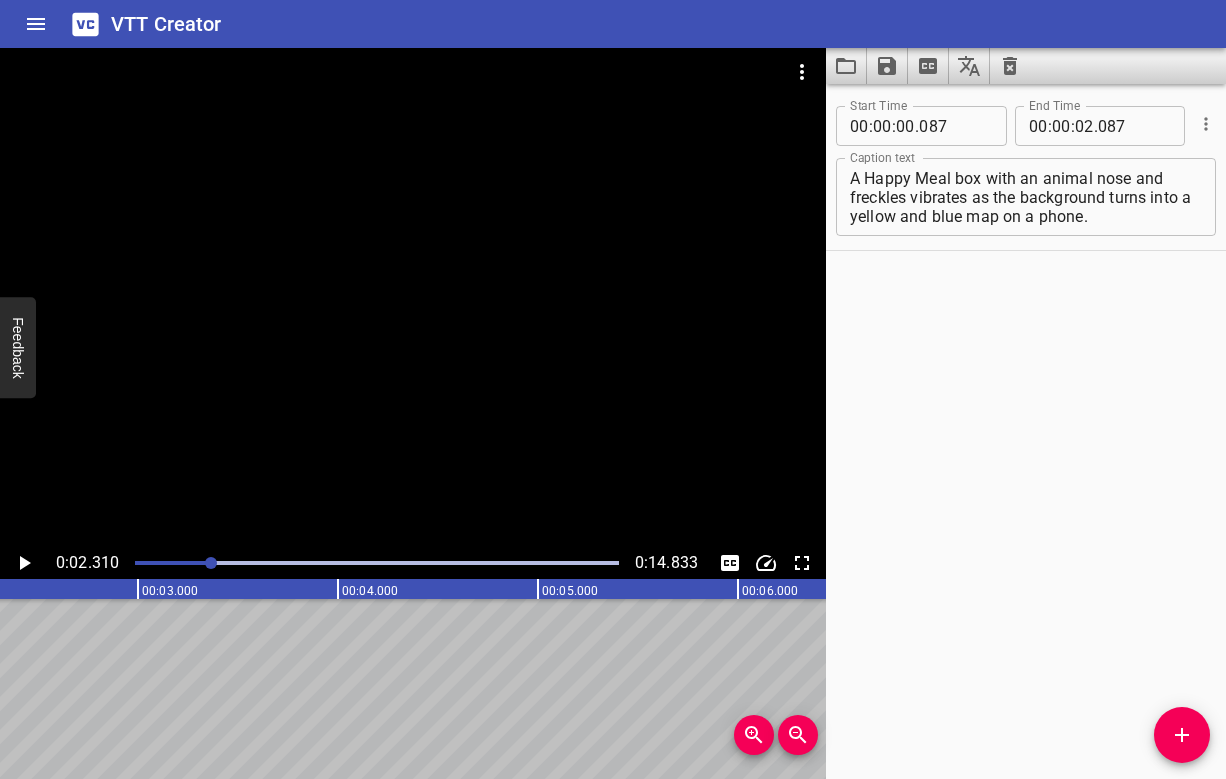 click at bounding box center (413, 297) 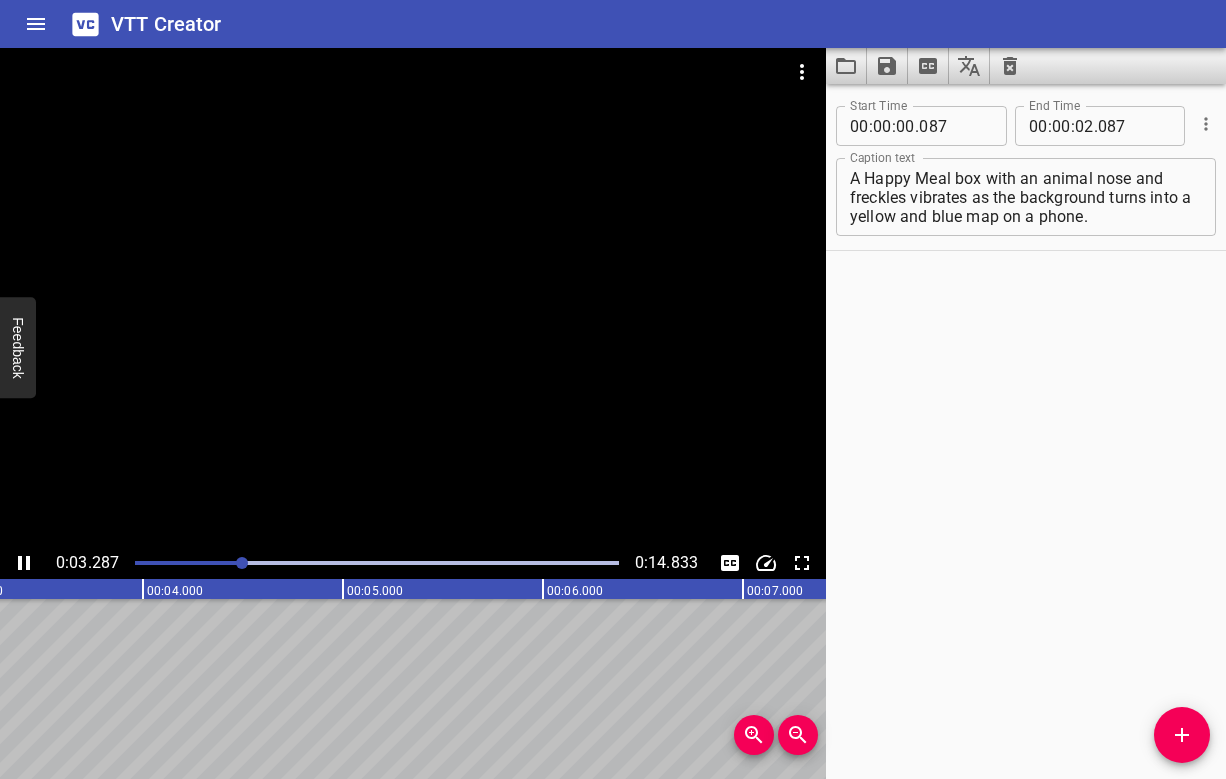 click at bounding box center [413, 297] 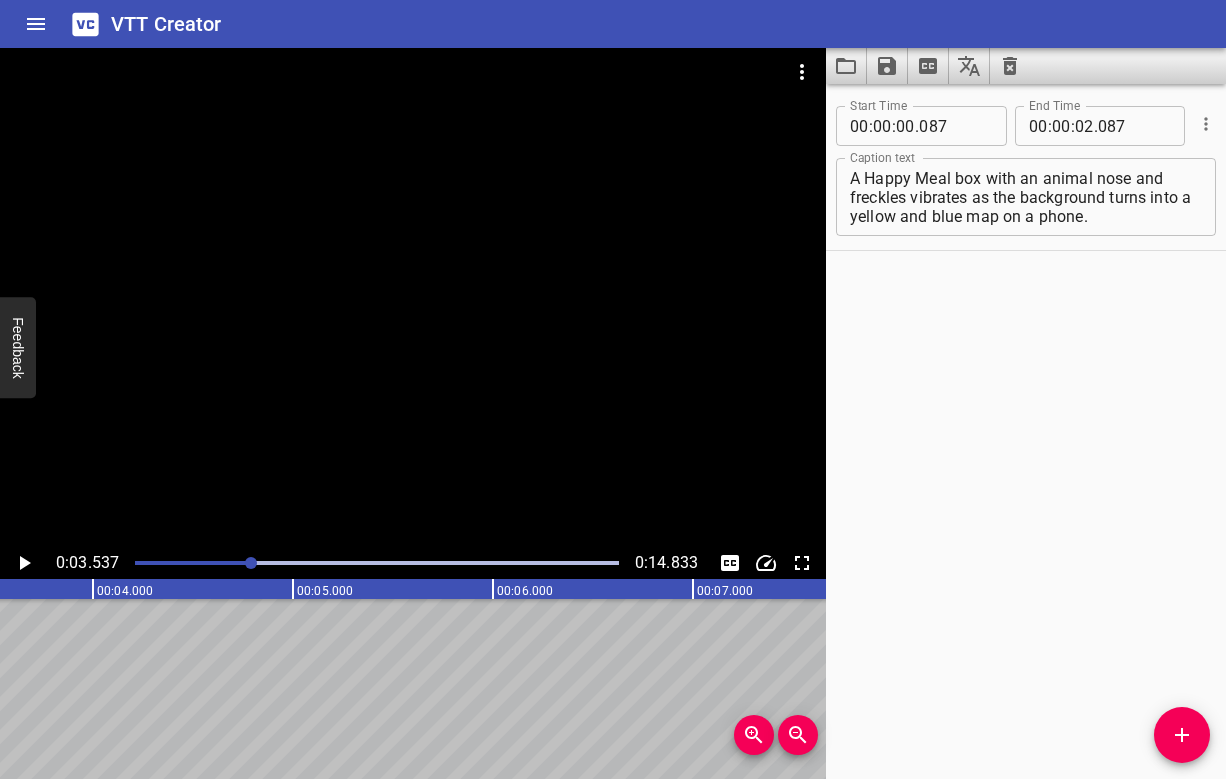 click at bounding box center (9, 563) 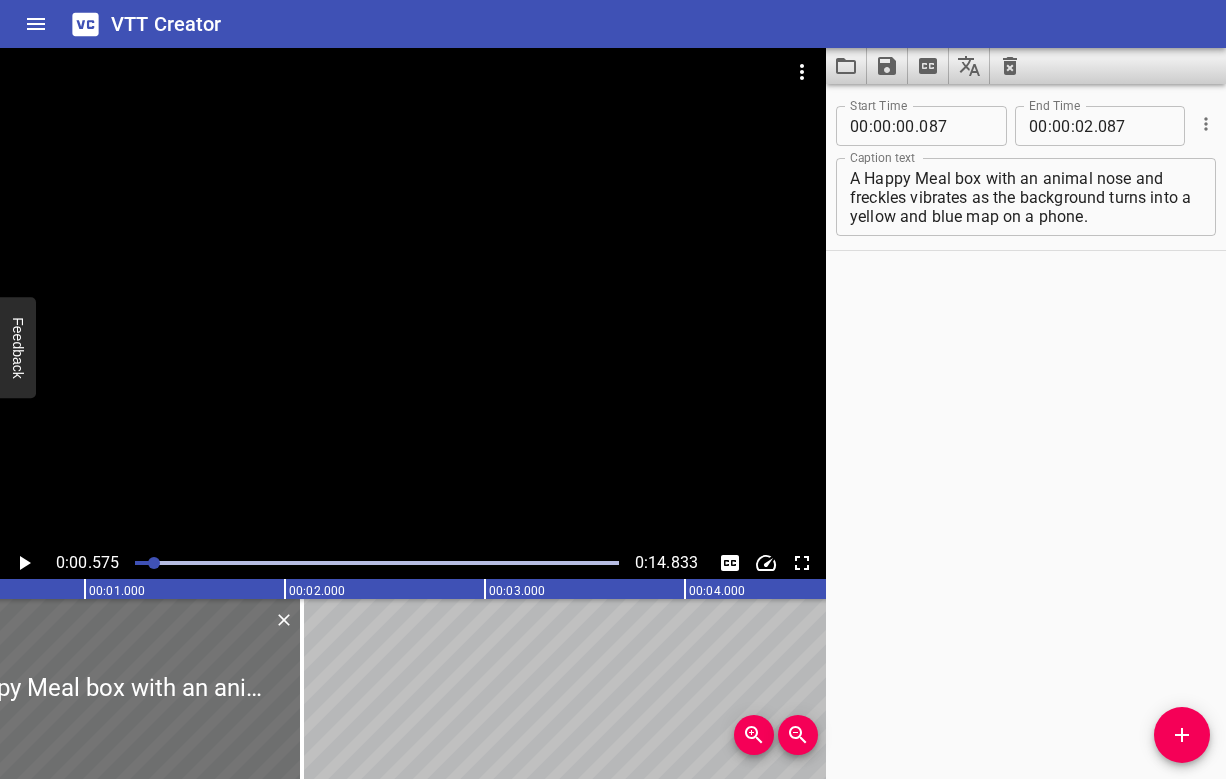 click at bounding box center (413, 297) 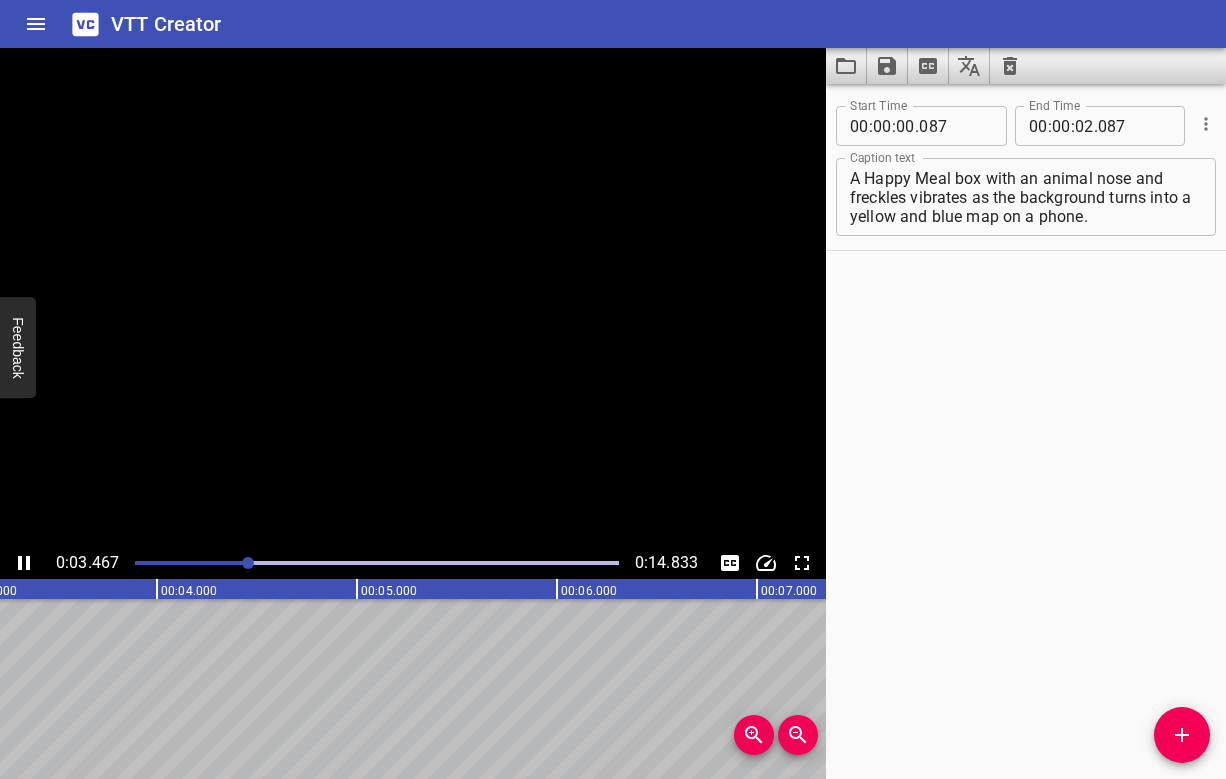 scroll, scrollTop: 0, scrollLeft: 693, axis: horizontal 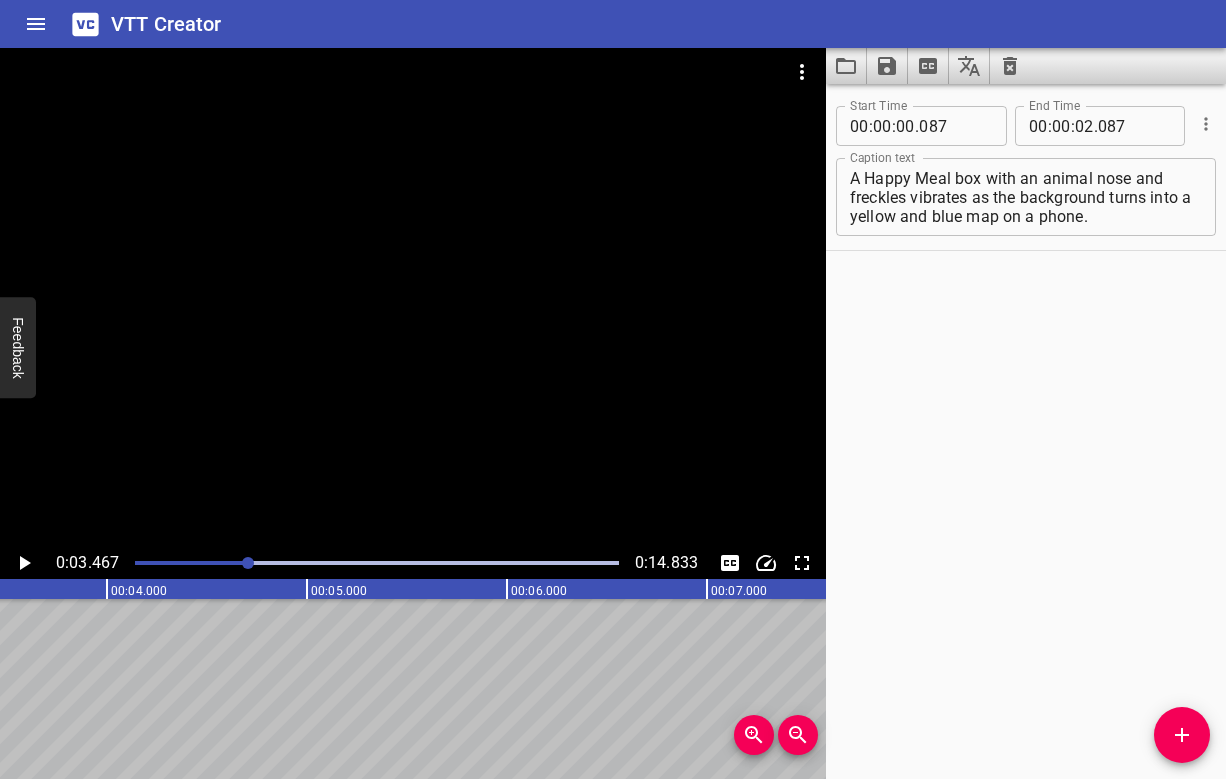 click on "A Happy Meal box with an animal nose and freckles vibrates as the background turns into a yellow and blue map on a phone." at bounding box center [1026, 197] 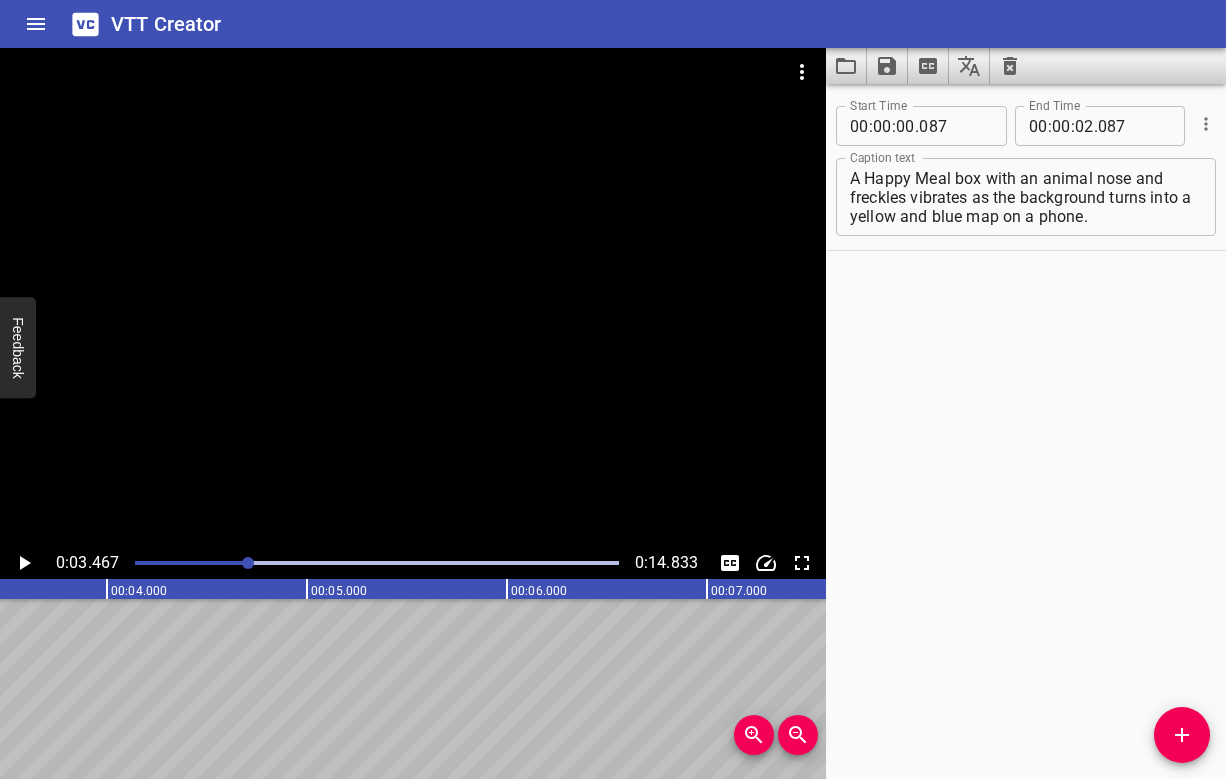 click at bounding box center [413, 297] 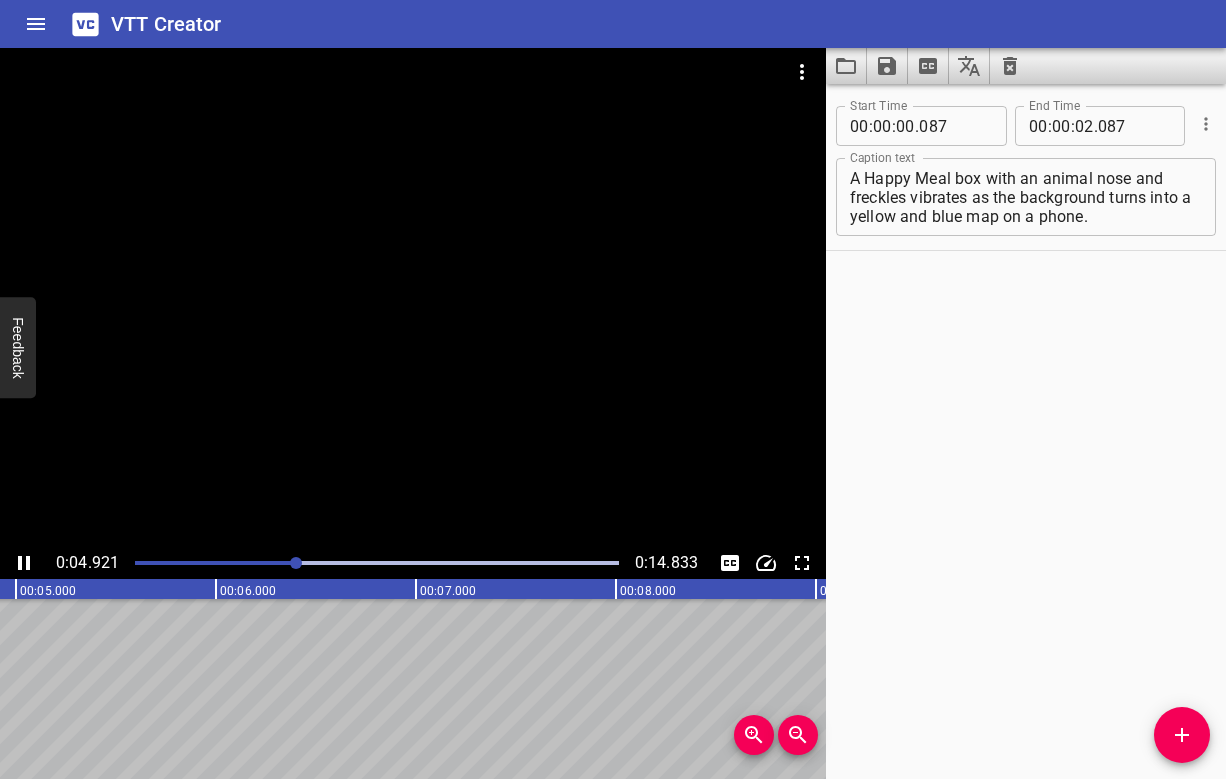 scroll, scrollTop: 0, scrollLeft: 1034, axis: horizontal 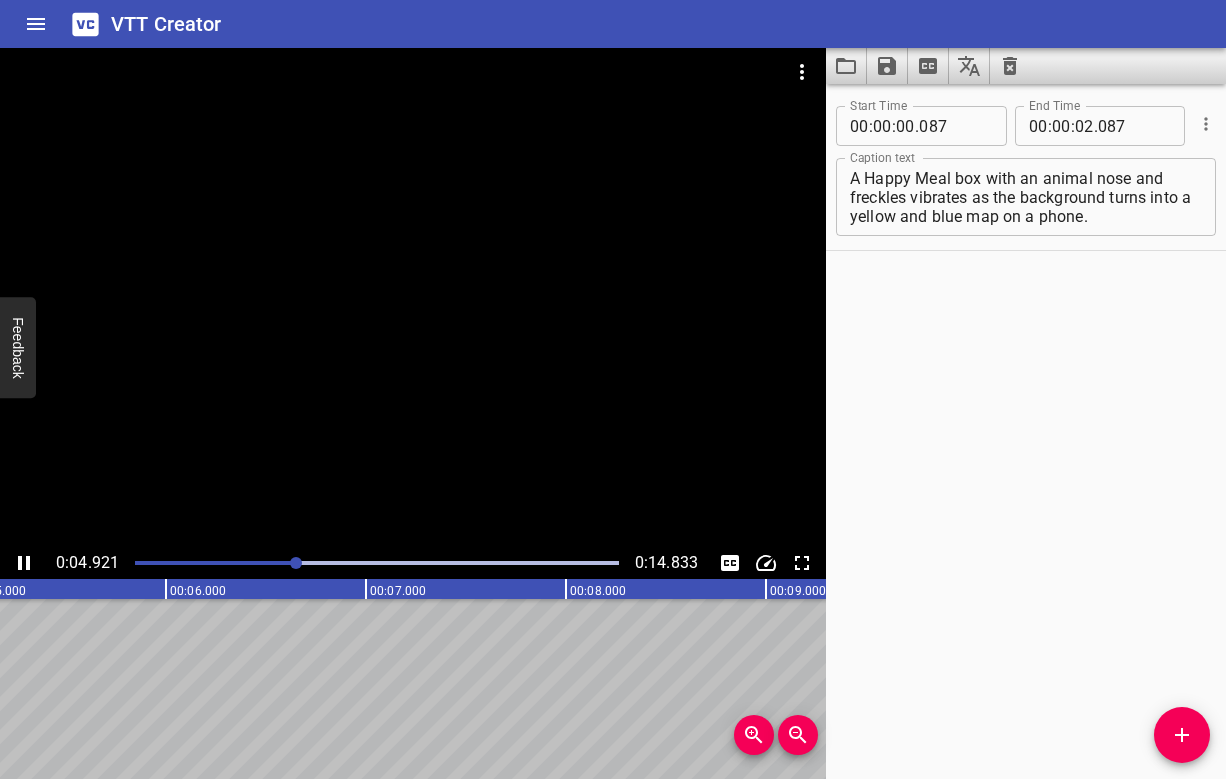 click at bounding box center [413, 297] 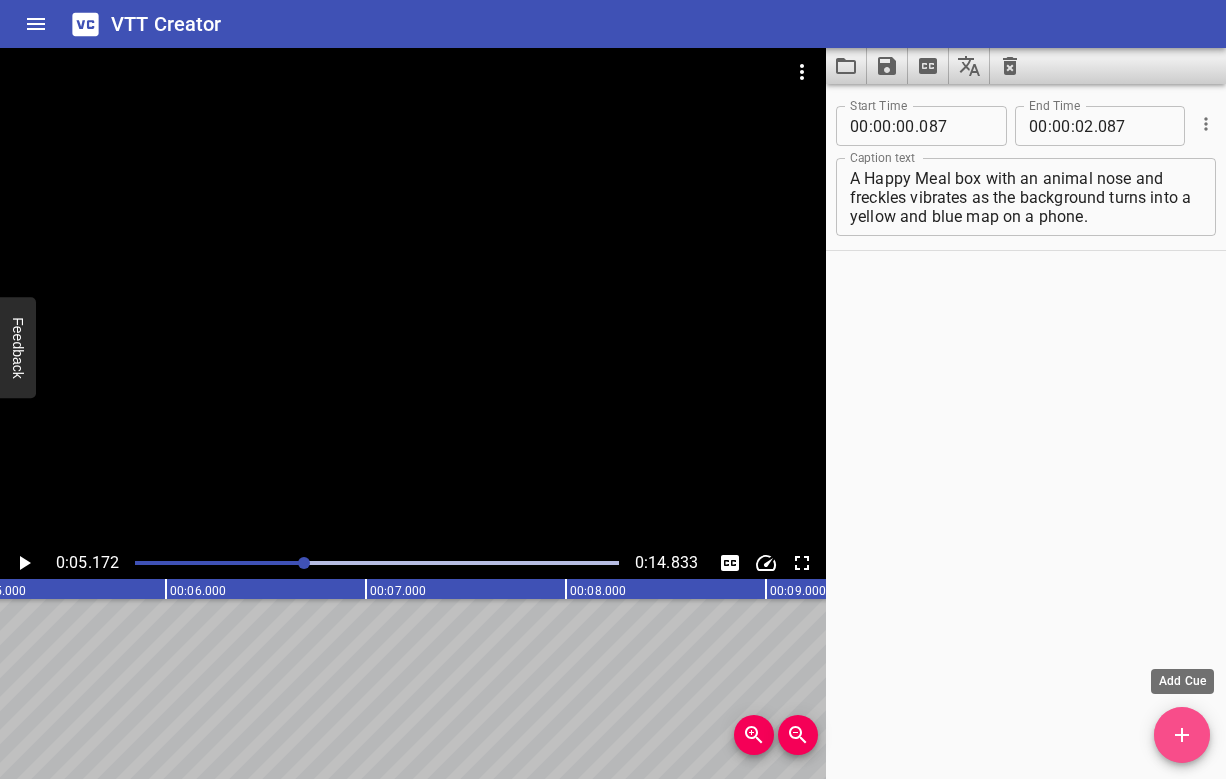 click 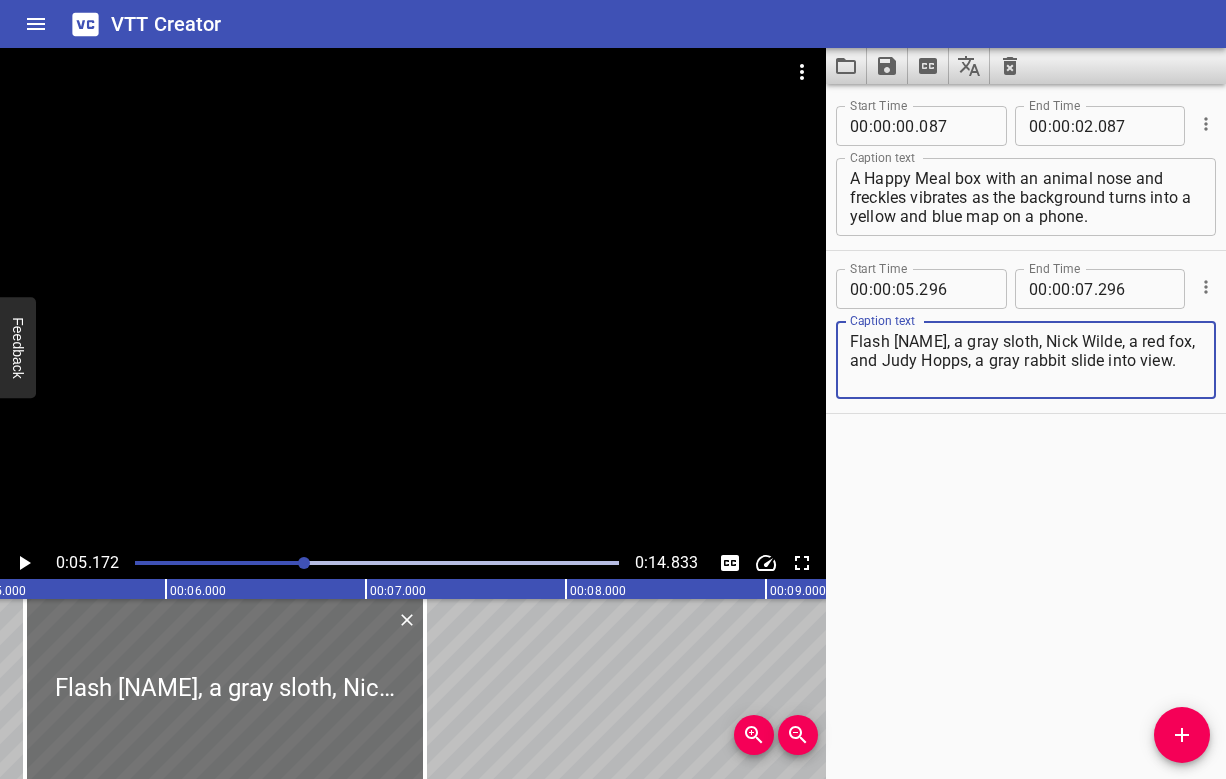 type on "Flash [NAME], a gray sloth, Nick Wilde, a red fox, and Judy Hopps, a gray rabbit slide into view." 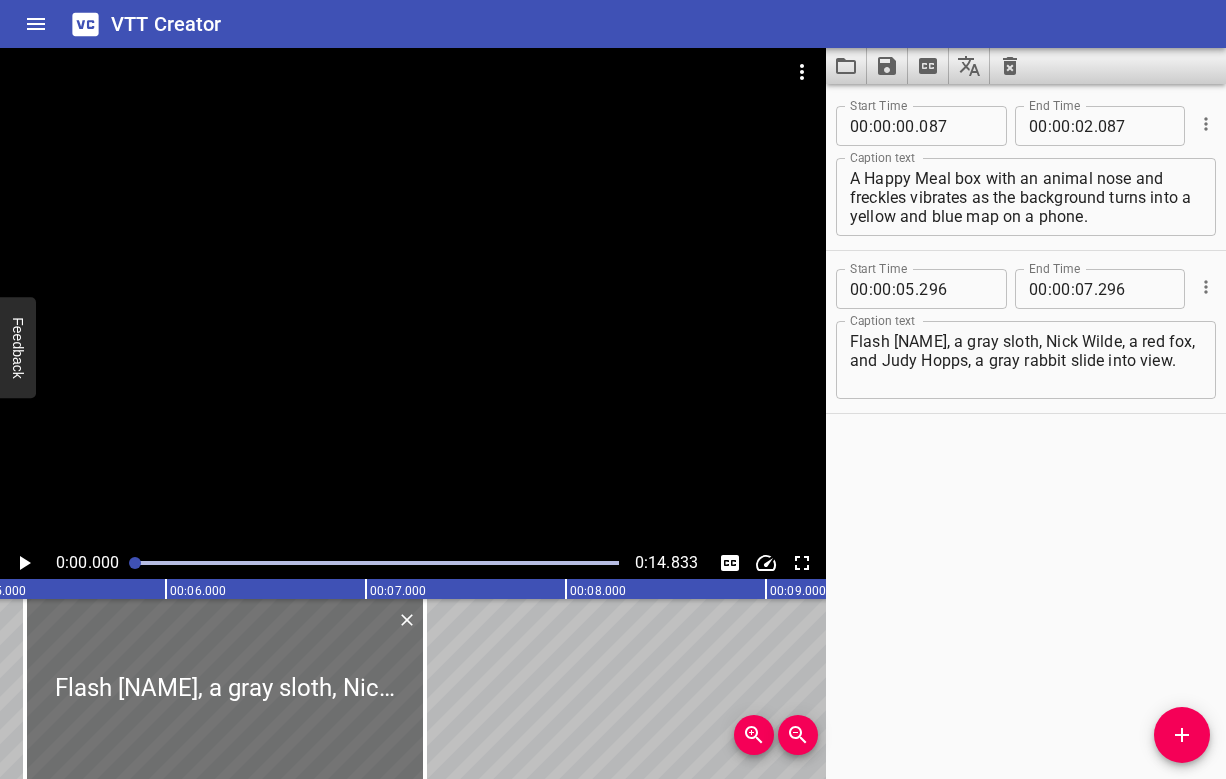 scroll, scrollTop: 0, scrollLeft: 0, axis: both 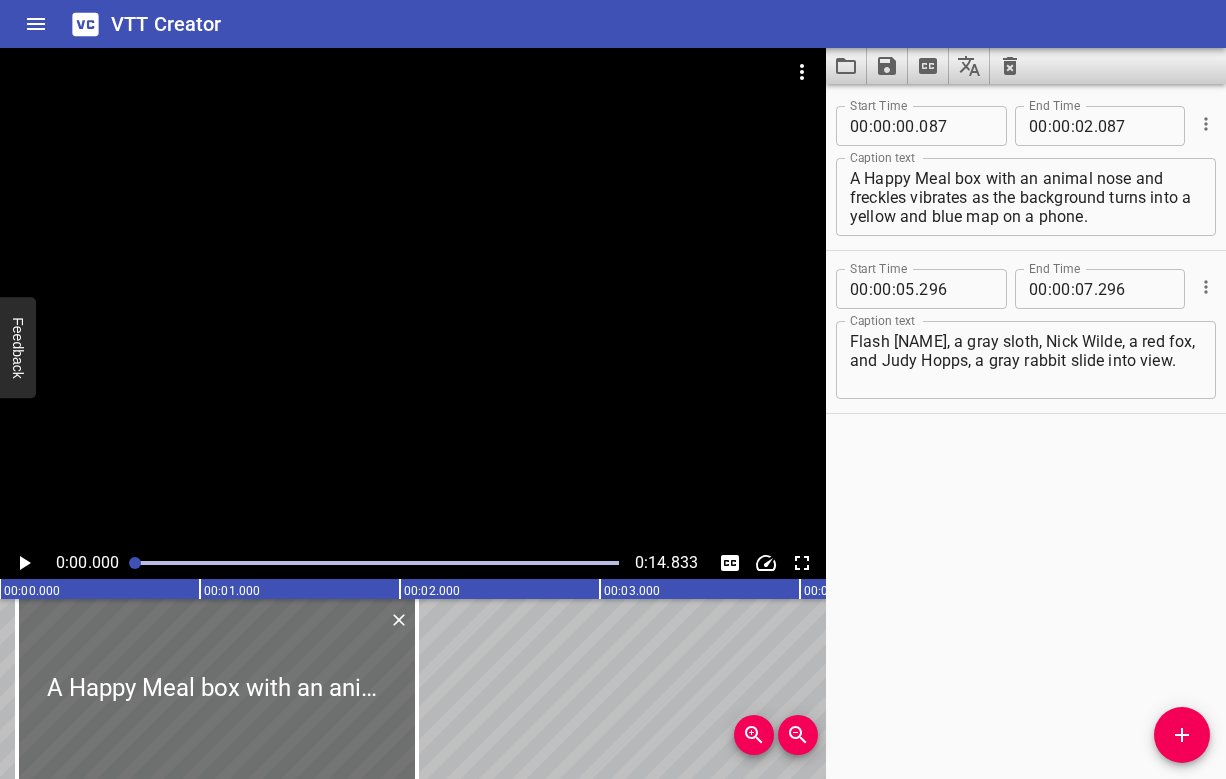drag, startPoint x: 189, startPoint y: 386, endPoint x: 178, endPoint y: 386, distance: 11 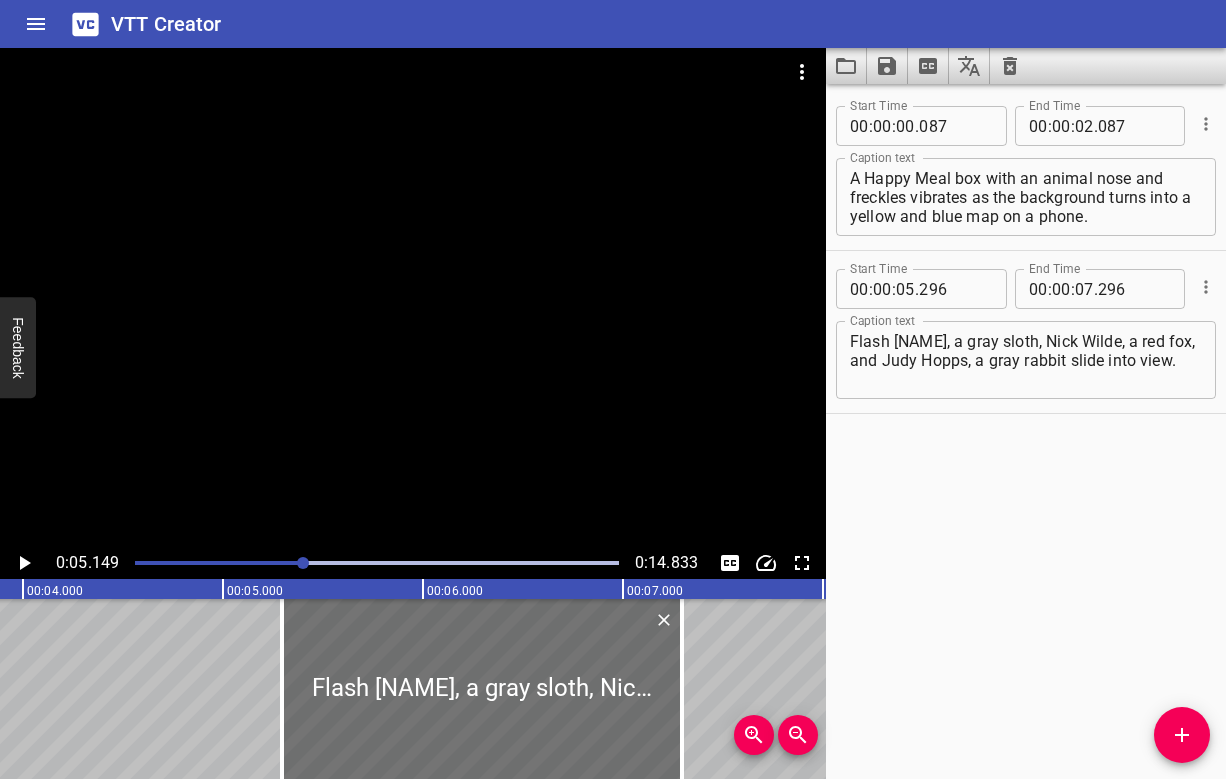 scroll, scrollTop: 0, scrollLeft: 671, axis: horizontal 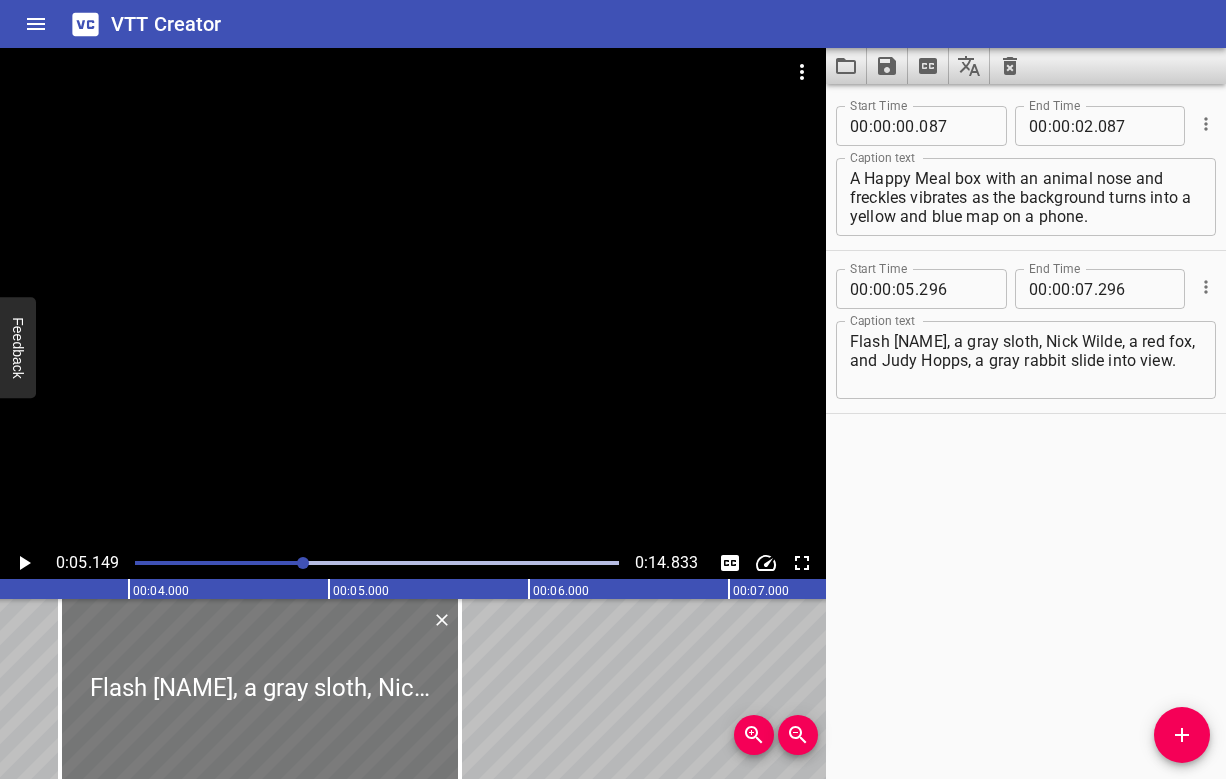 drag, startPoint x: 568, startPoint y: 688, endPoint x: 242, endPoint y: 681, distance: 326.07513 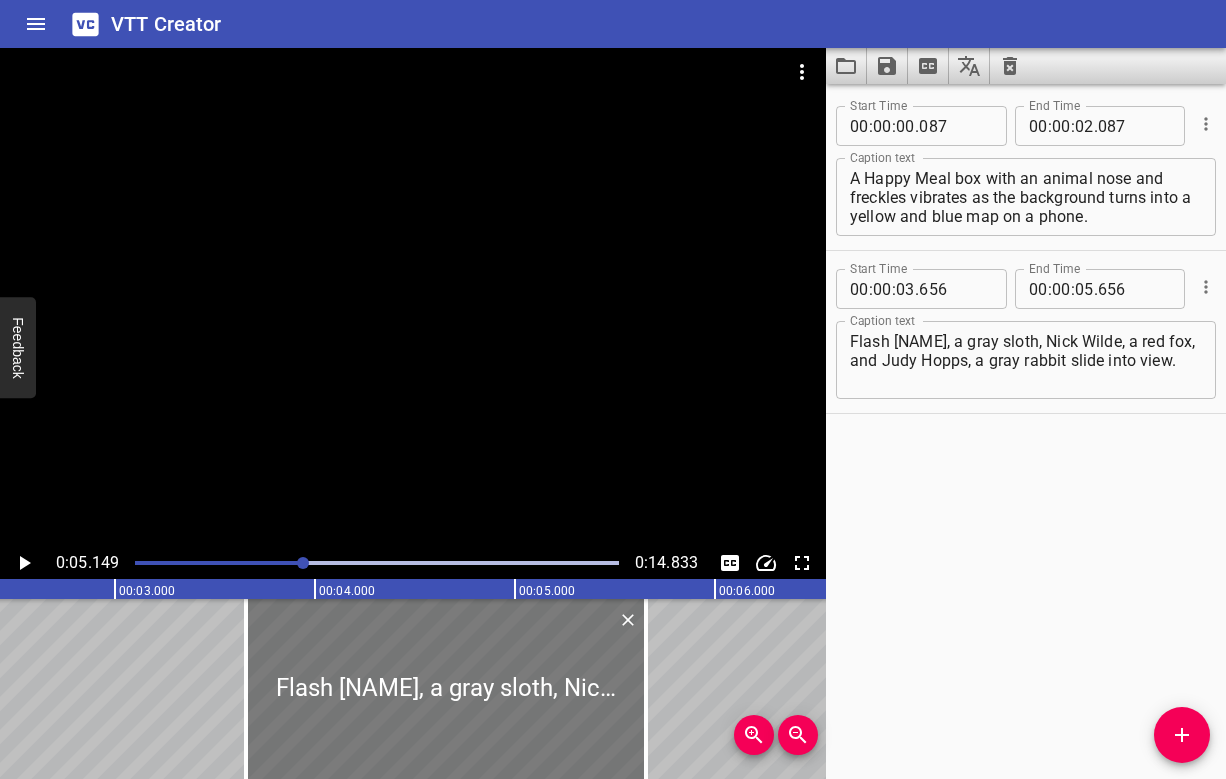 scroll, scrollTop: 0, scrollLeft: 245, axis: horizontal 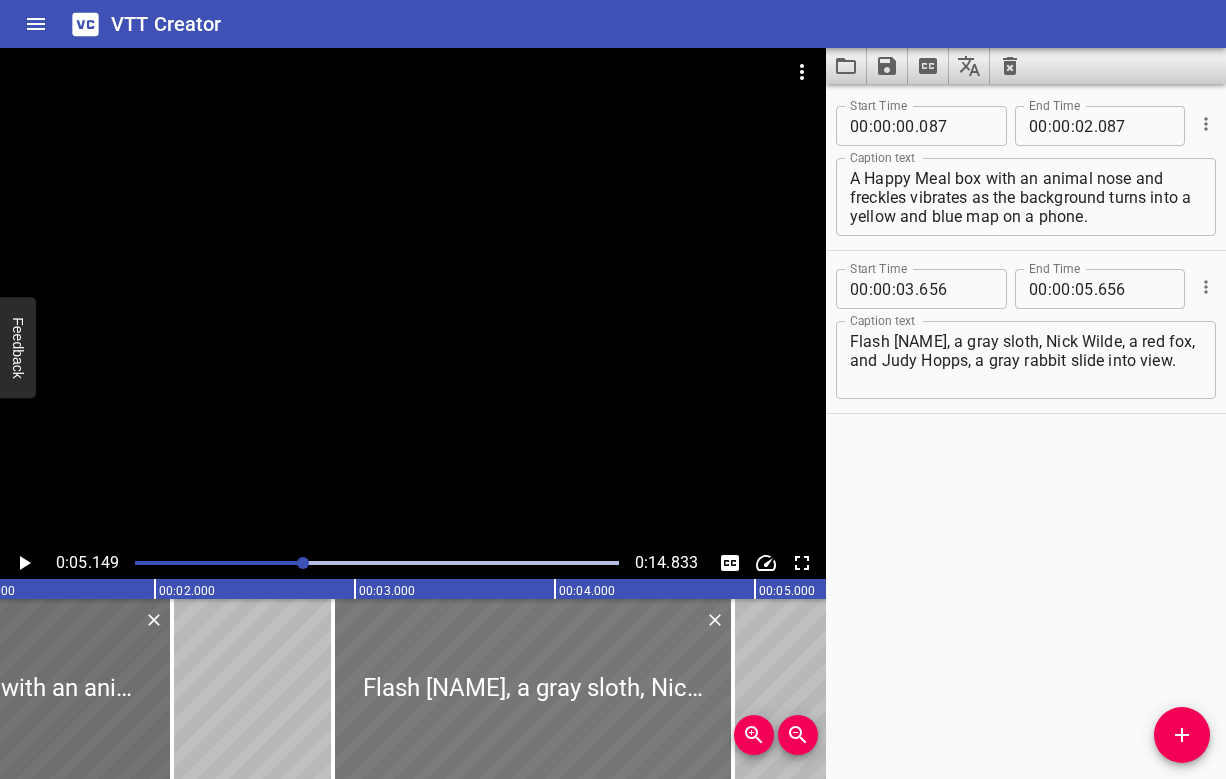 drag, startPoint x: 572, startPoint y: 650, endPoint x: 415, endPoint y: 655, distance: 157.0796 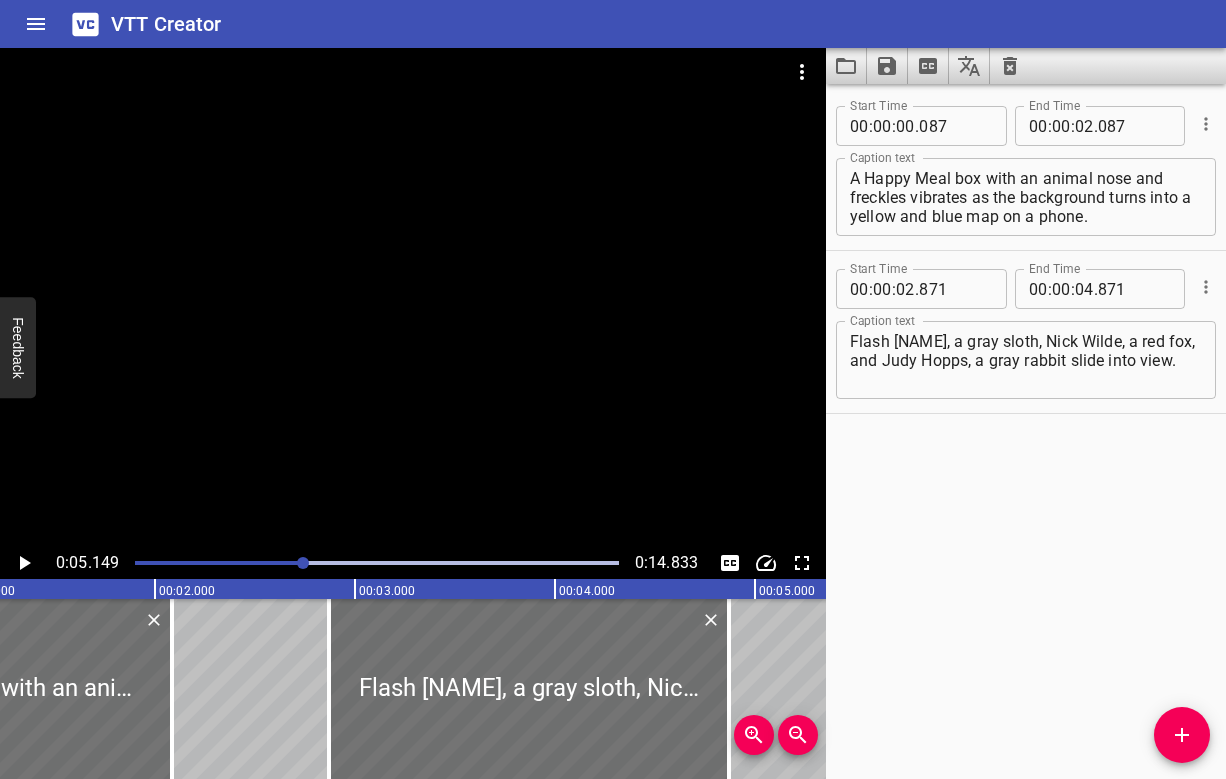 click at bounding box center [377, 563] 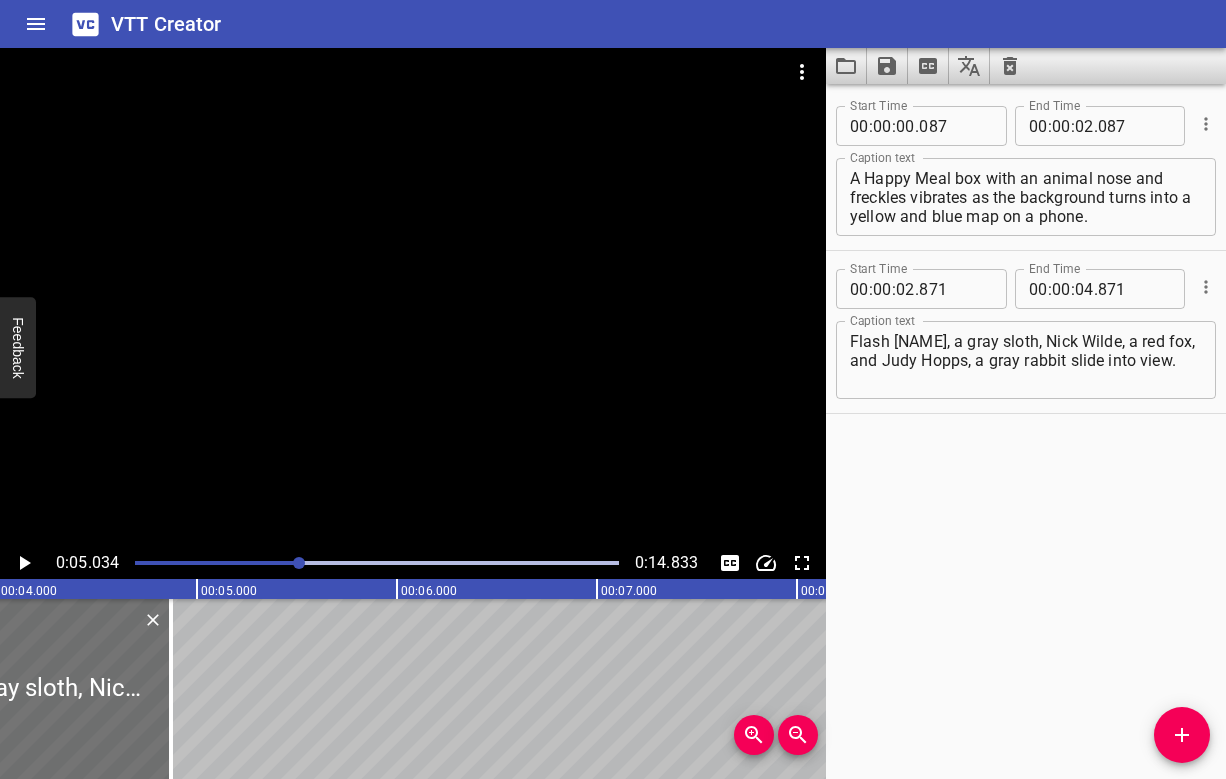 scroll, scrollTop: 0, scrollLeft: 654, axis: horizontal 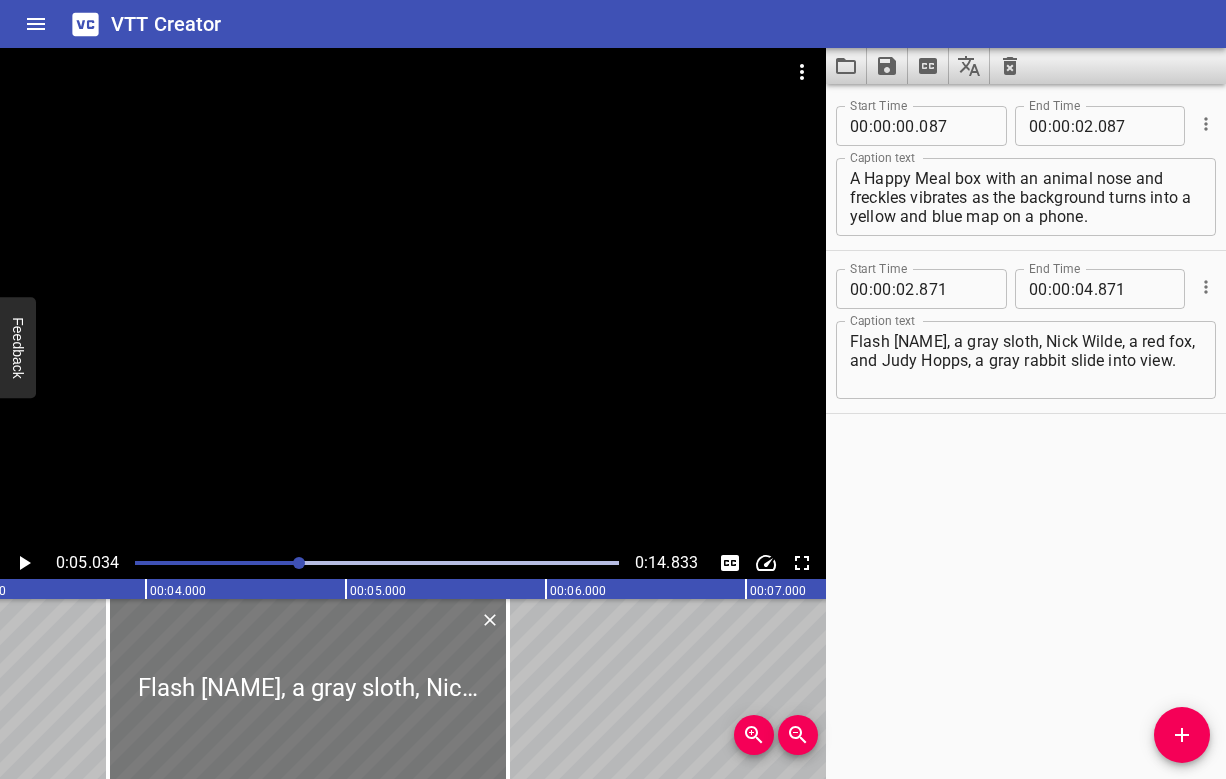 drag, startPoint x: 158, startPoint y: 661, endPoint x: 343, endPoint y: 659, distance: 185.0108 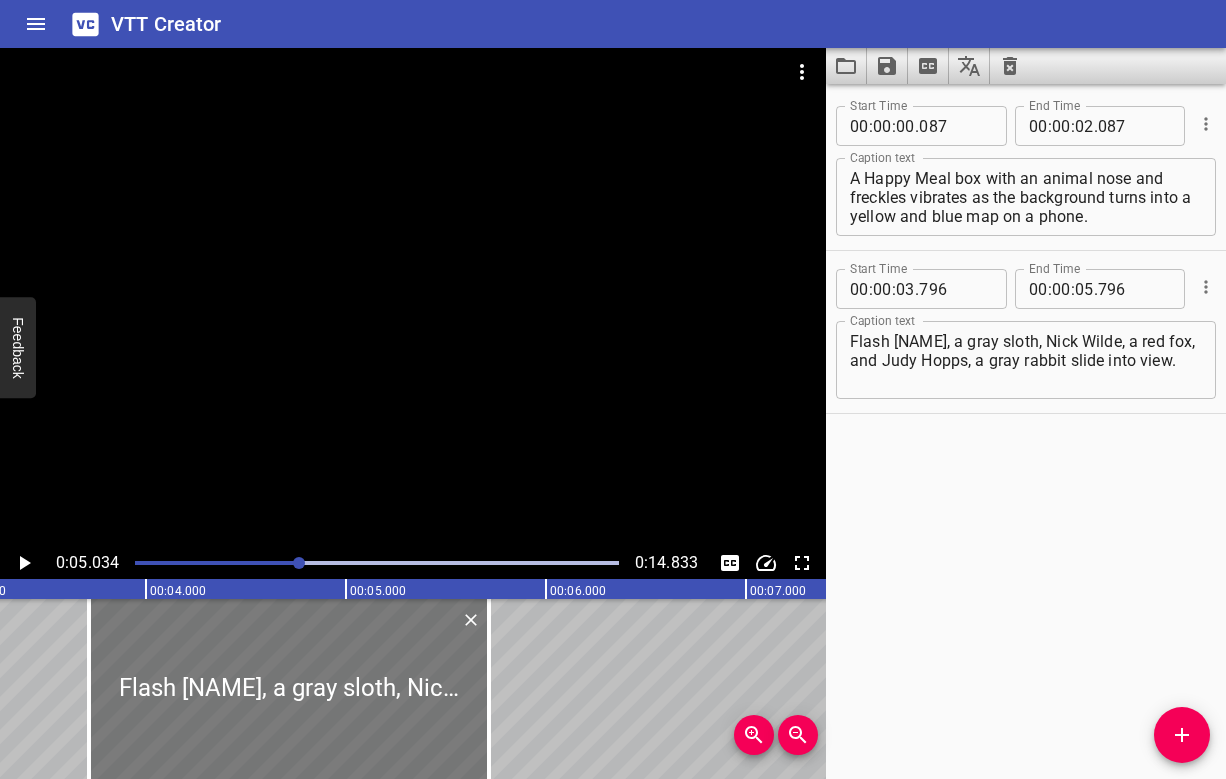 drag, startPoint x: 318, startPoint y: 629, endPoint x: 302, endPoint y: 629, distance: 16 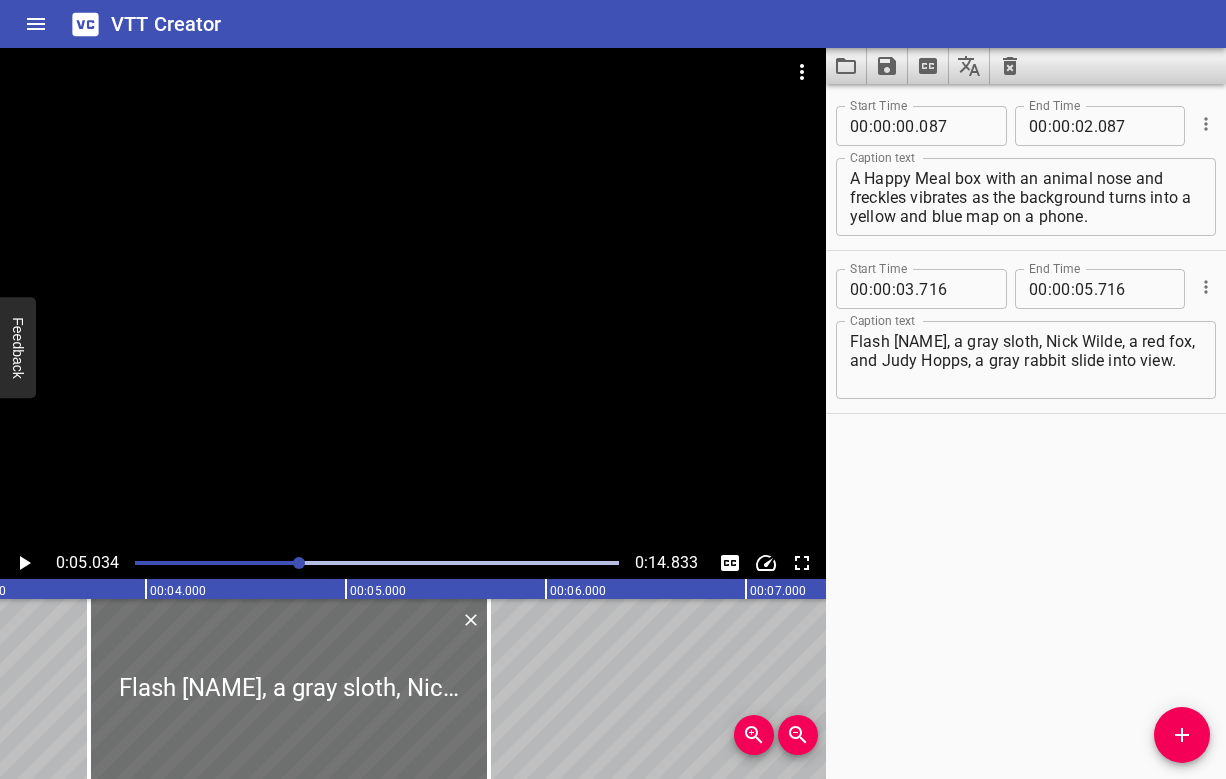 click at bounding box center (377, 563) 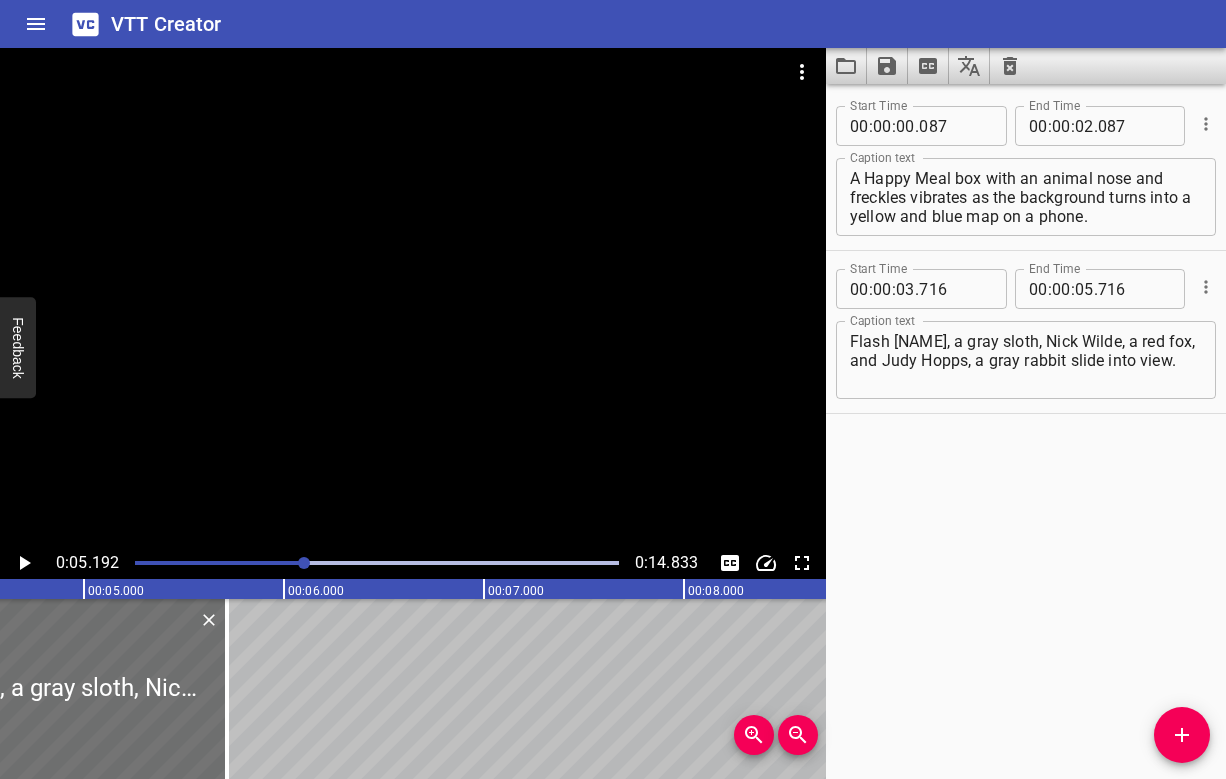 scroll, scrollTop: 0, scrollLeft: 912, axis: horizontal 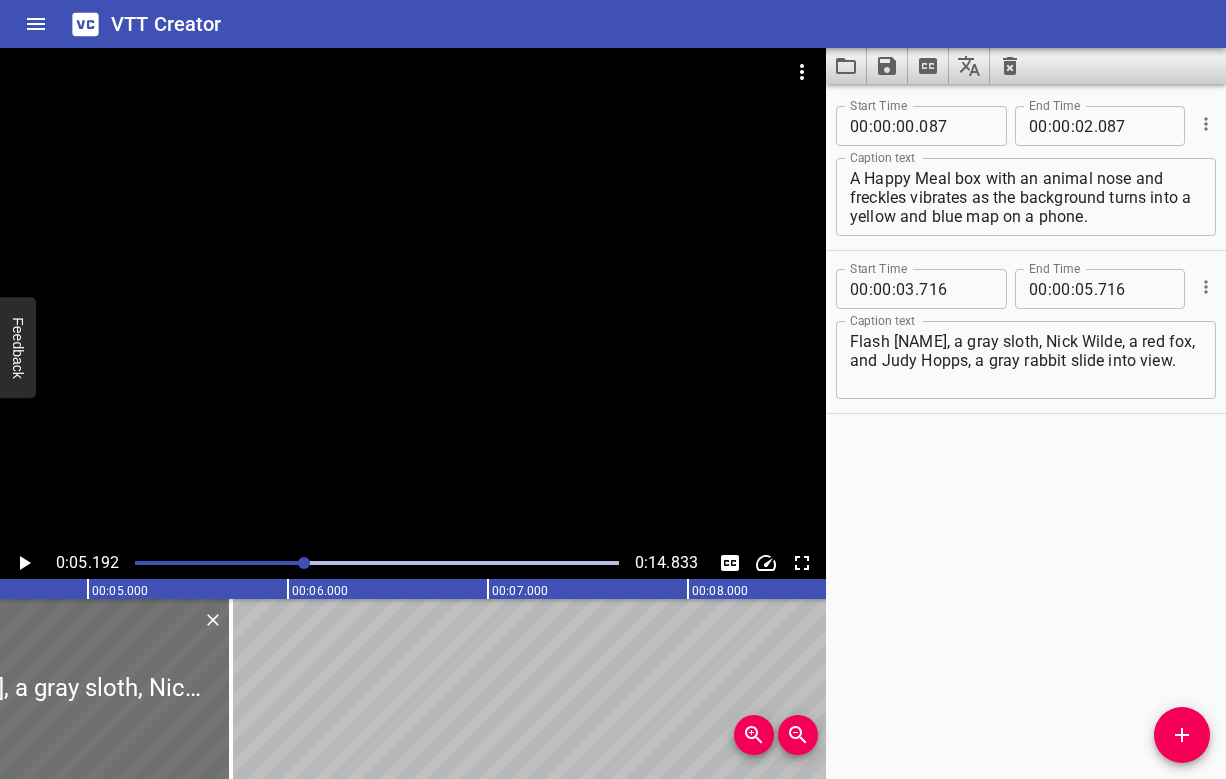 click at bounding box center [413, 297] 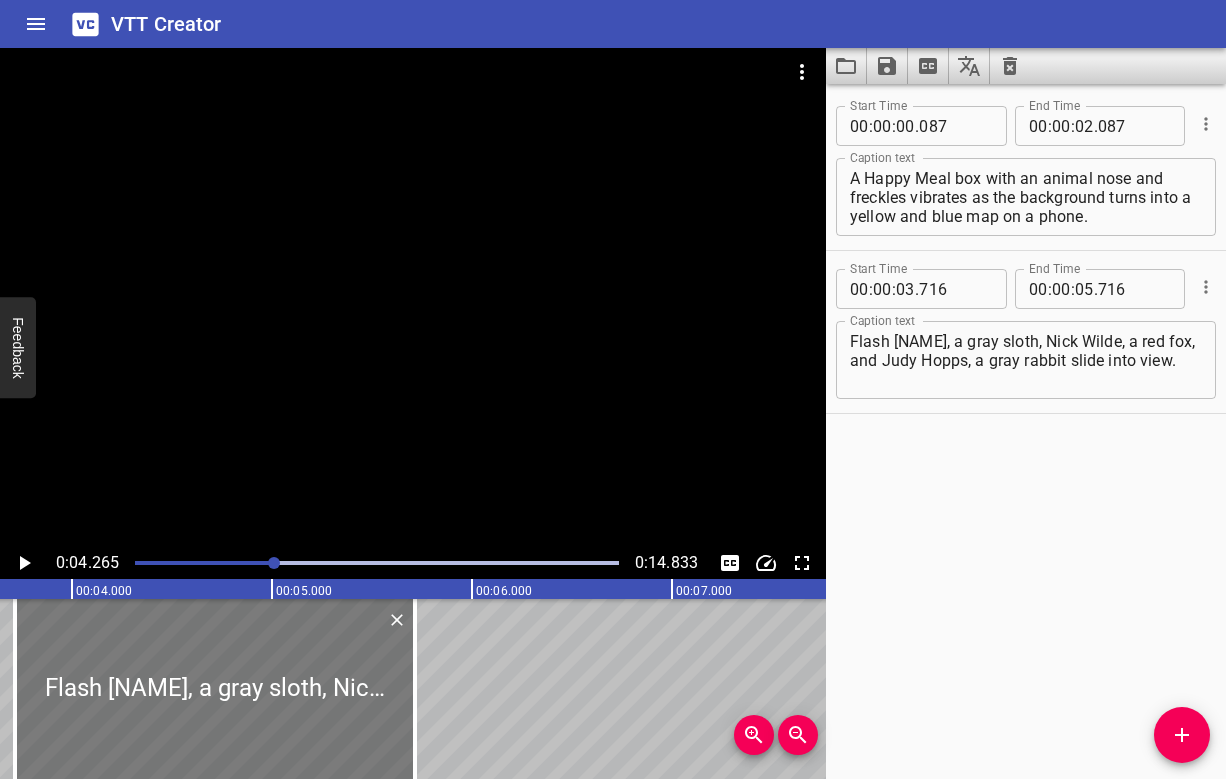 scroll, scrollTop: 0, scrollLeft: 705, axis: horizontal 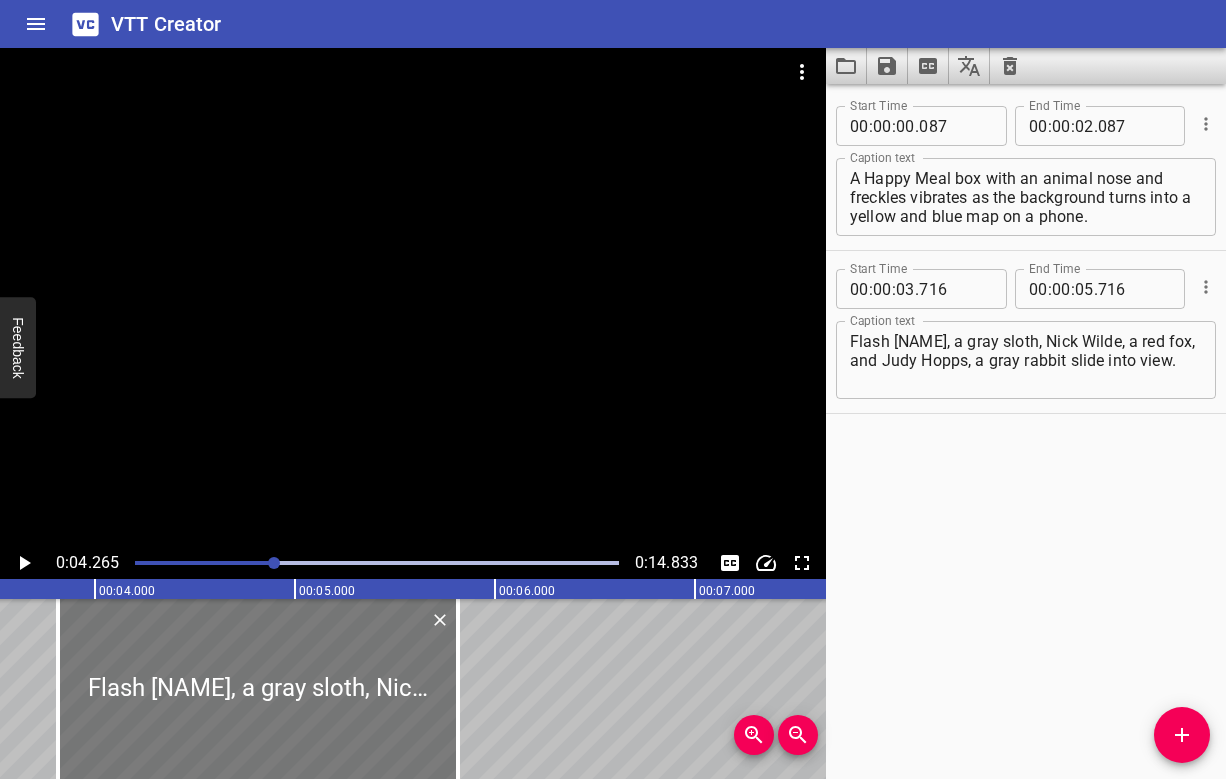 drag, startPoint x: 206, startPoint y: 693, endPoint x: 227, endPoint y: 692, distance: 21.023796 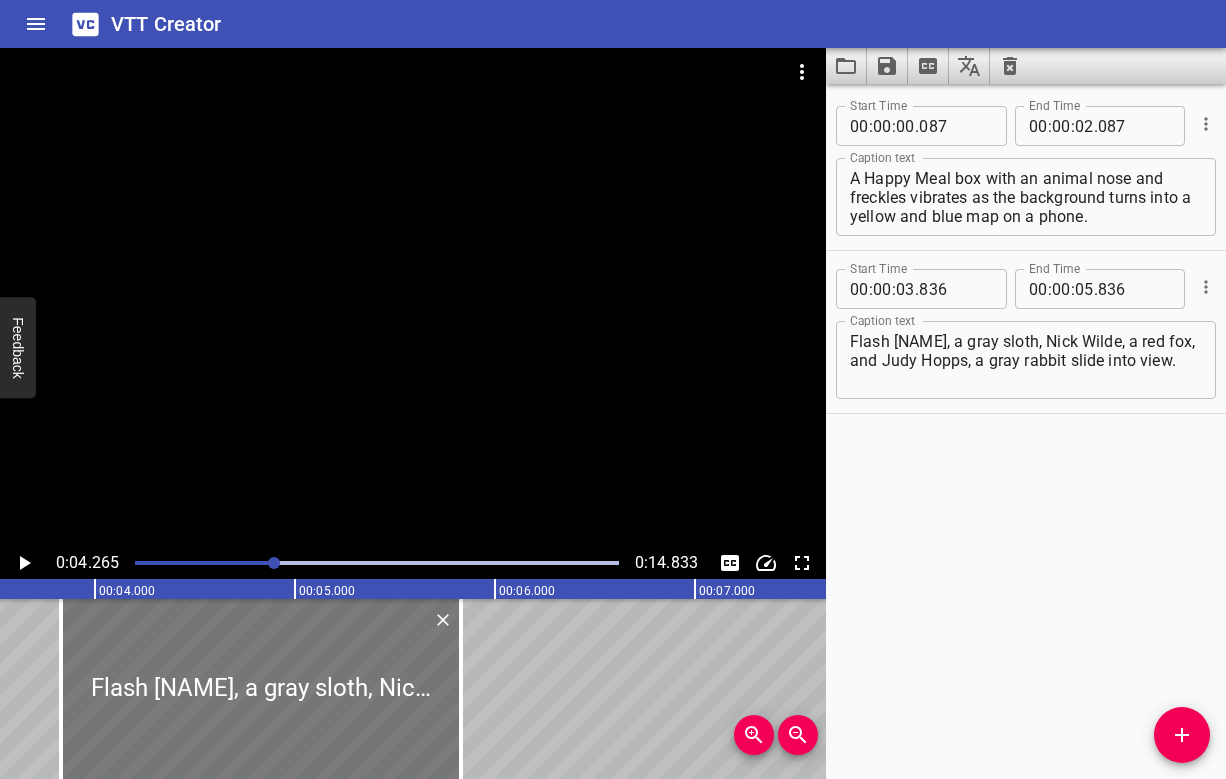 click at bounding box center (261, 689) 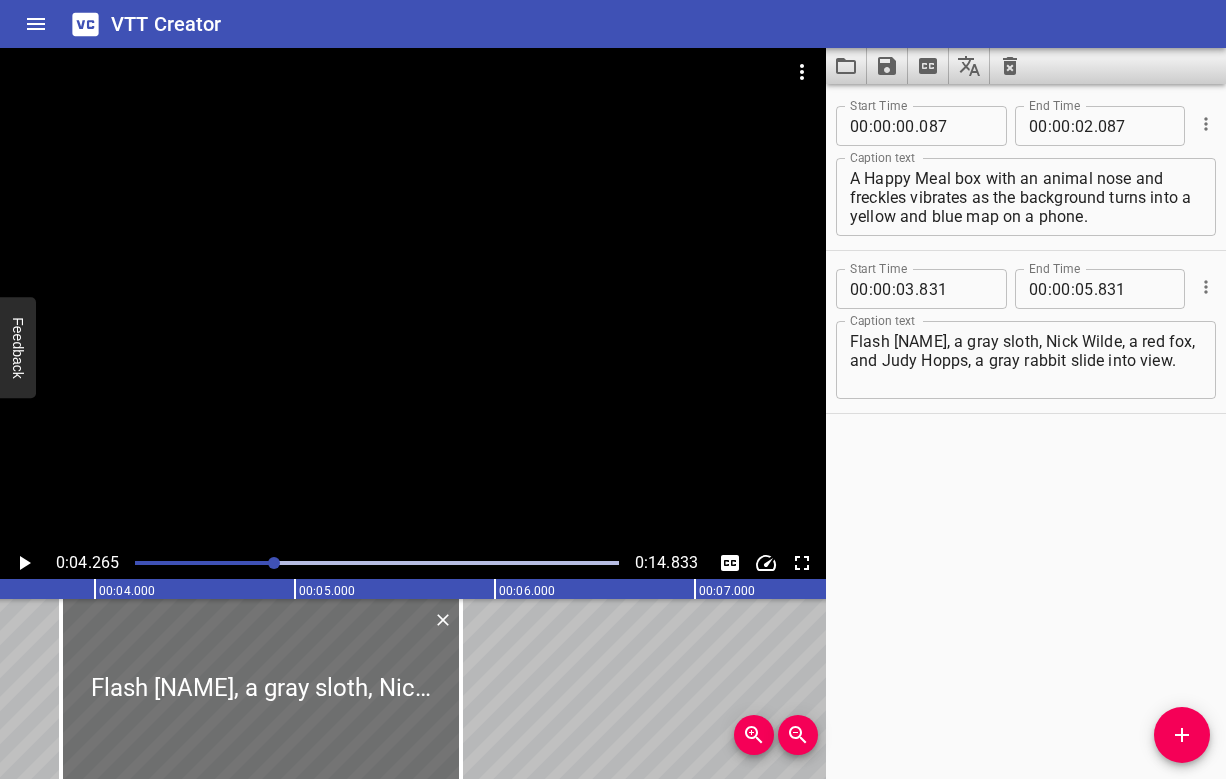 click at bounding box center [413, 297] 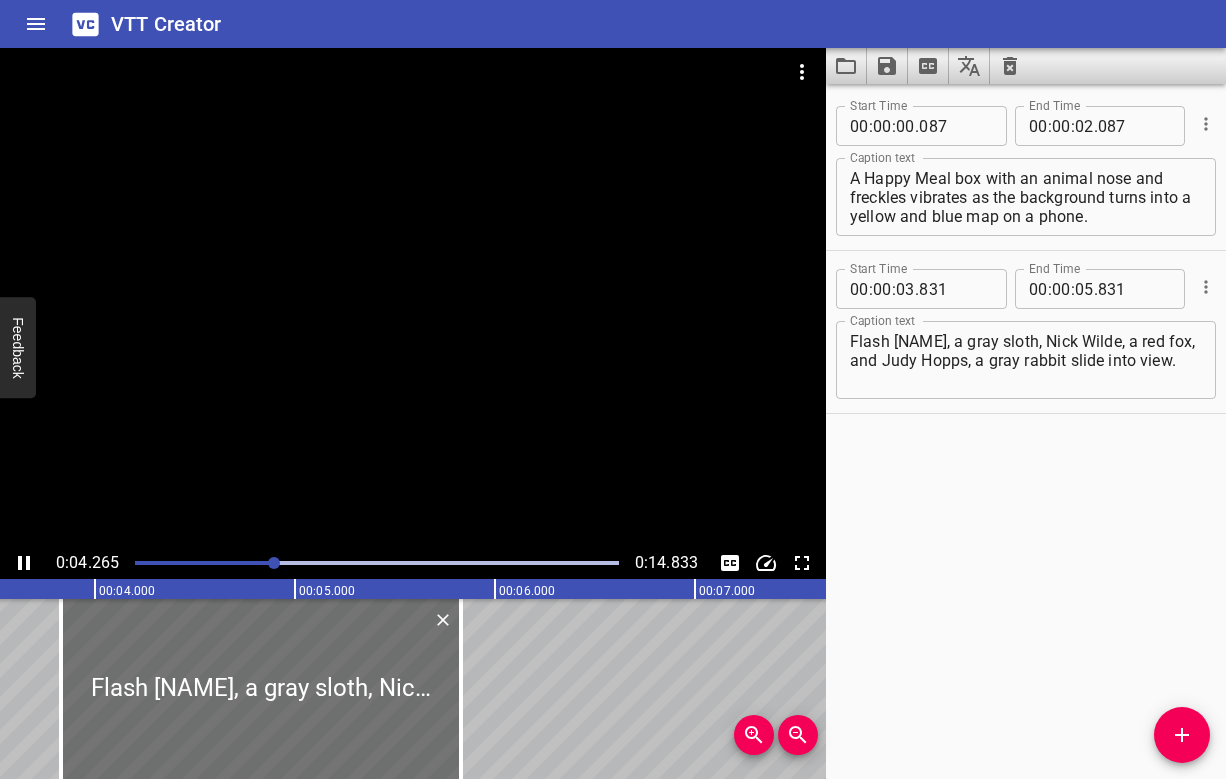 click at bounding box center [413, 297] 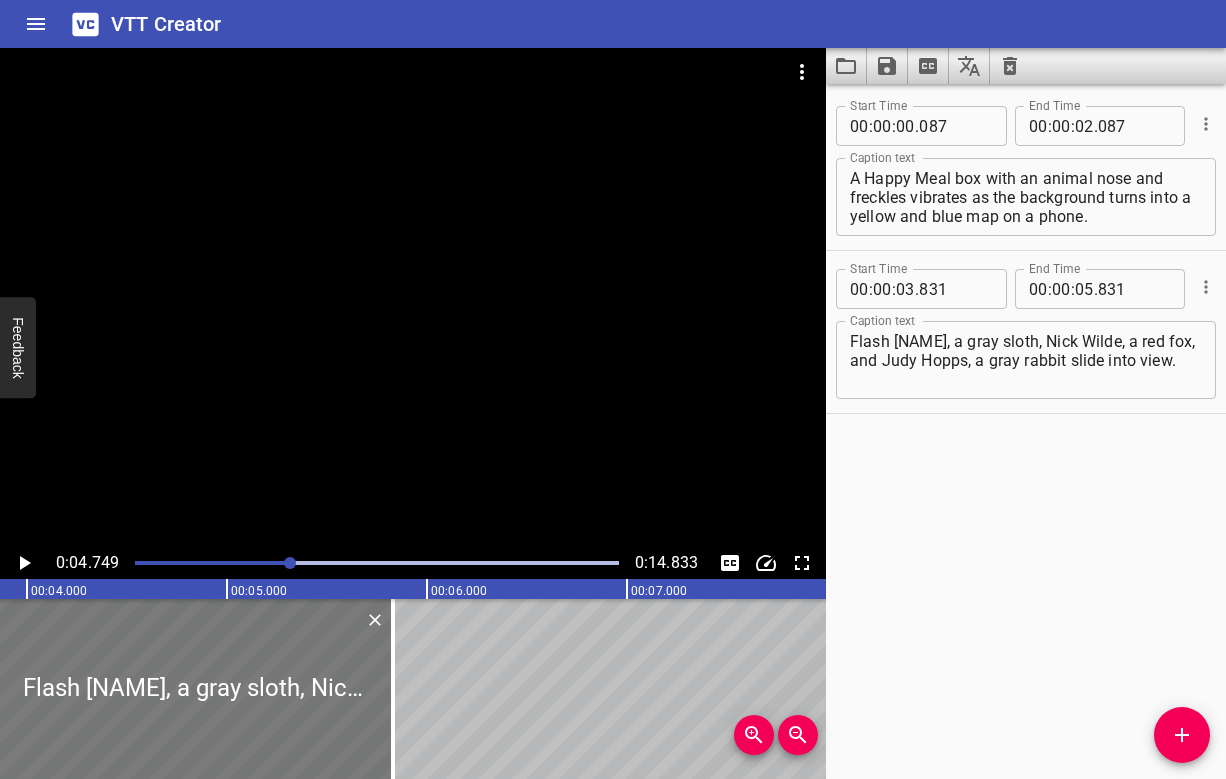 scroll, scrollTop: 0, scrollLeft: 701, axis: horizontal 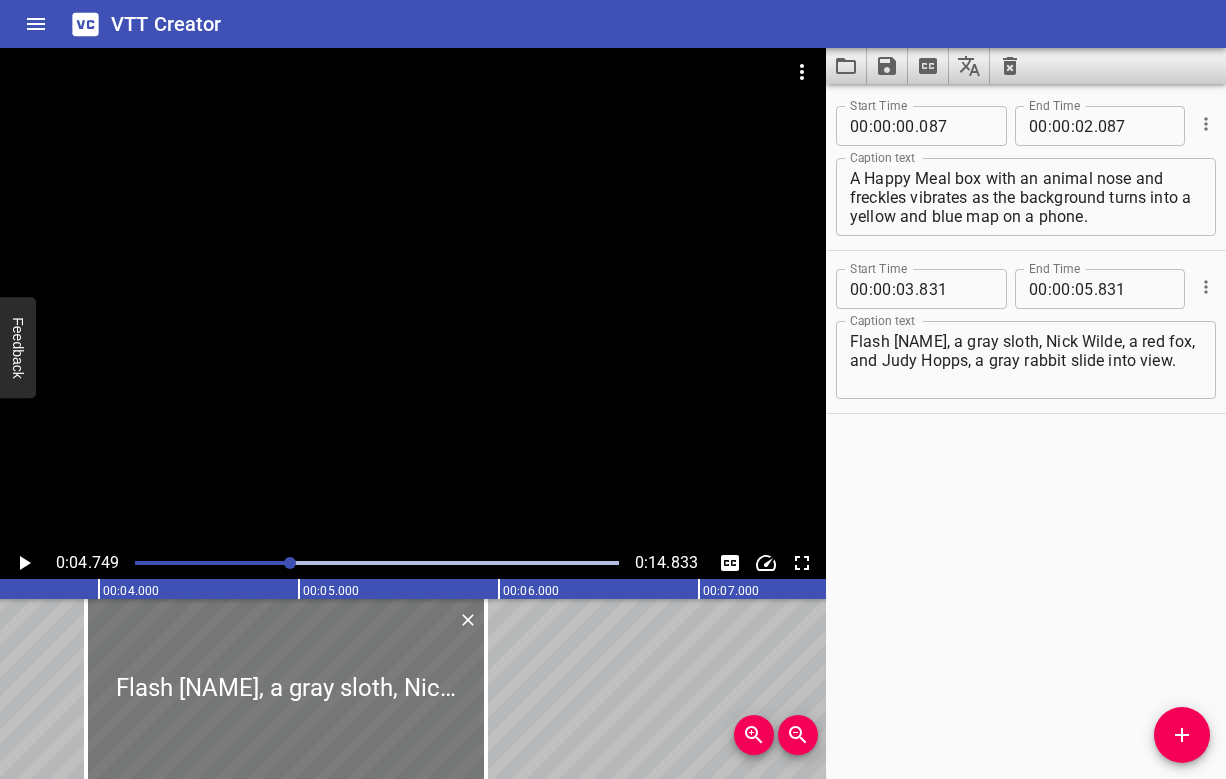 drag, startPoint x: 164, startPoint y: 688, endPoint x: 180, endPoint y: 687, distance: 16.03122 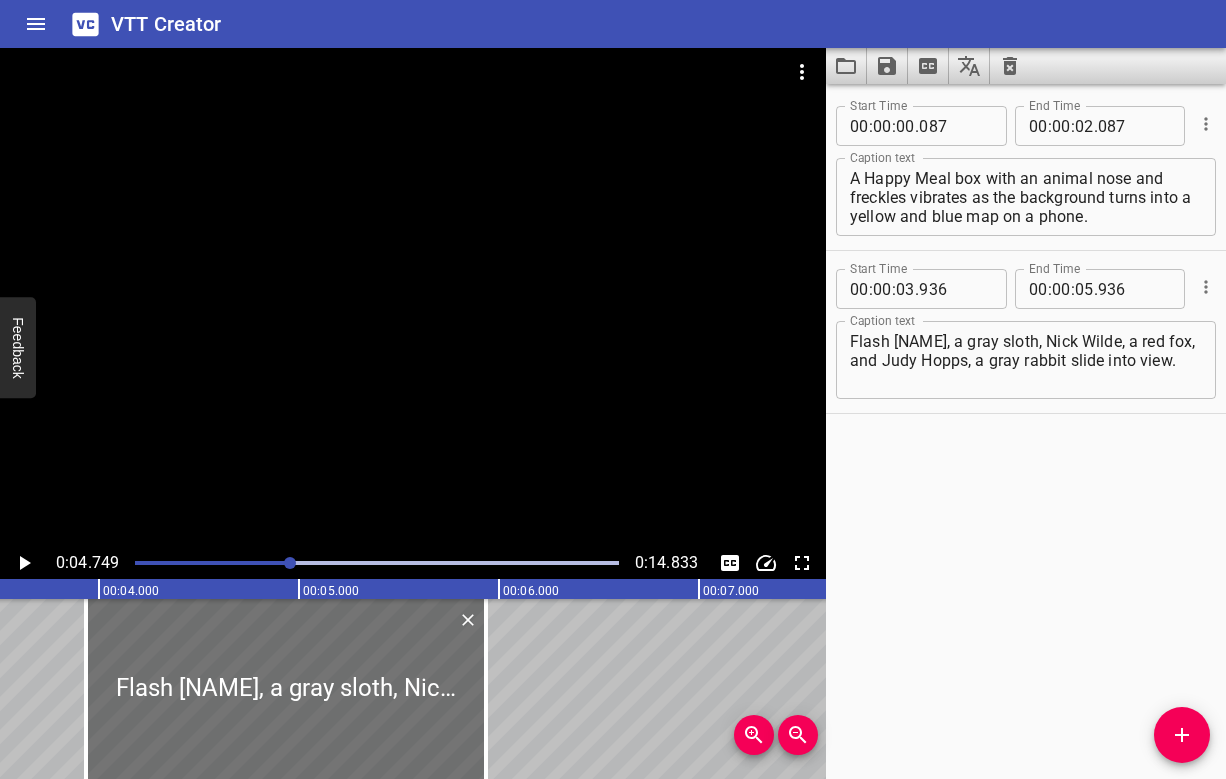 click at bounding box center [413, 297] 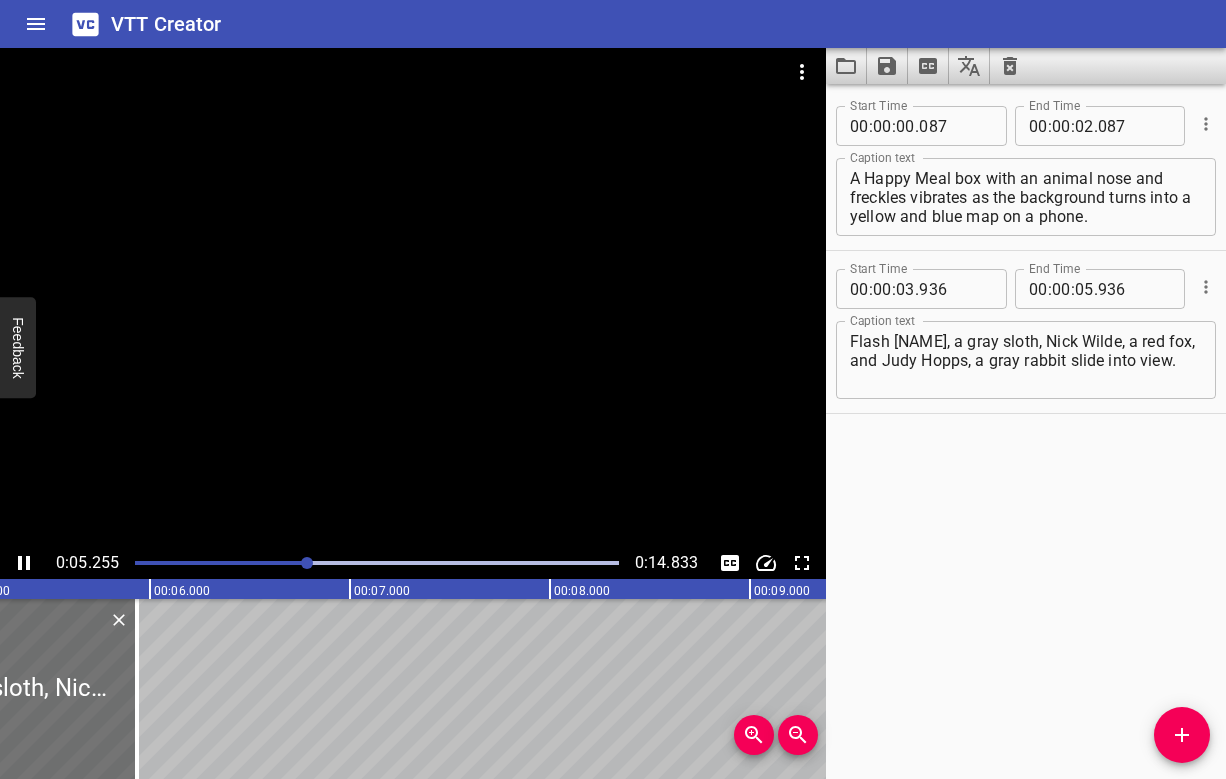 click at bounding box center [377, 563] 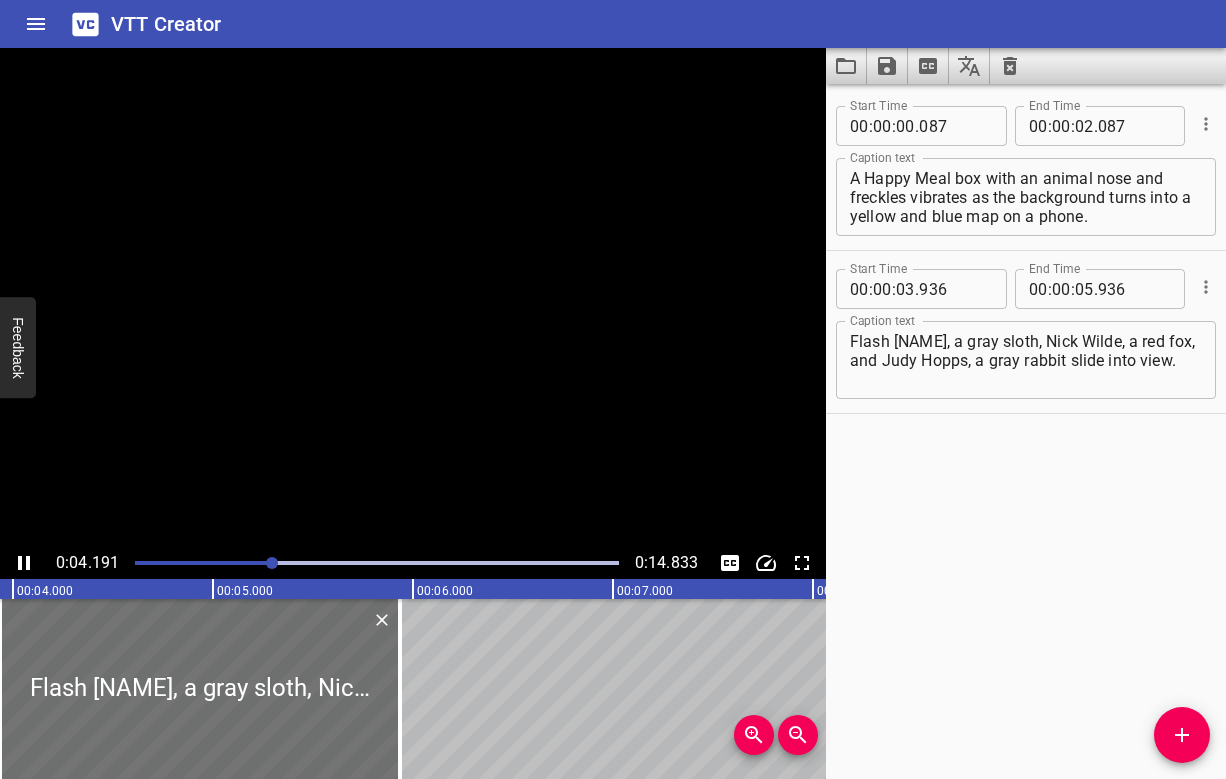 scroll, scrollTop: 0, scrollLeft: 837, axis: horizontal 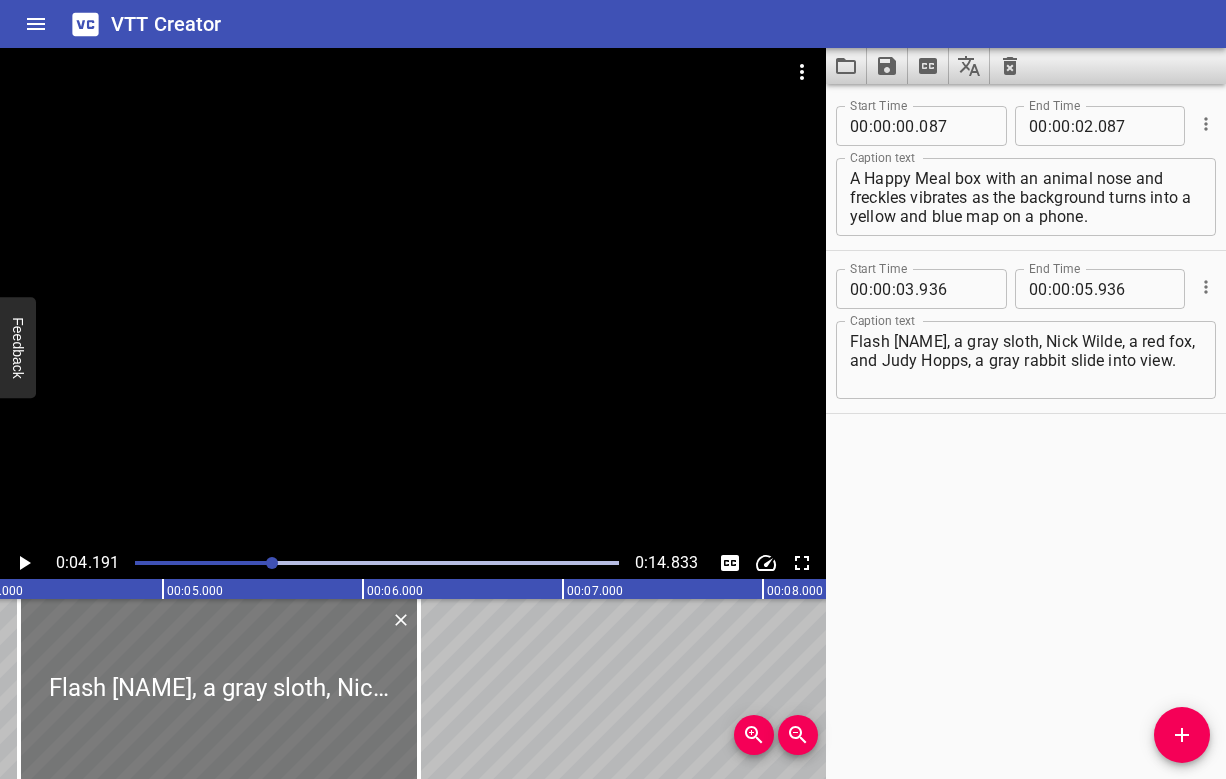 drag, startPoint x: 140, startPoint y: 671, endPoint x: 236, endPoint y: 668, distance: 96.04687 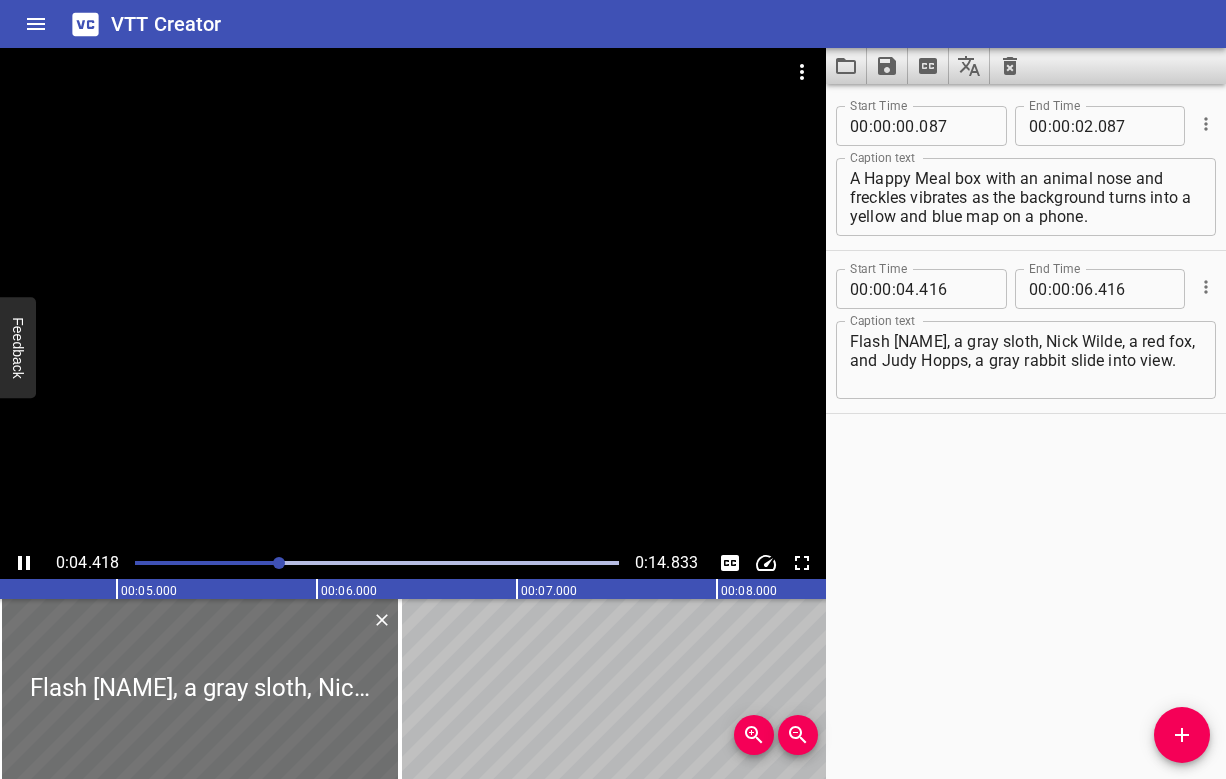 scroll, scrollTop: 0, scrollLeft: 940, axis: horizontal 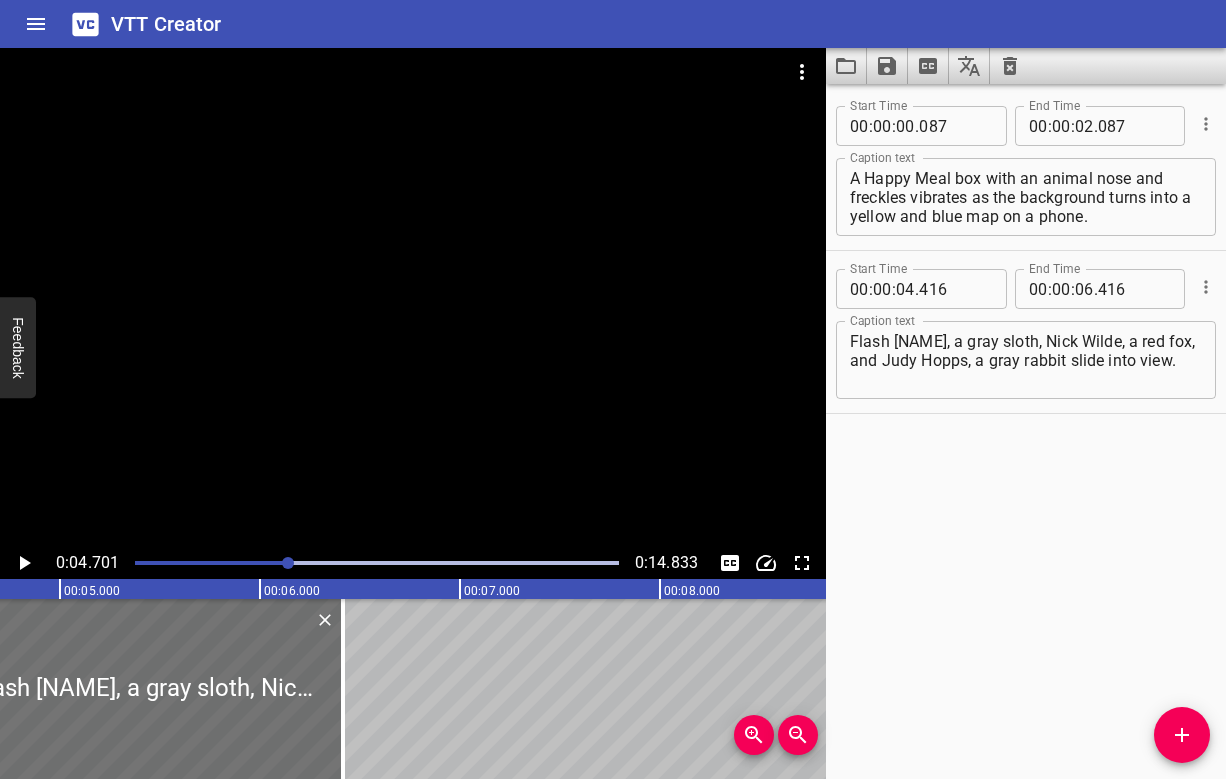 click at bounding box center [413, 297] 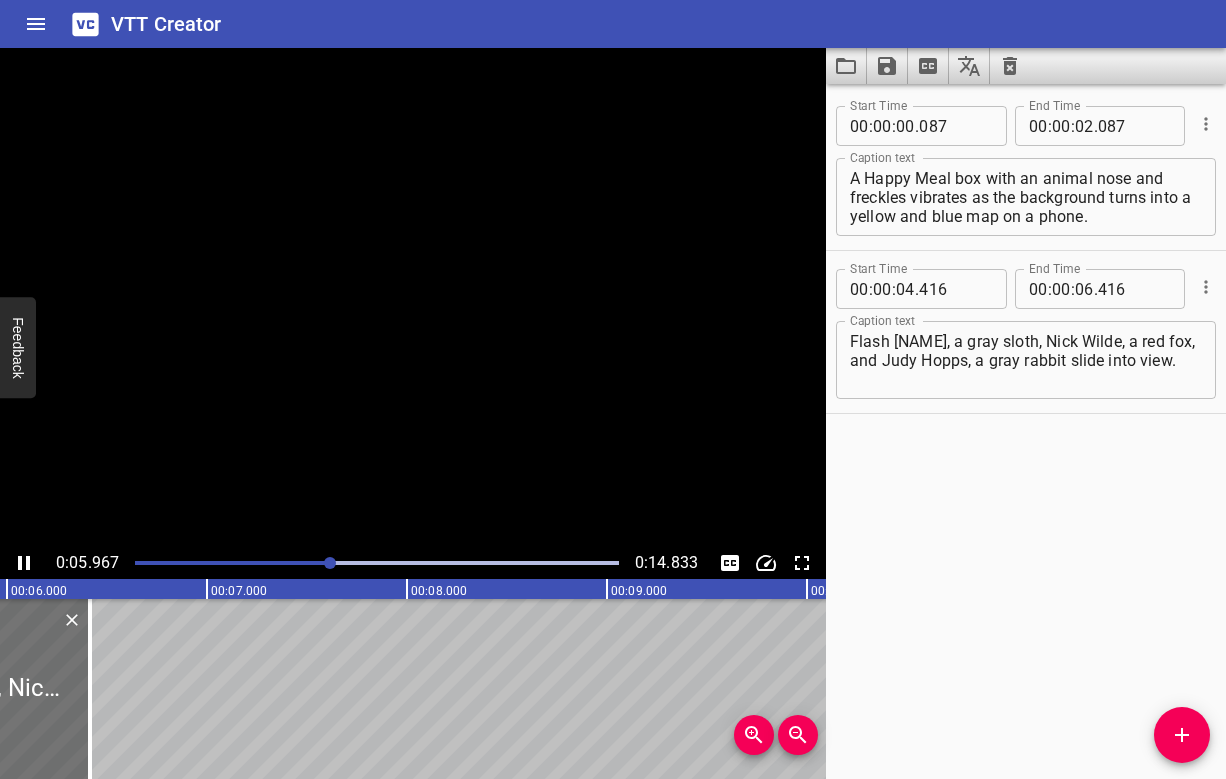 click at bounding box center (413, 297) 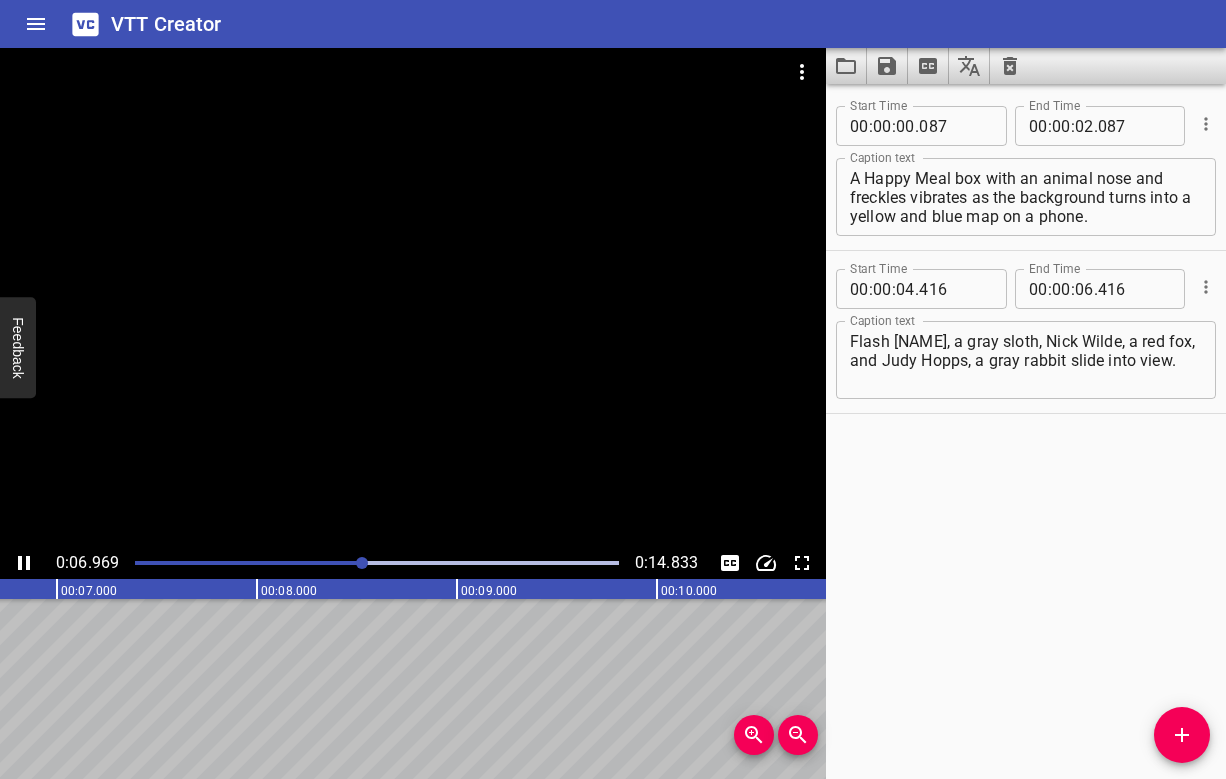 scroll, scrollTop: 0, scrollLeft: 1393, axis: horizontal 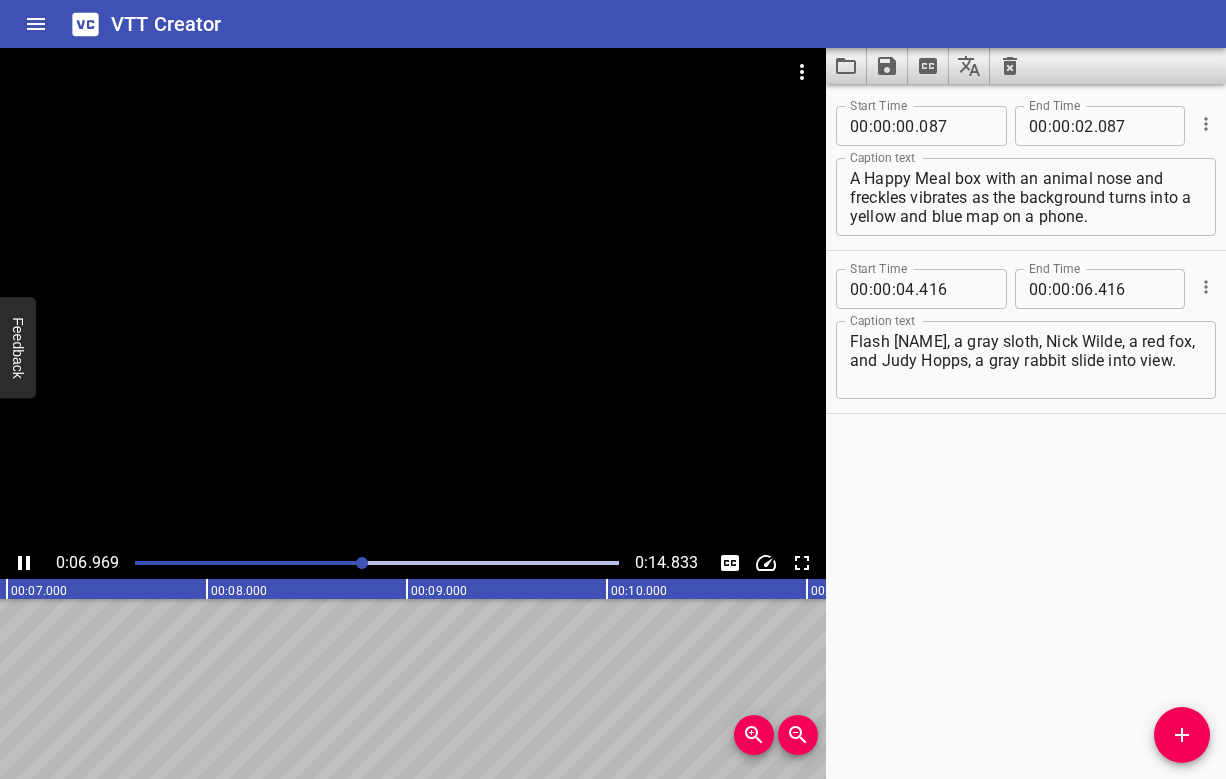 click at bounding box center [413, 297] 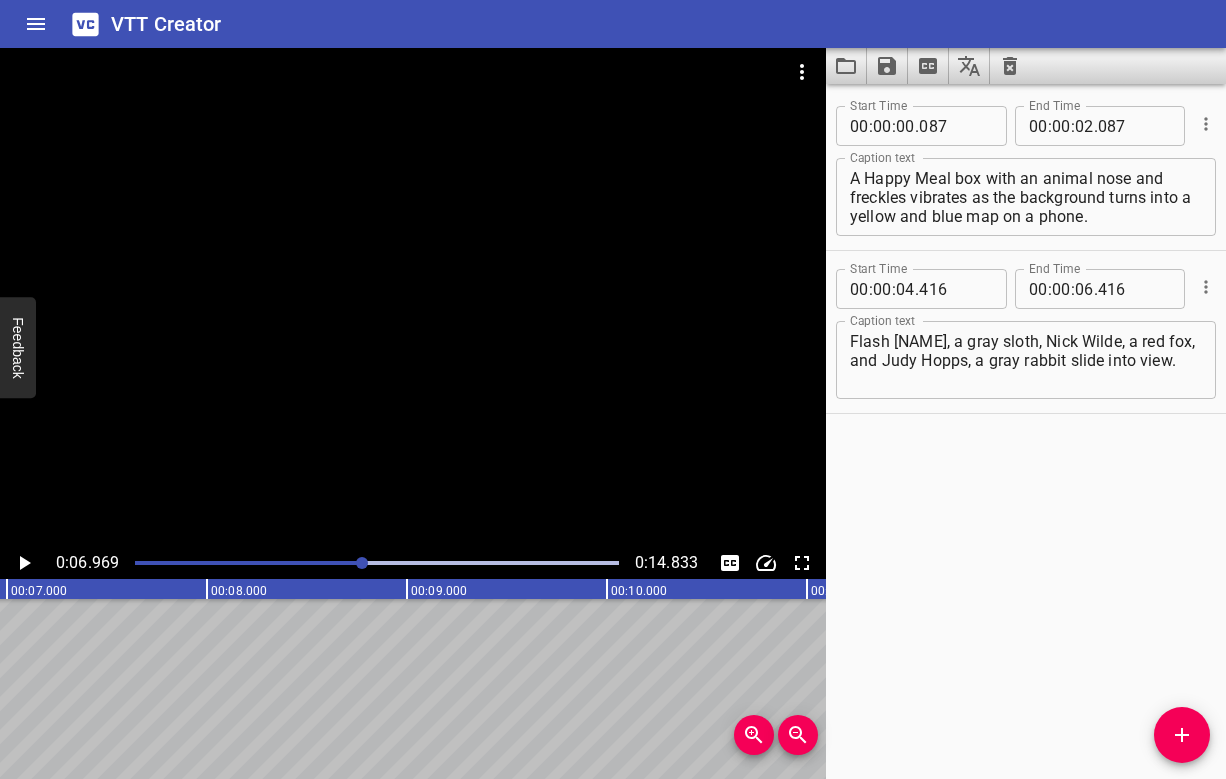 click at bounding box center [121, 563] 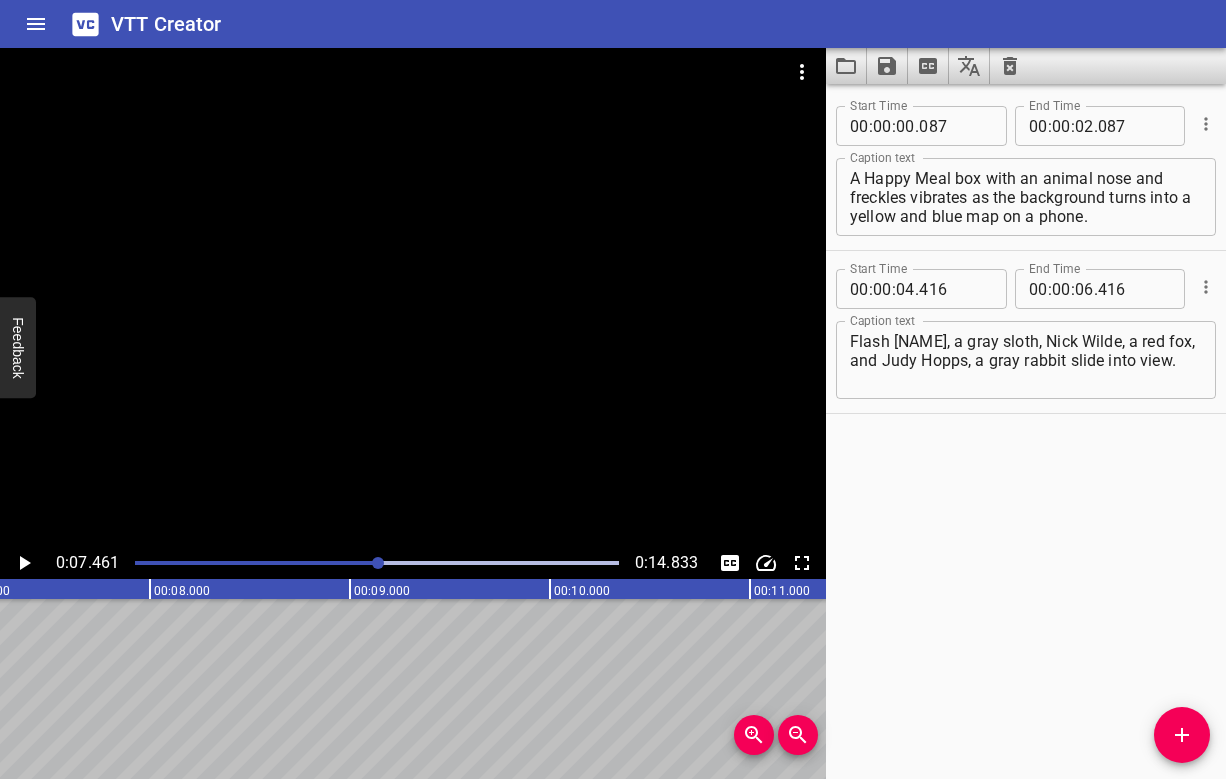 scroll, scrollTop: 0, scrollLeft: 1492, axis: horizontal 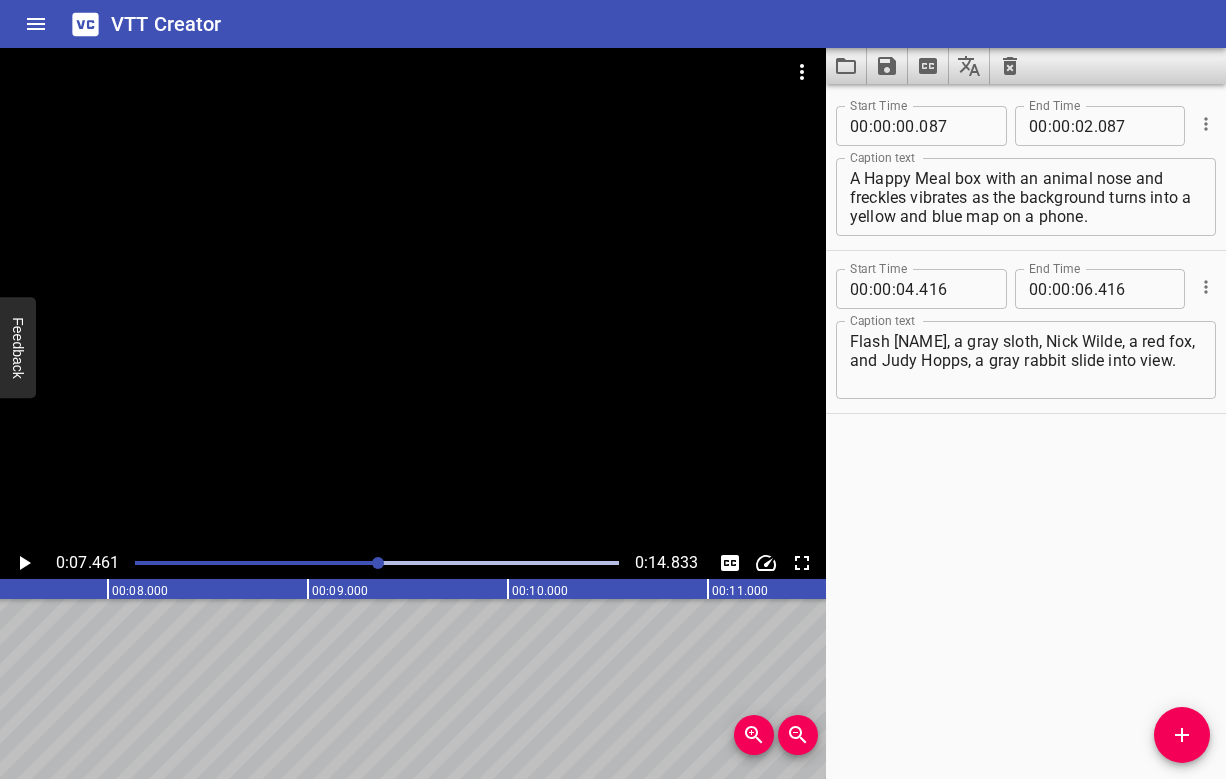 click at bounding box center (137, 563) 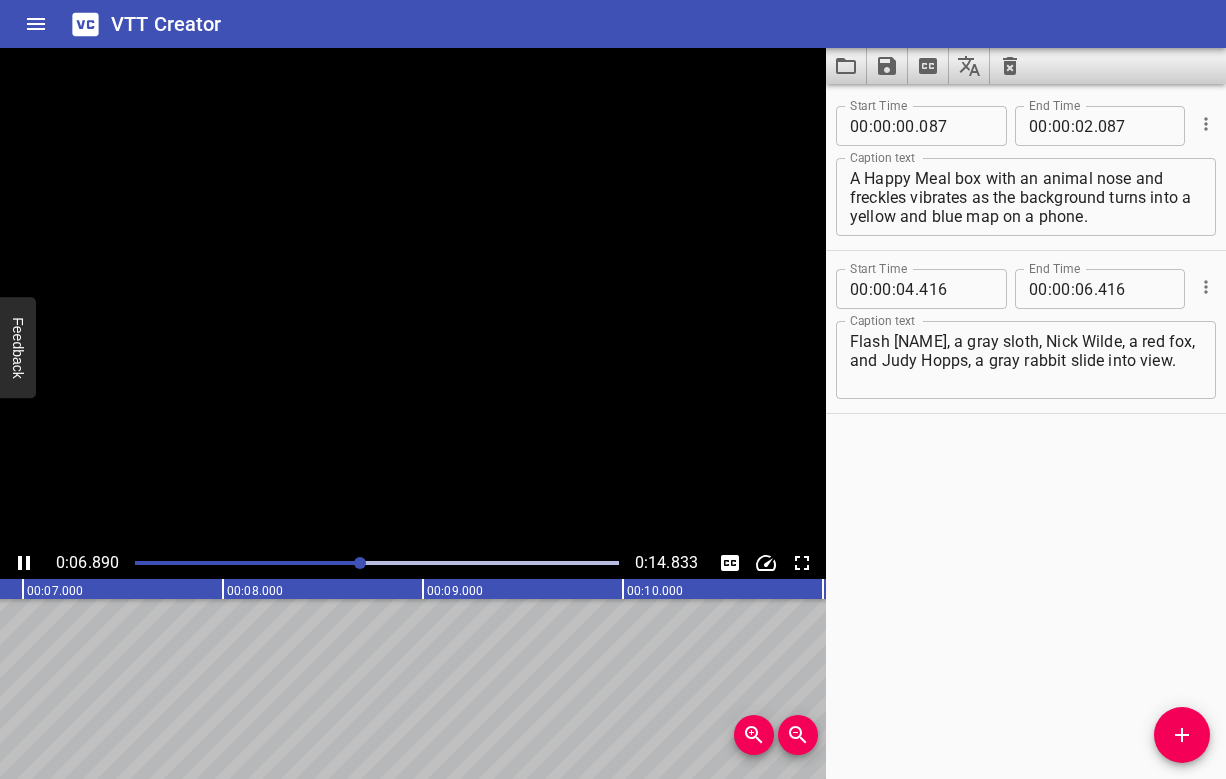 scroll, scrollTop: 0, scrollLeft: 1425, axis: horizontal 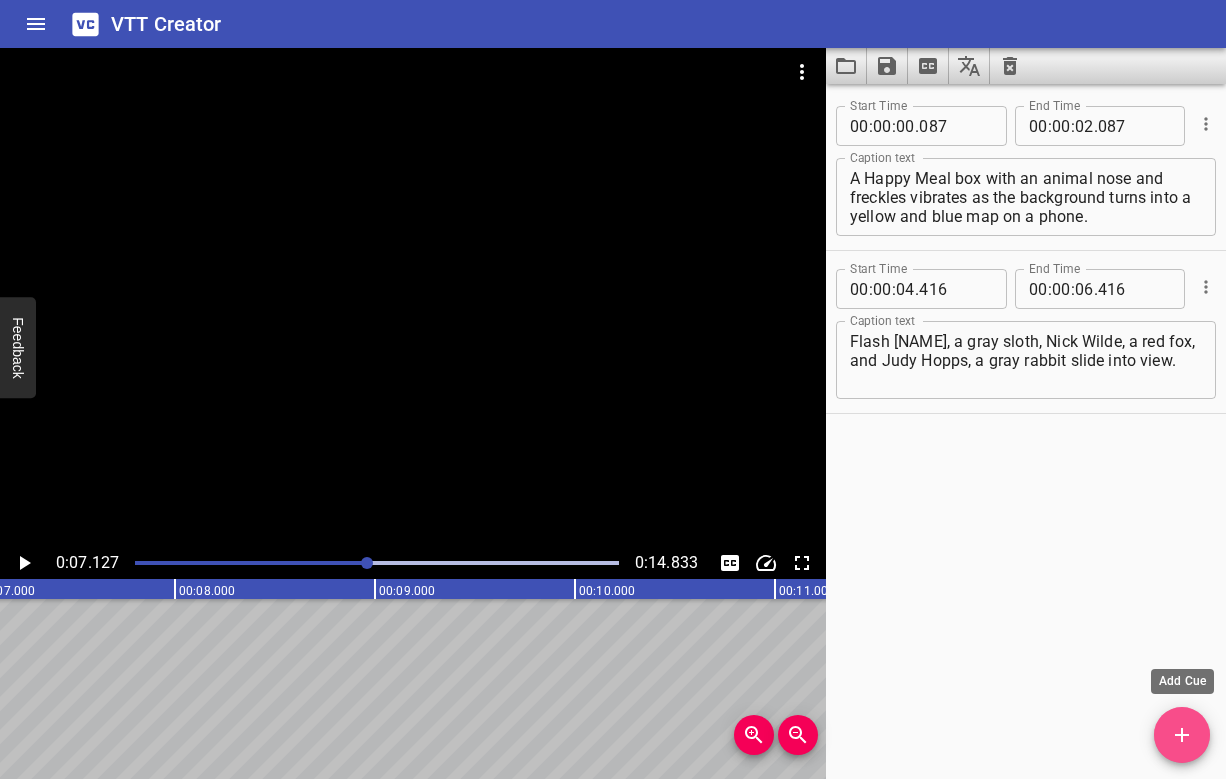 click 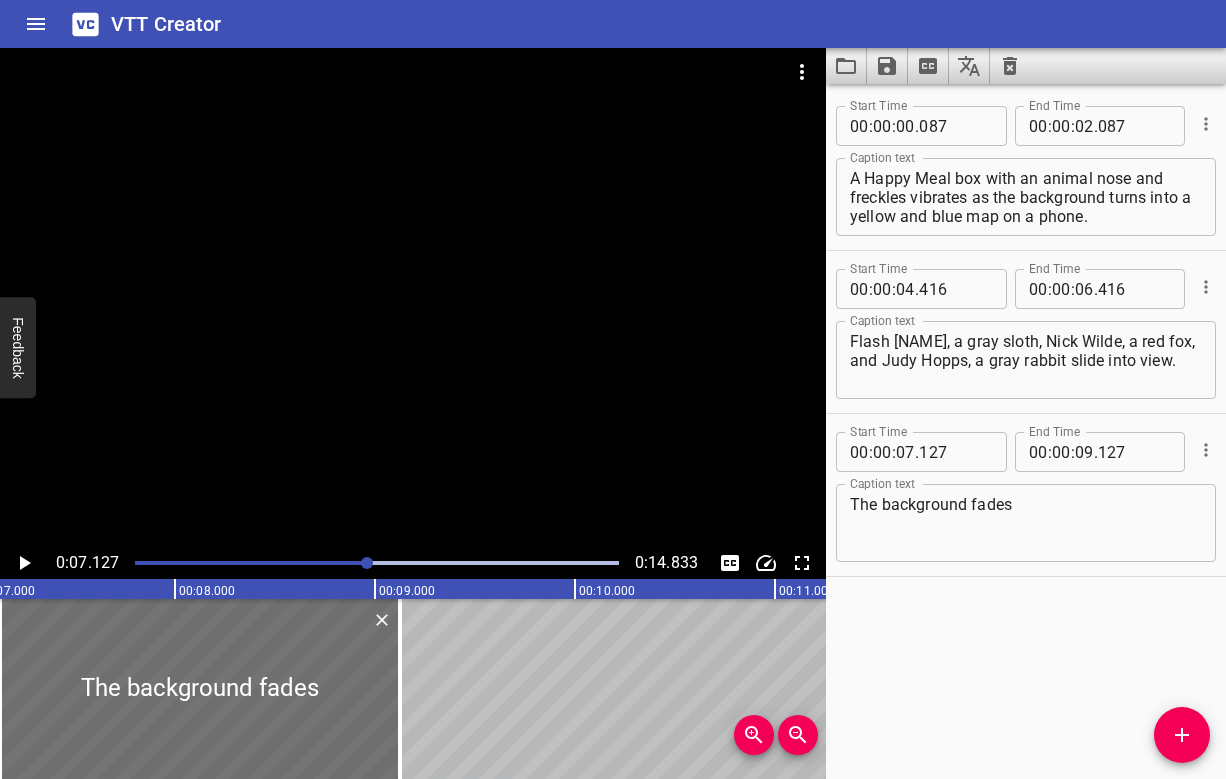 click at bounding box center [377, 563] 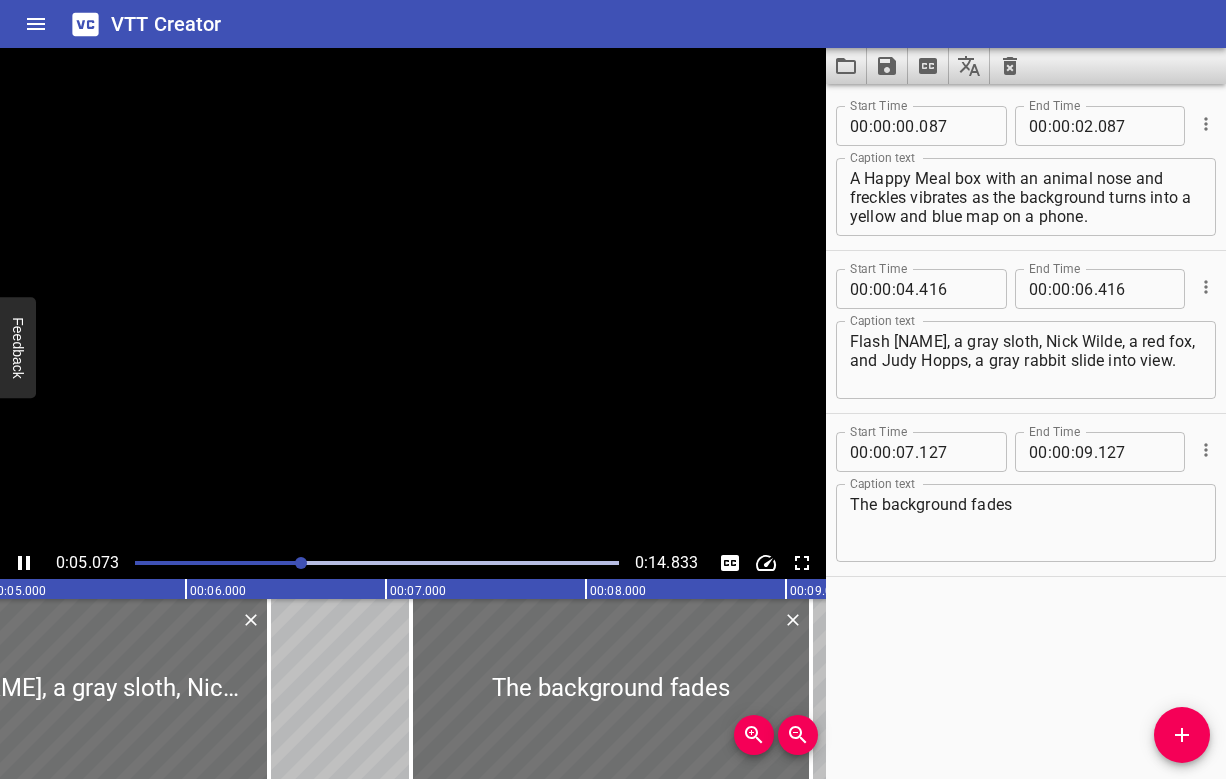 scroll, scrollTop: 0, scrollLeft: 1064, axis: horizontal 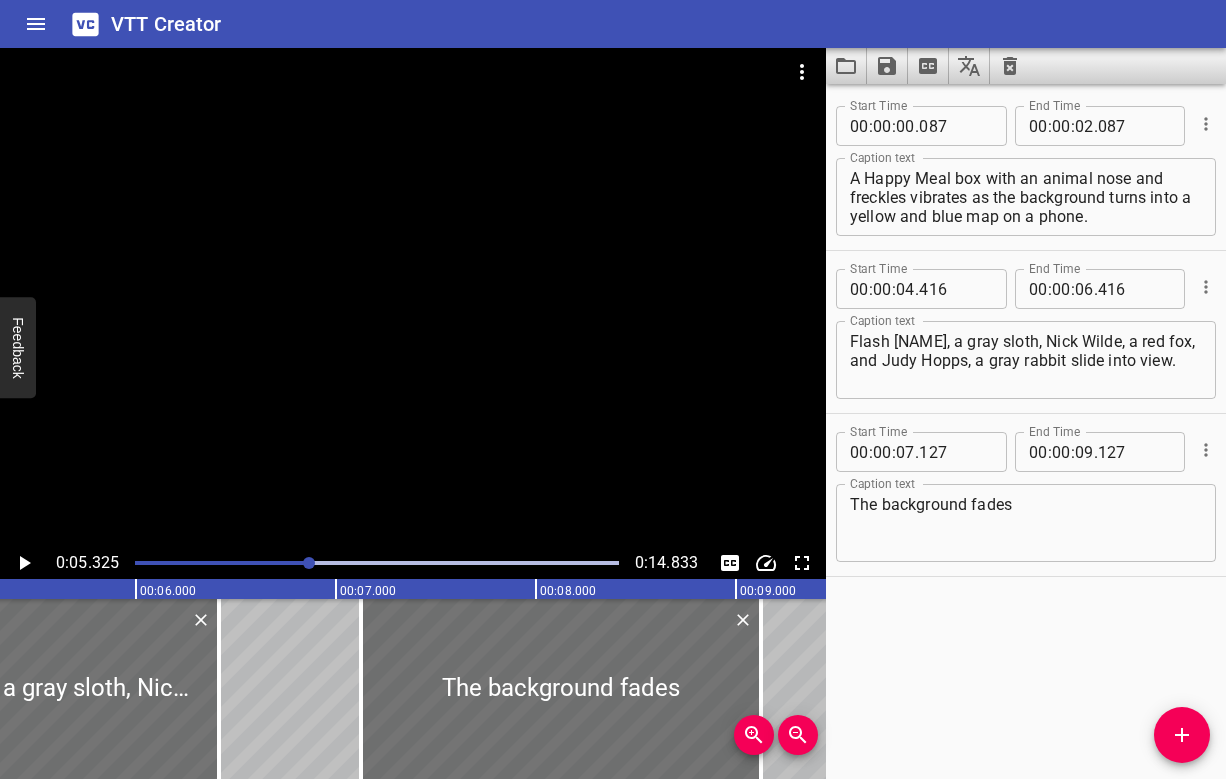 click at bounding box center (377, 563) 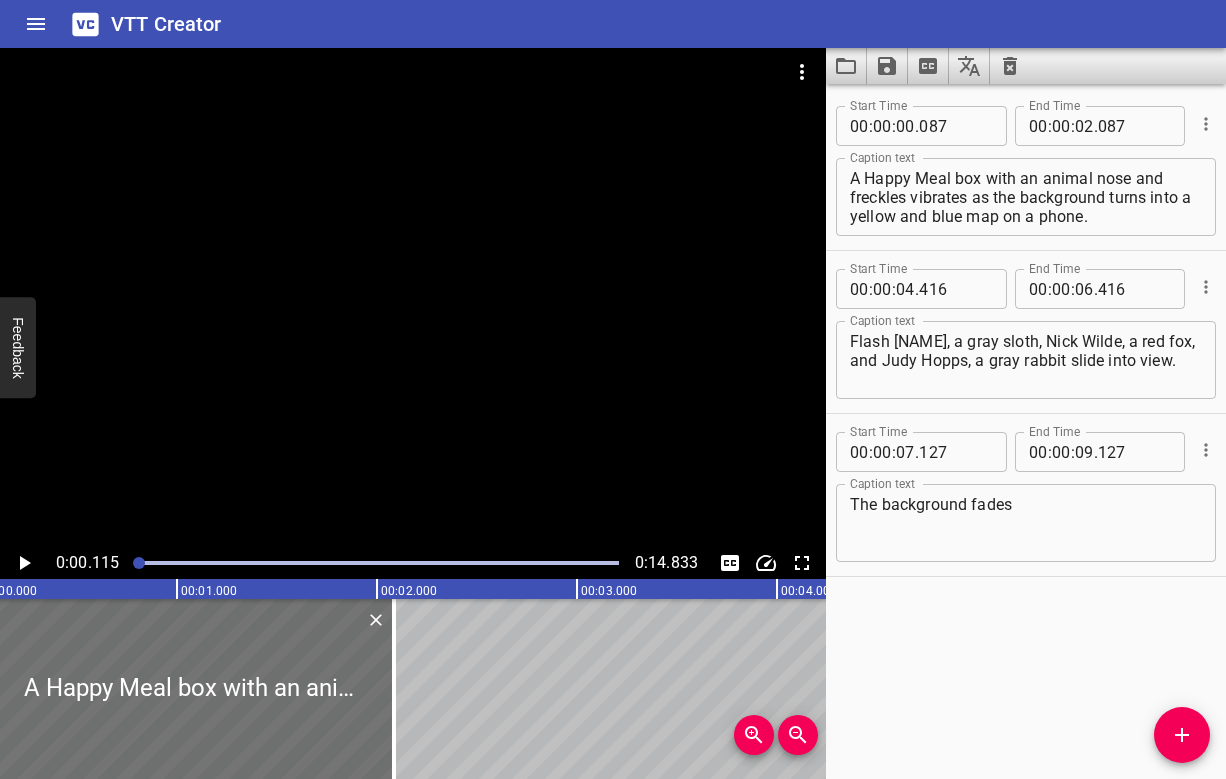 click at bounding box center (413, 297) 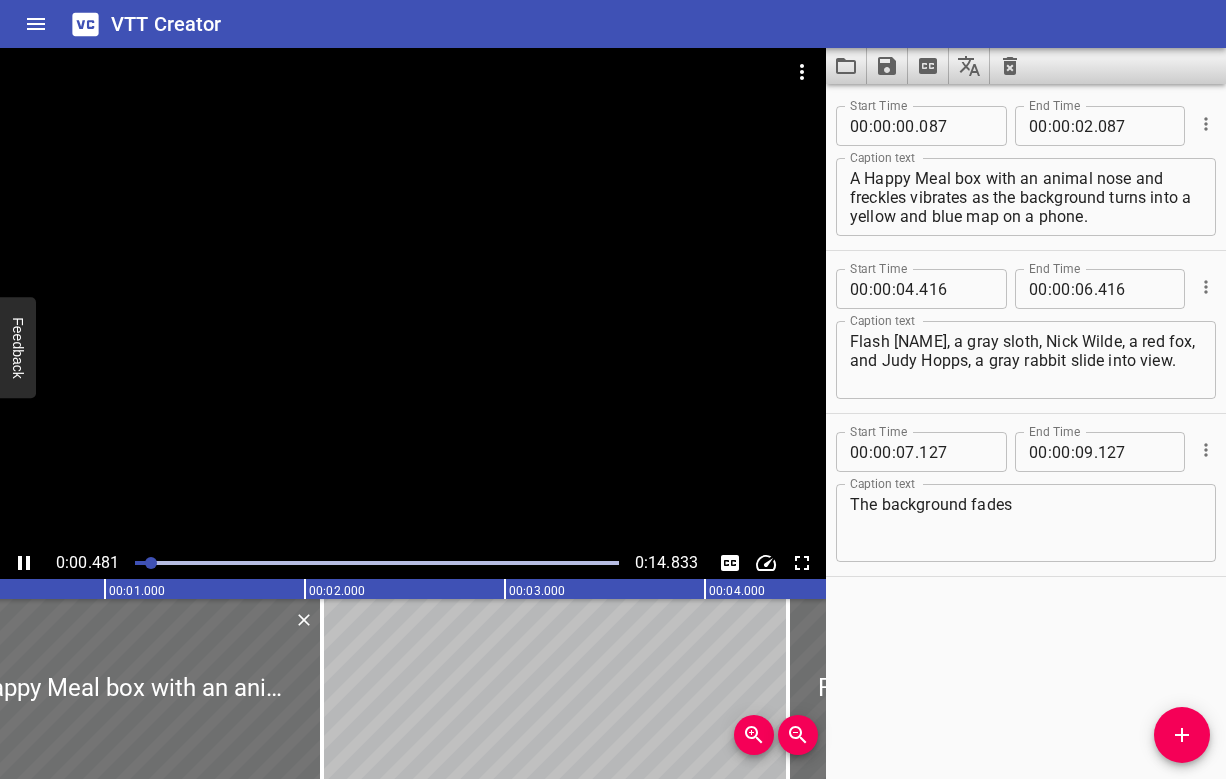 click at bounding box center (413, 297) 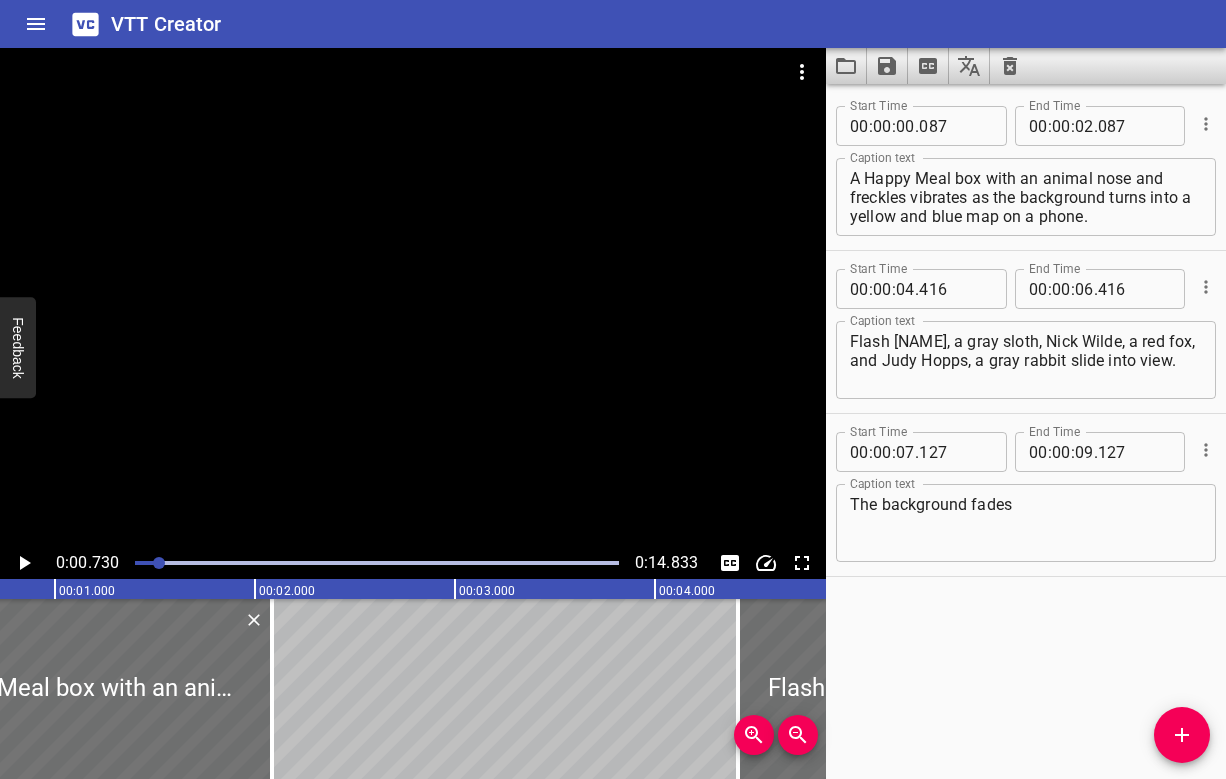click at bounding box center (413, 297) 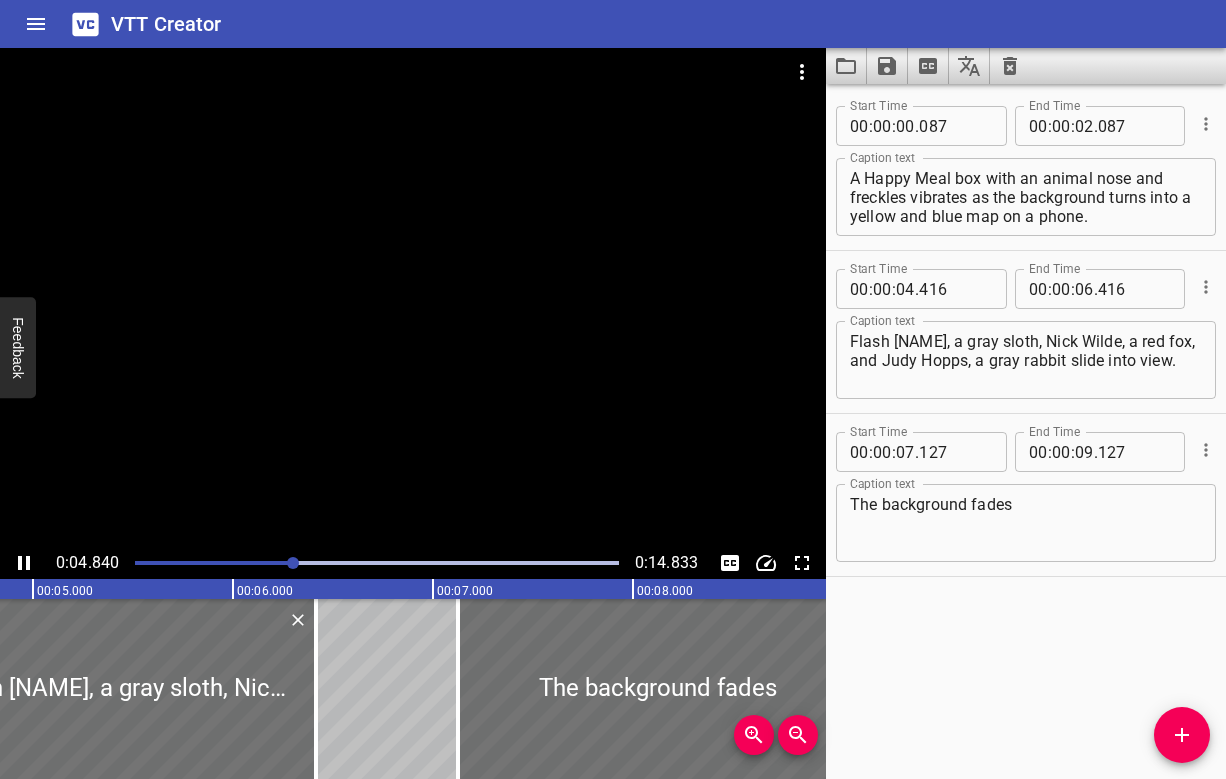 click at bounding box center (413, 297) 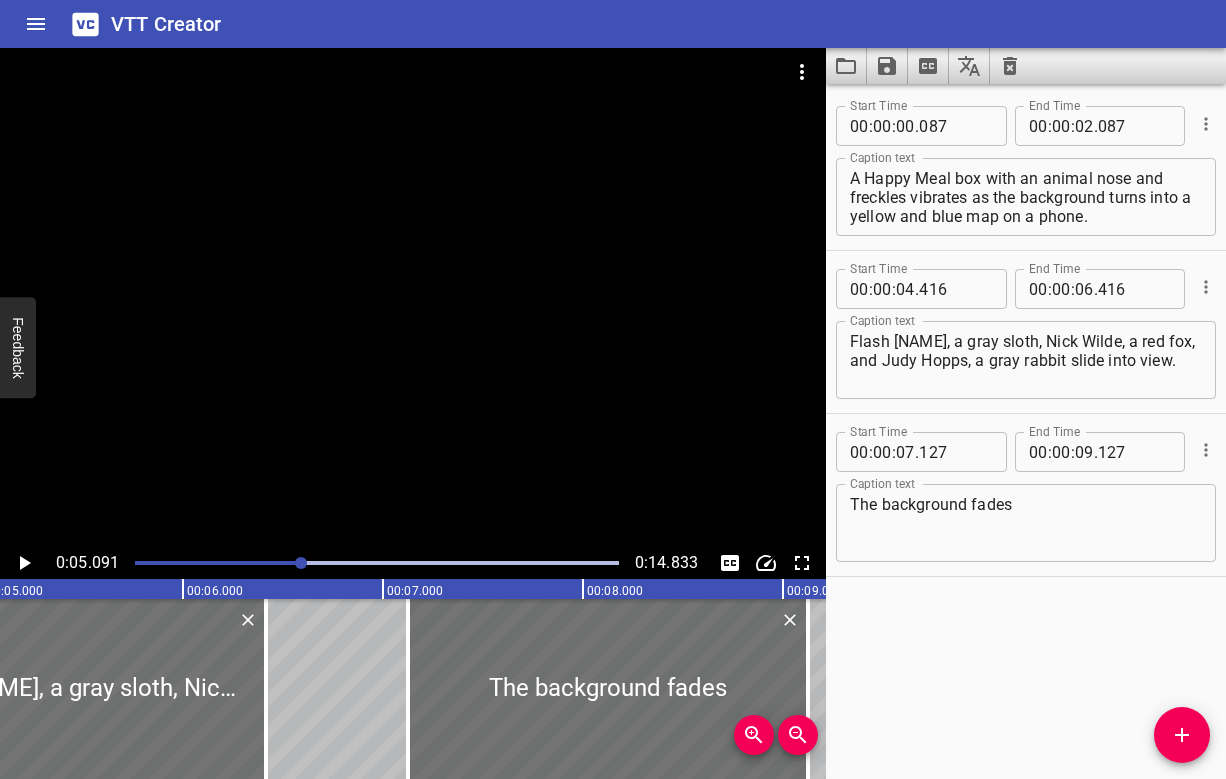 click at bounding box center [413, 297] 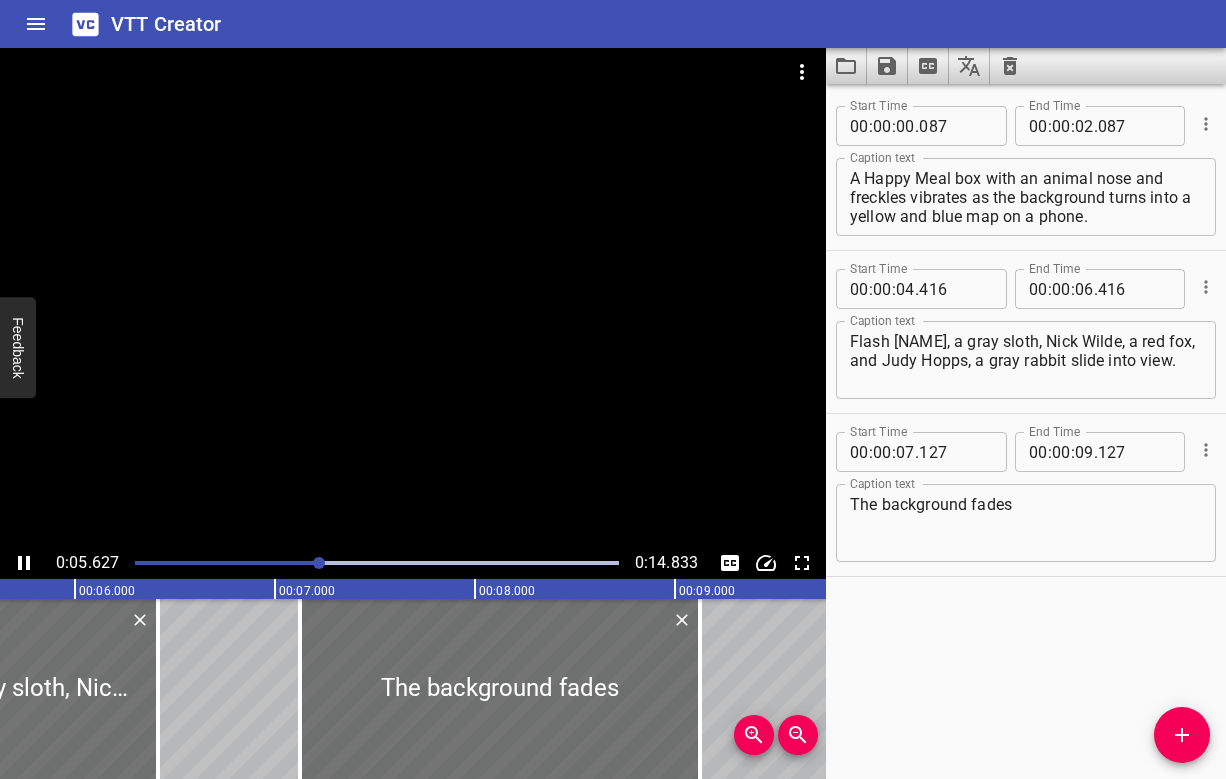 scroll, scrollTop: 0, scrollLeft: 1175, axis: horizontal 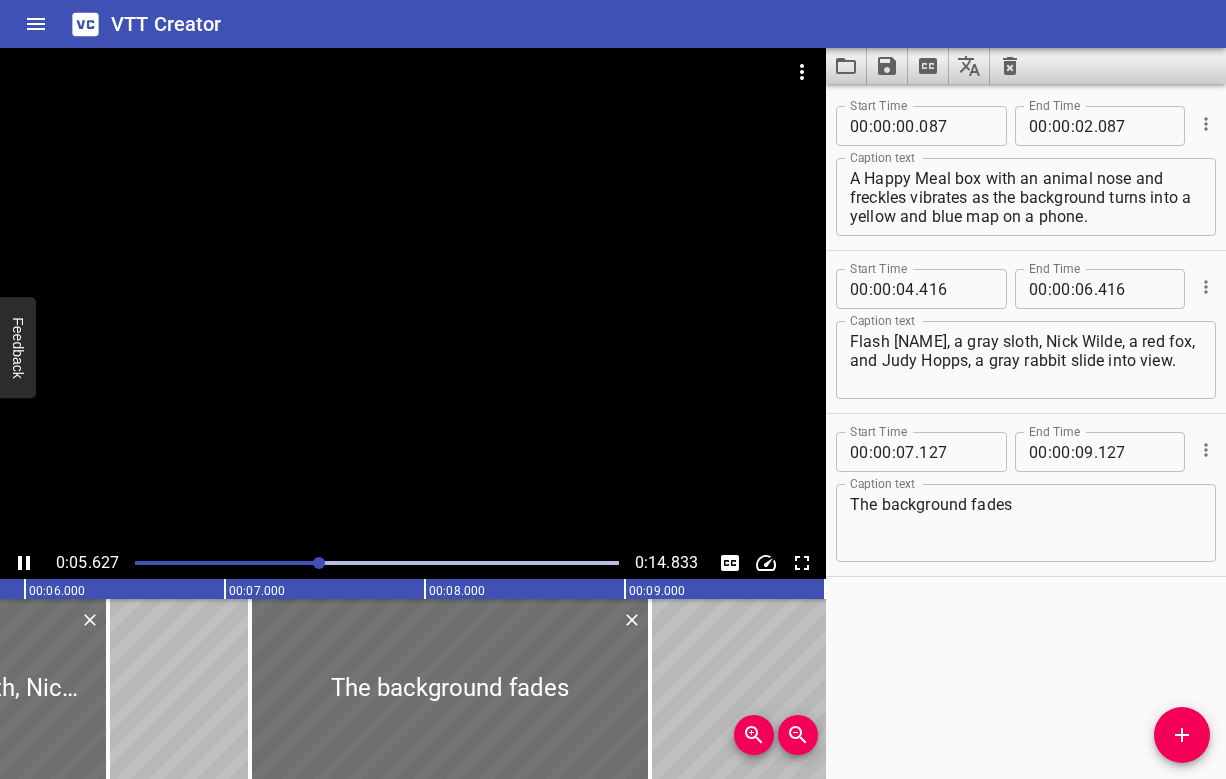 click at bounding box center [413, 297] 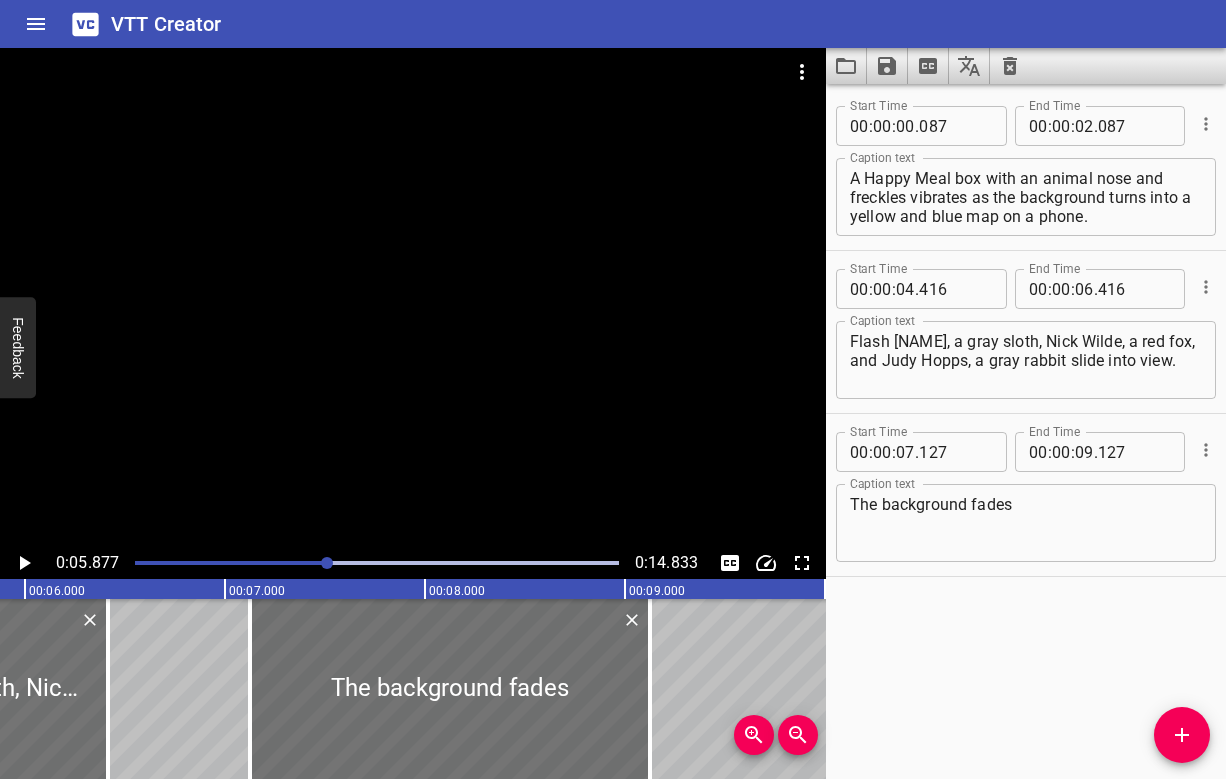 click on "Flash [NAME], a gray sloth, Nick Wilde, a red fox, and Judy Hopps, a gray rabbit slide into view." at bounding box center [1026, 360] 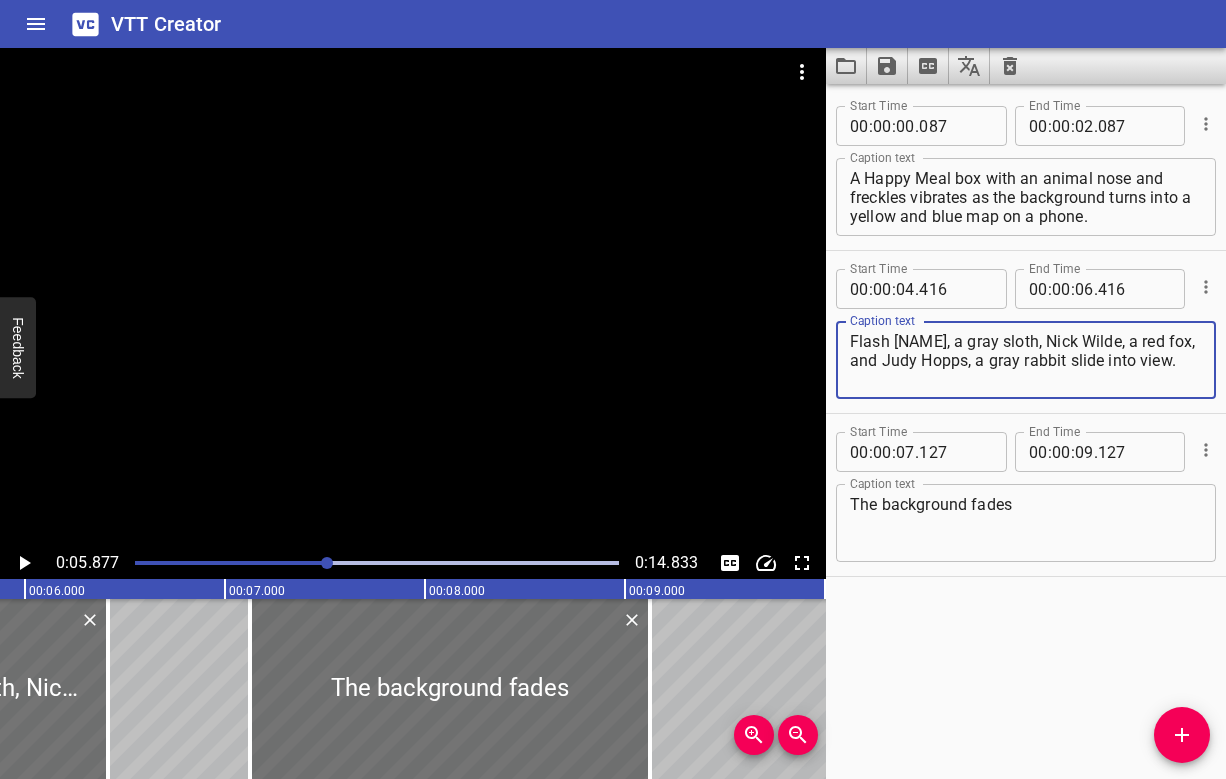 click on "Flash [NAME], a gray sloth, Nick Wilde, a red fox, and Judy Hopps, a gray rabbit slide into view." at bounding box center (1026, 360) 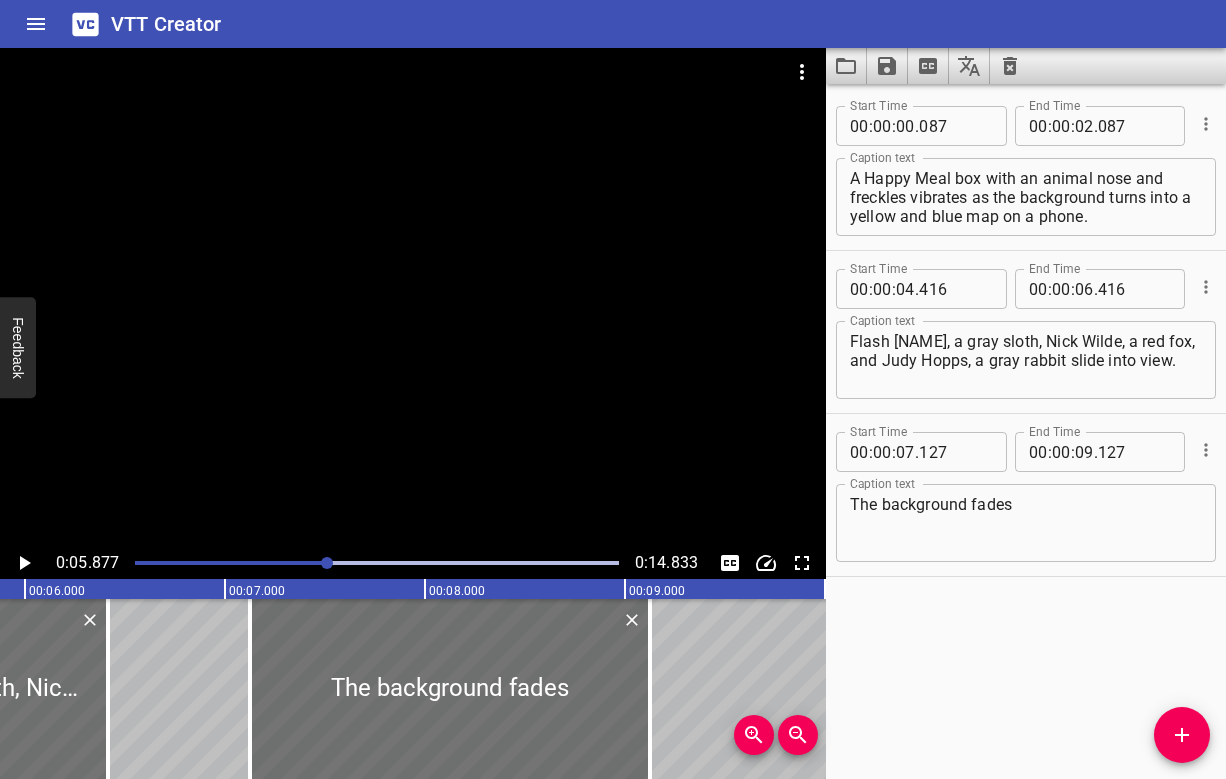 click at bounding box center [413, 297] 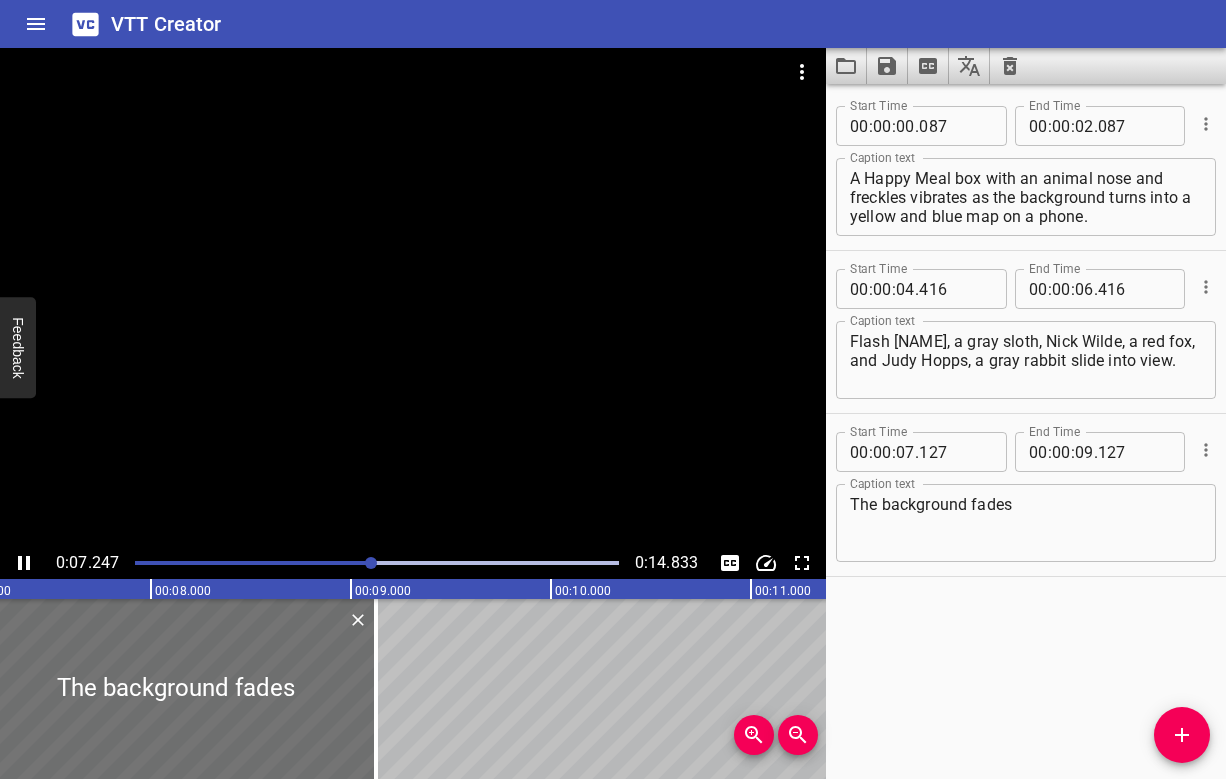 click at bounding box center (413, 297) 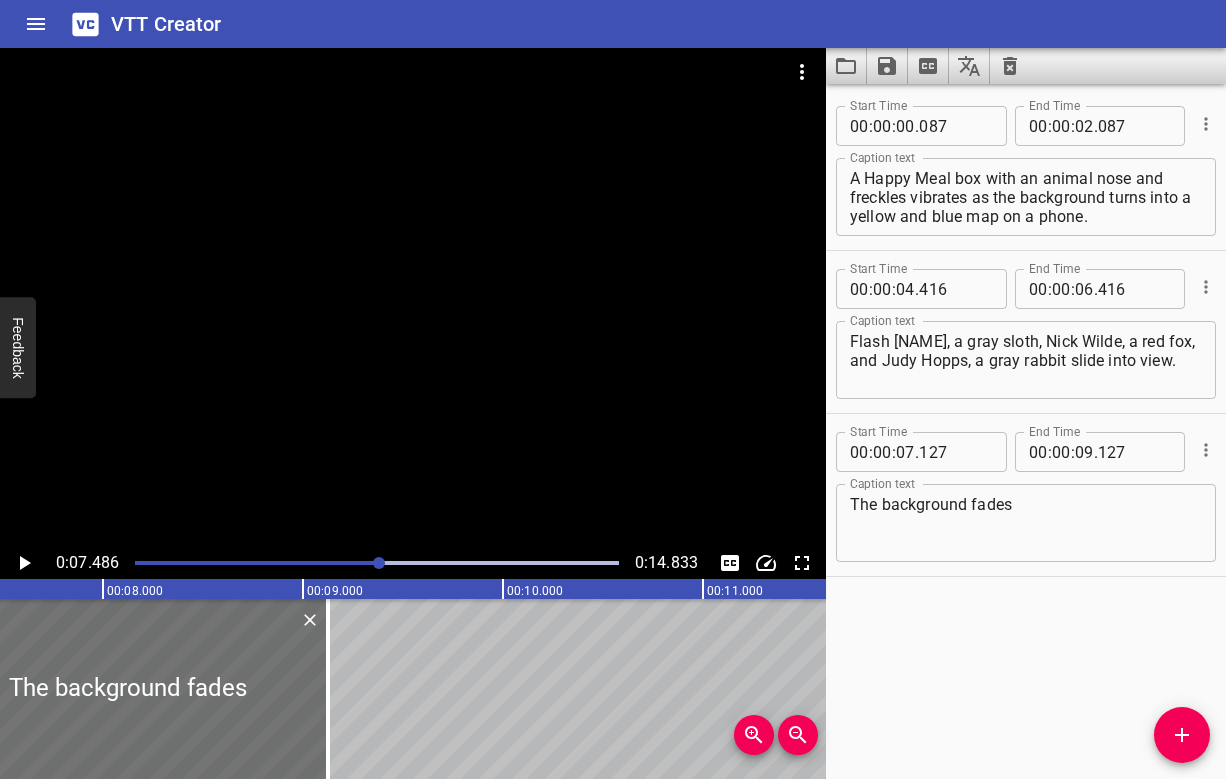 click at bounding box center (413, 297) 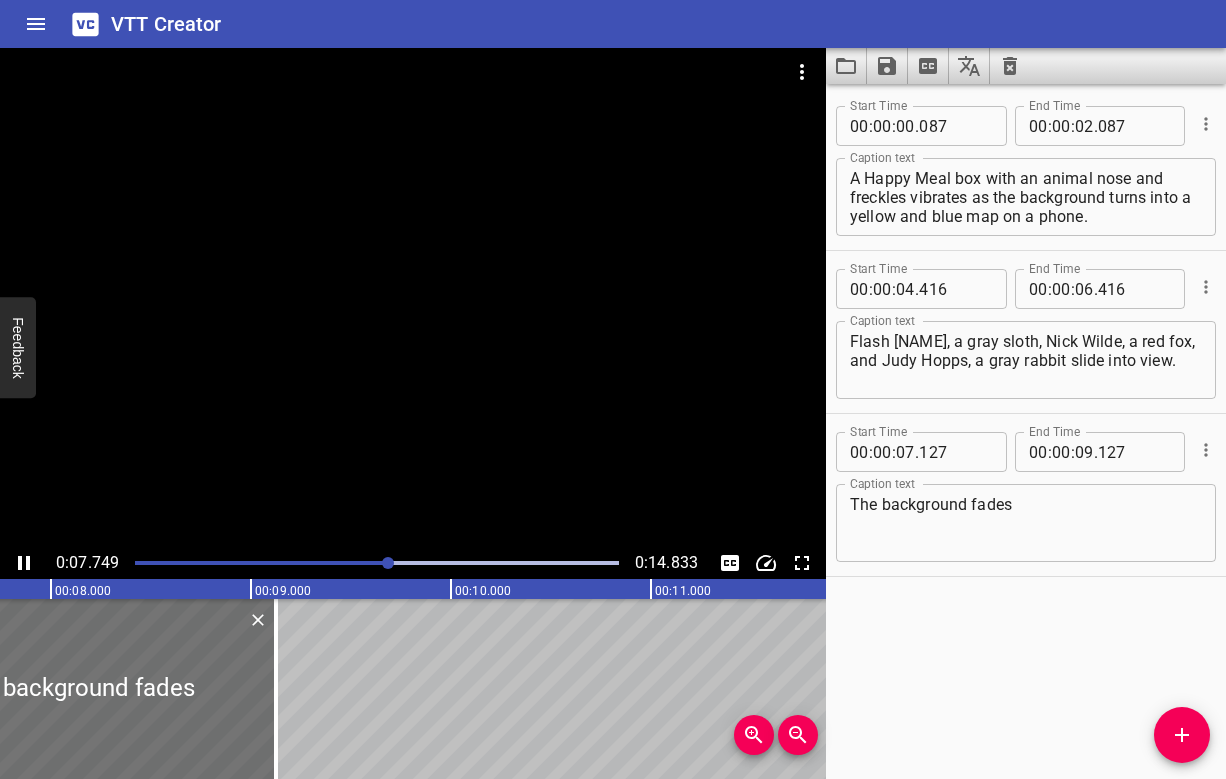 scroll, scrollTop: 0, scrollLeft: 1625, axis: horizontal 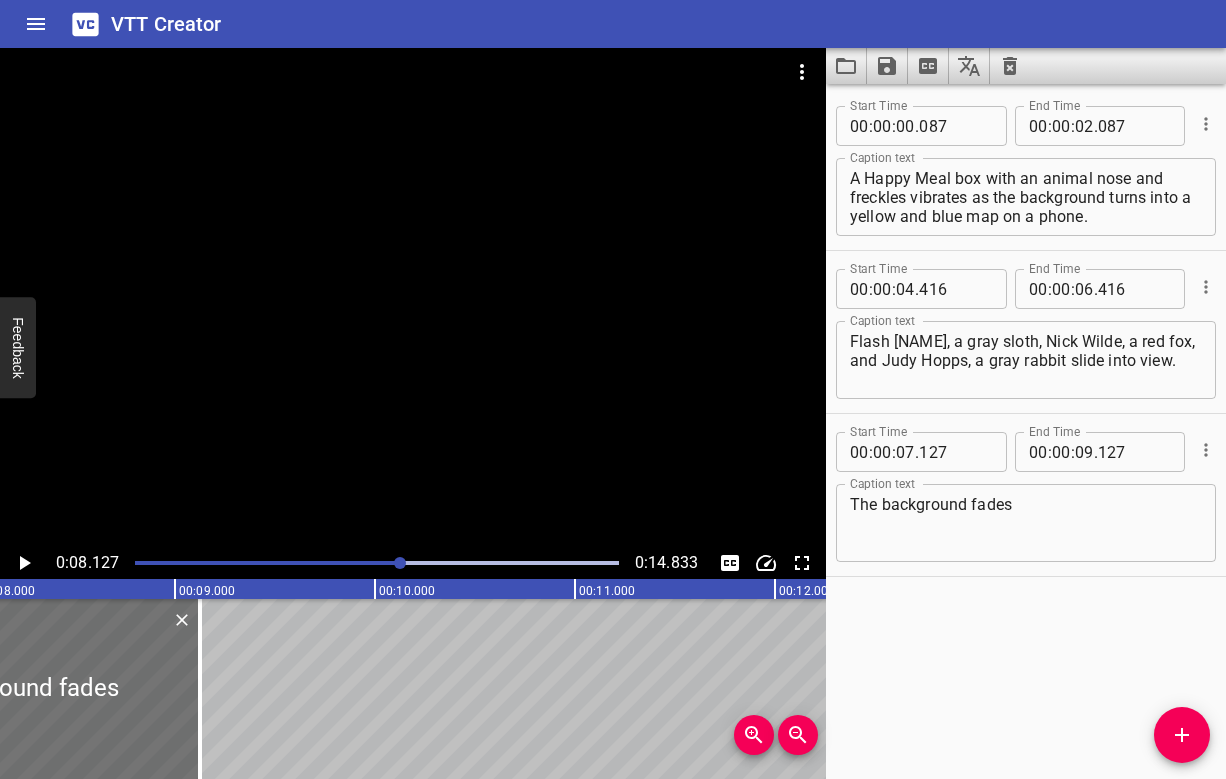 click at bounding box center [159, 563] 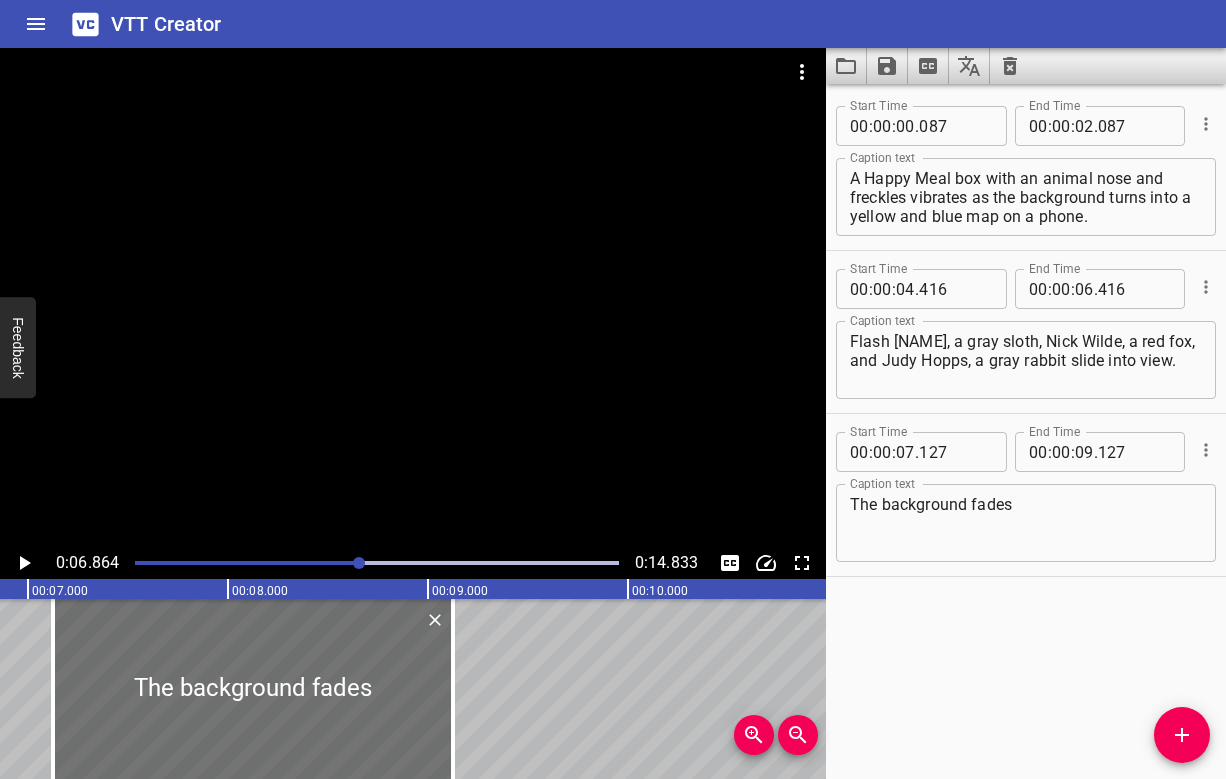 click at bounding box center [413, 297] 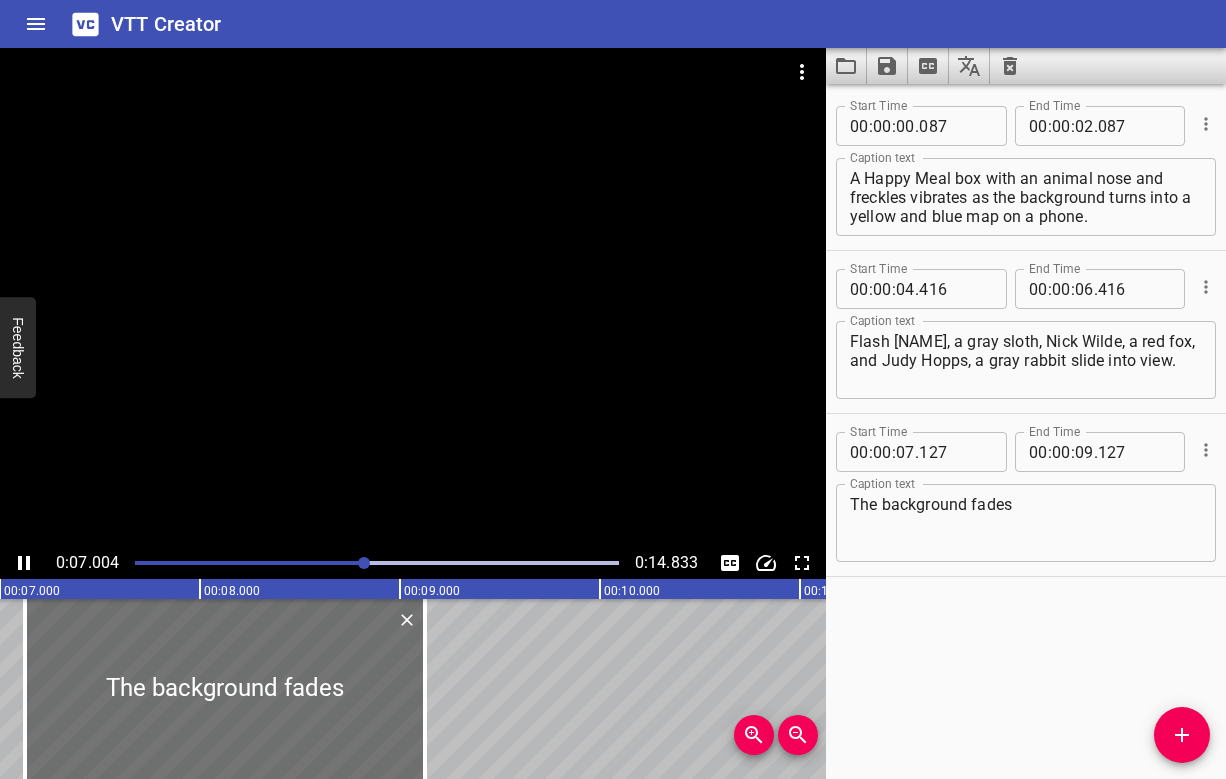 scroll, scrollTop: 0, scrollLeft: 1462, axis: horizontal 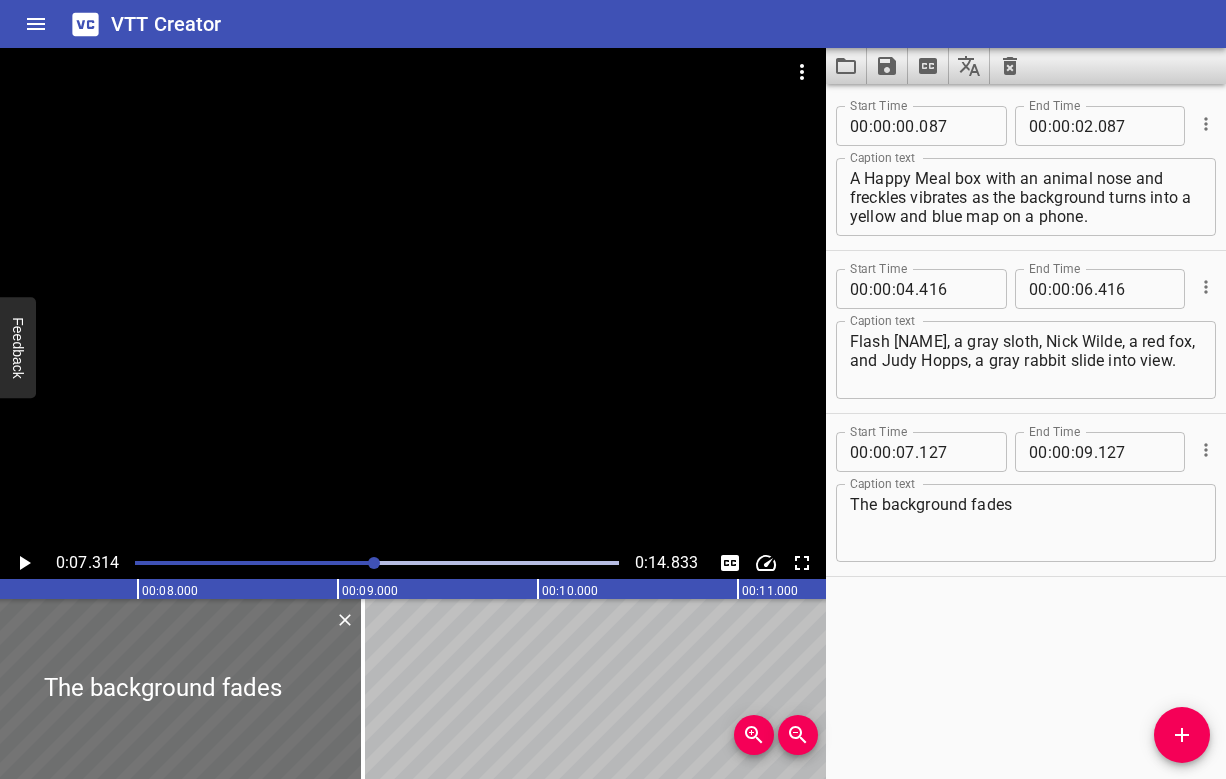 click at bounding box center [377, 563] 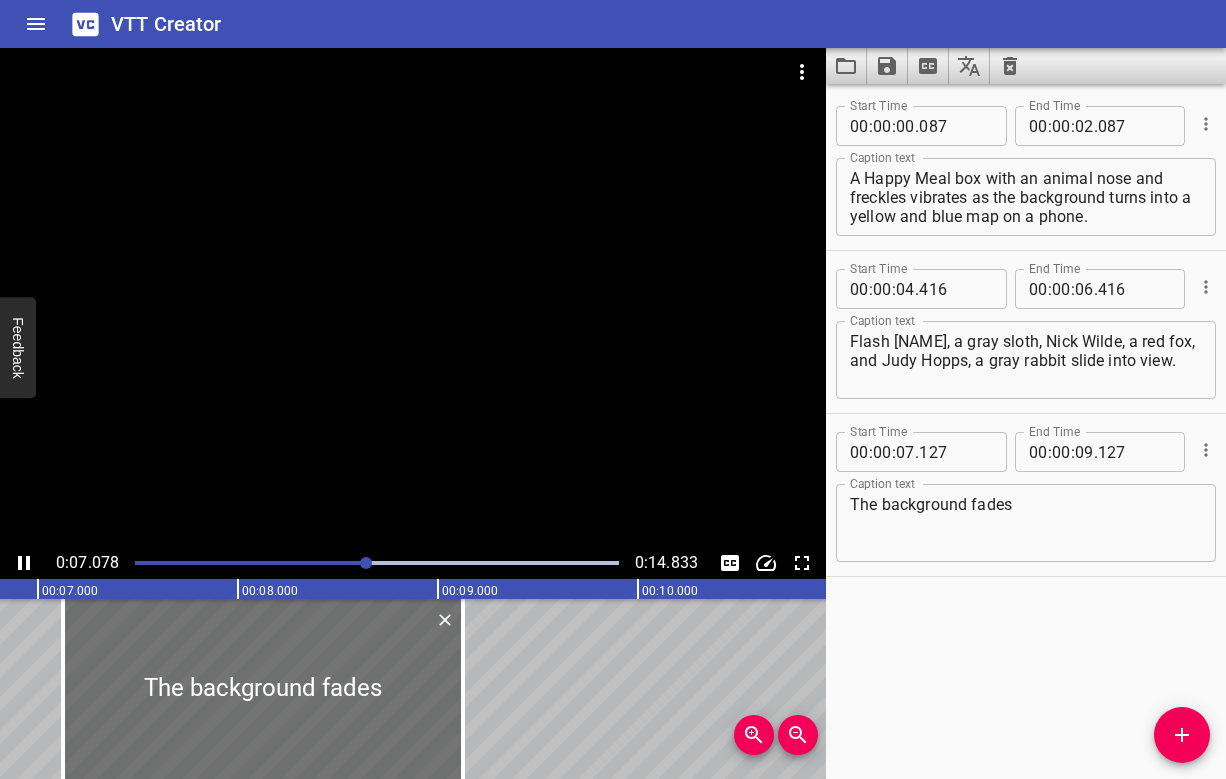 scroll, scrollTop: 0, scrollLeft: 1435, axis: horizontal 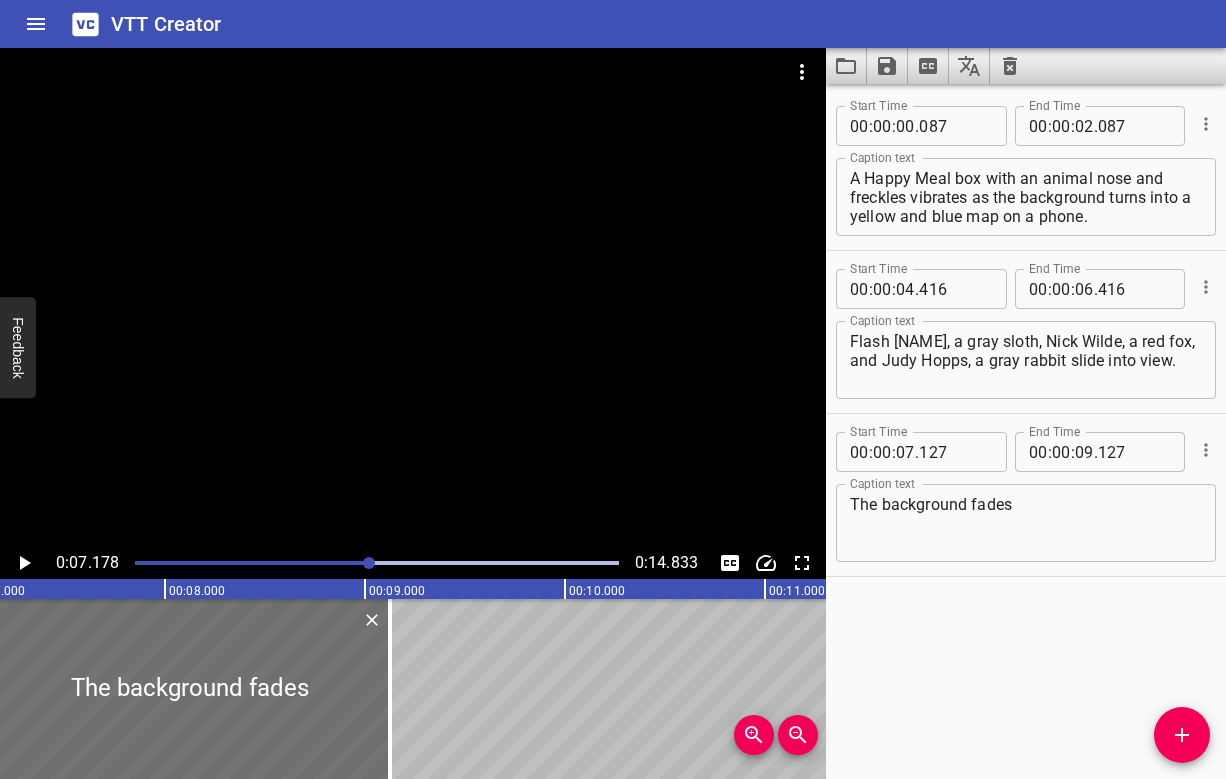 click on "The background fades" at bounding box center [1026, 523] 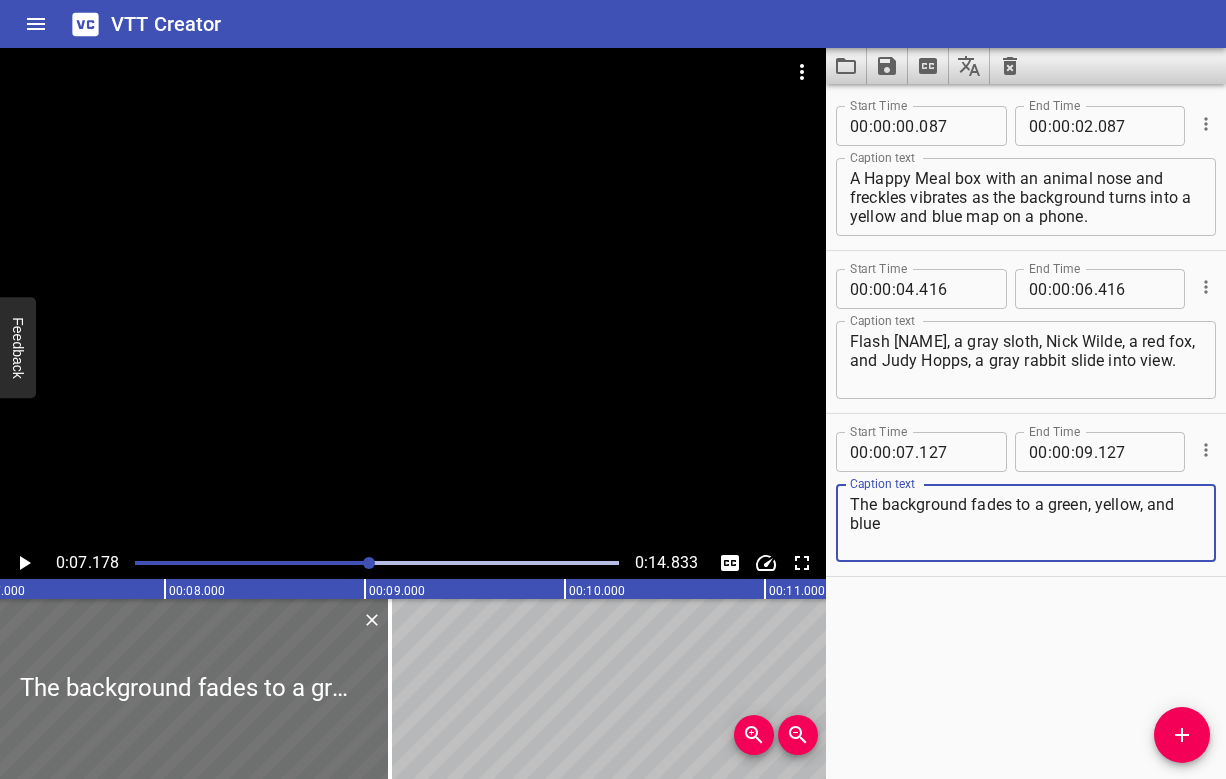 click on "The background fades to a green, yellow, and blue" at bounding box center [1026, 523] 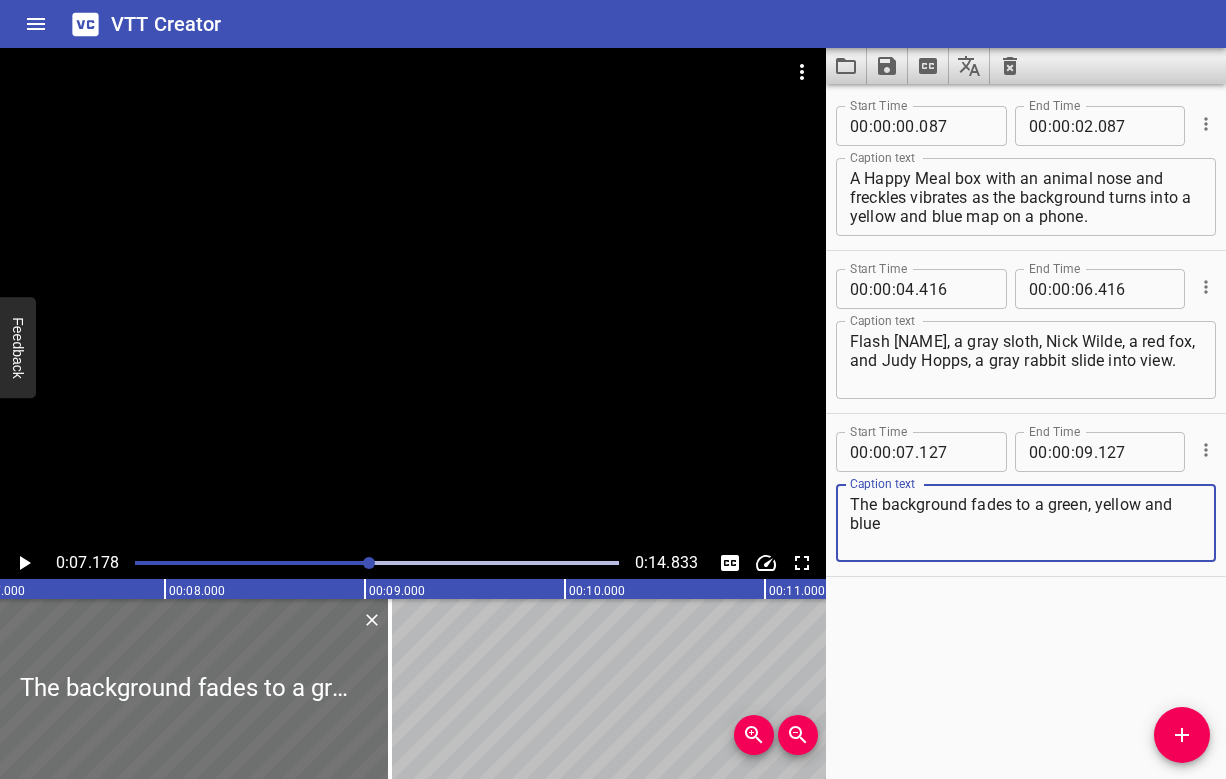 click on "The background fades to a green, yellow and blue" at bounding box center [1026, 523] 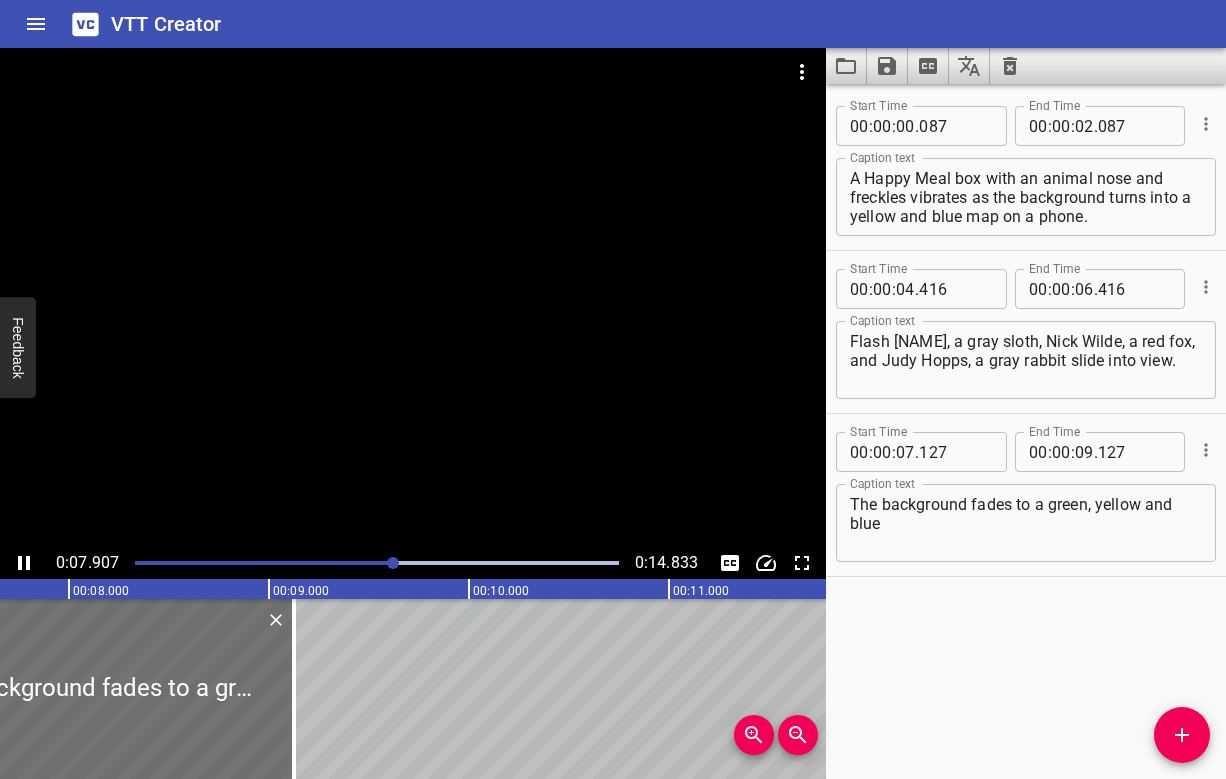 click at bounding box center (413, 297) 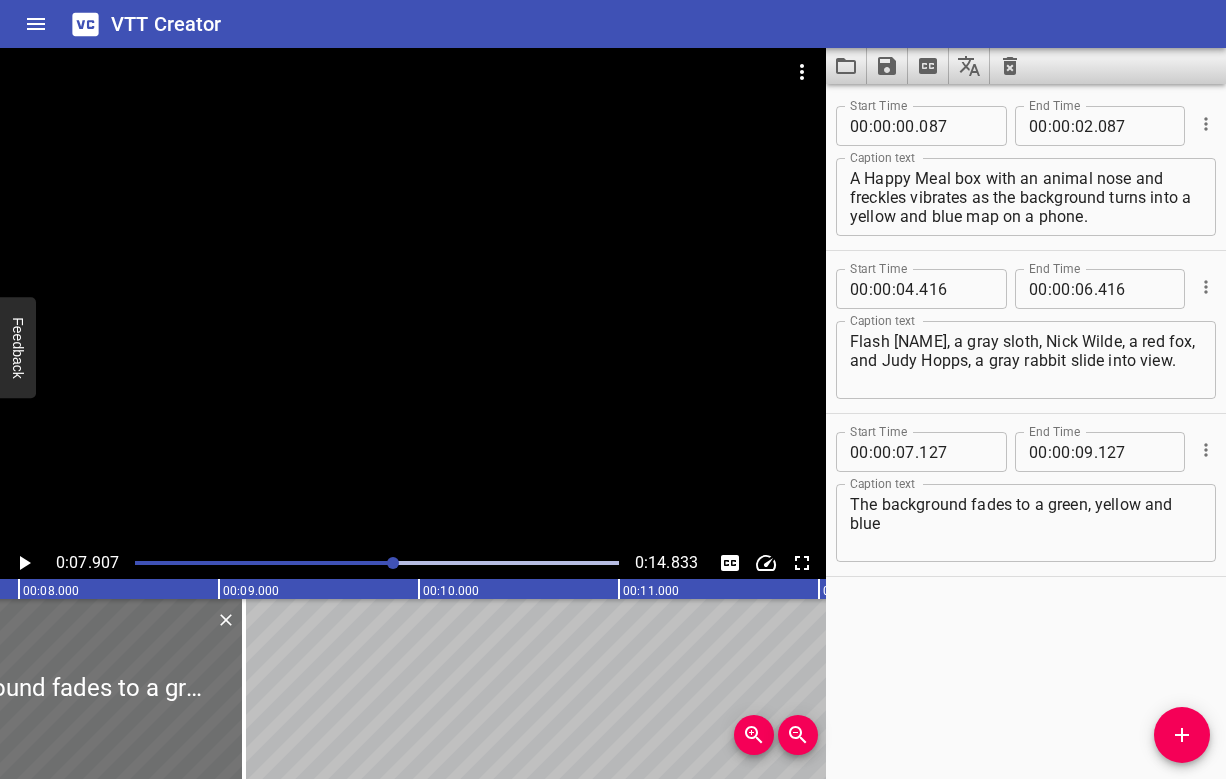 click on "The background fades to a green, yellow and blue" at bounding box center (1026, 523) 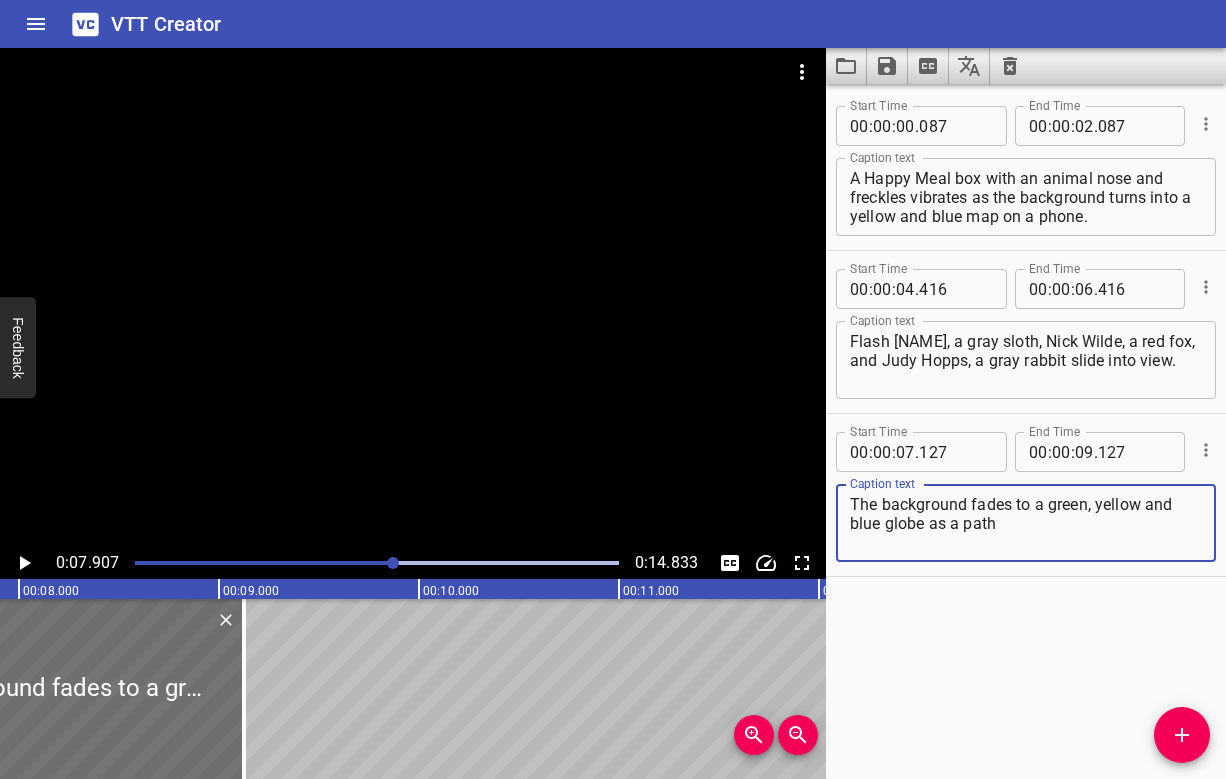 type on "The background fades to a green, yellow and blue globe as a path" 